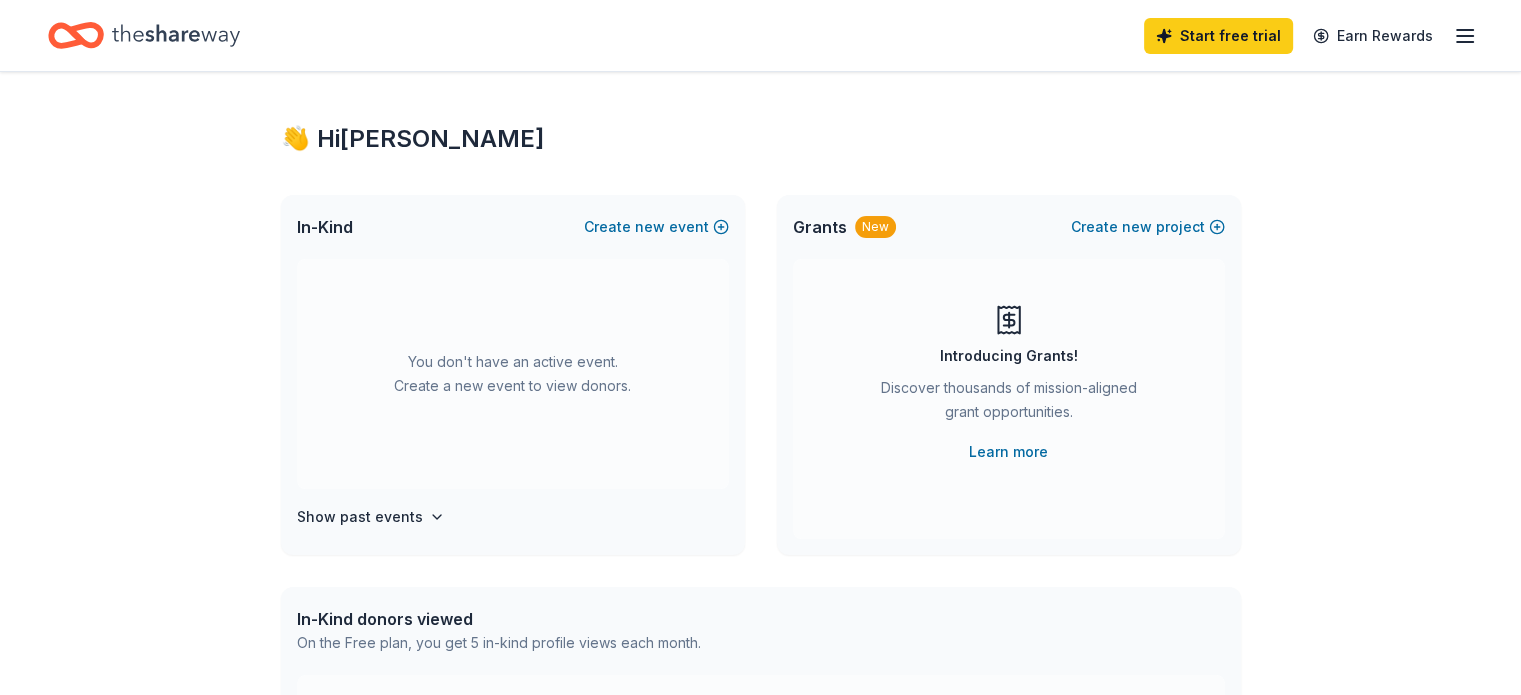 scroll, scrollTop: 0, scrollLeft: 0, axis: both 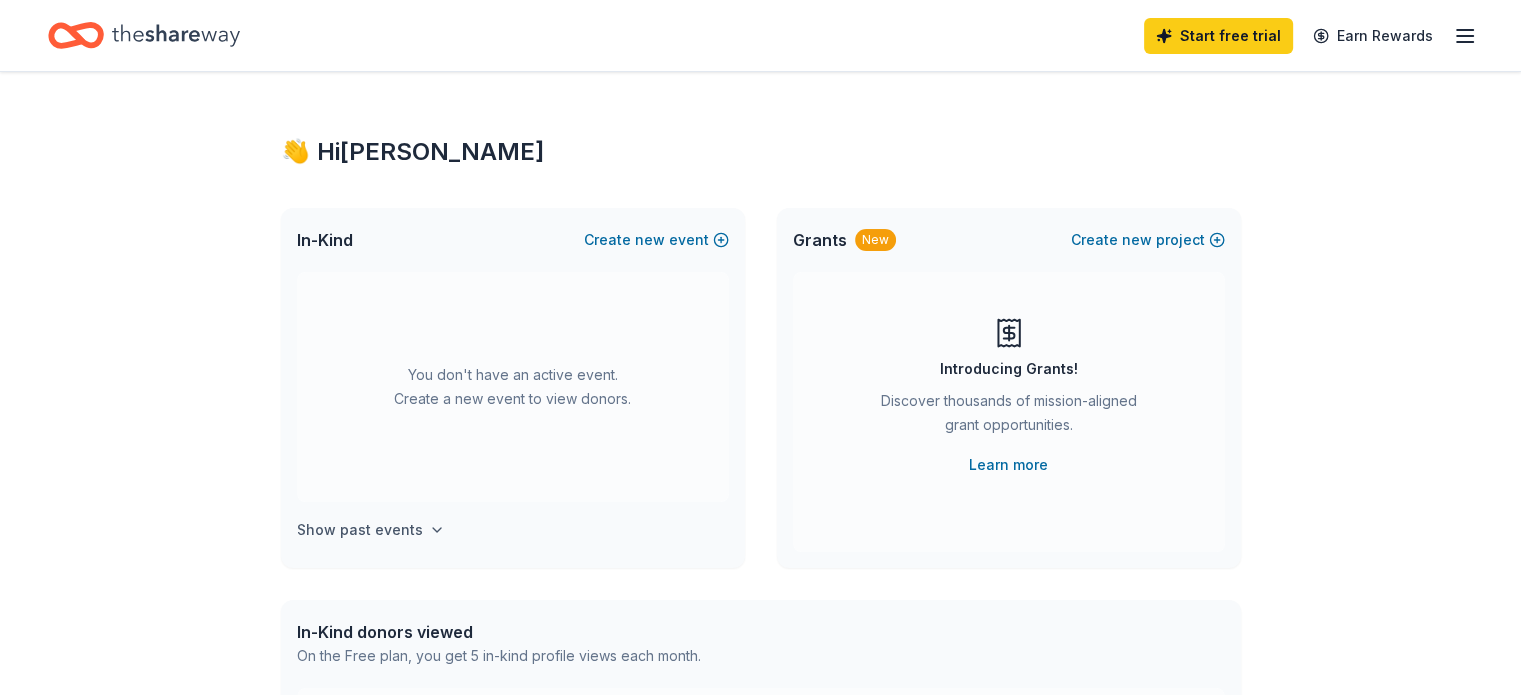 click on "Show past events" at bounding box center [360, 530] 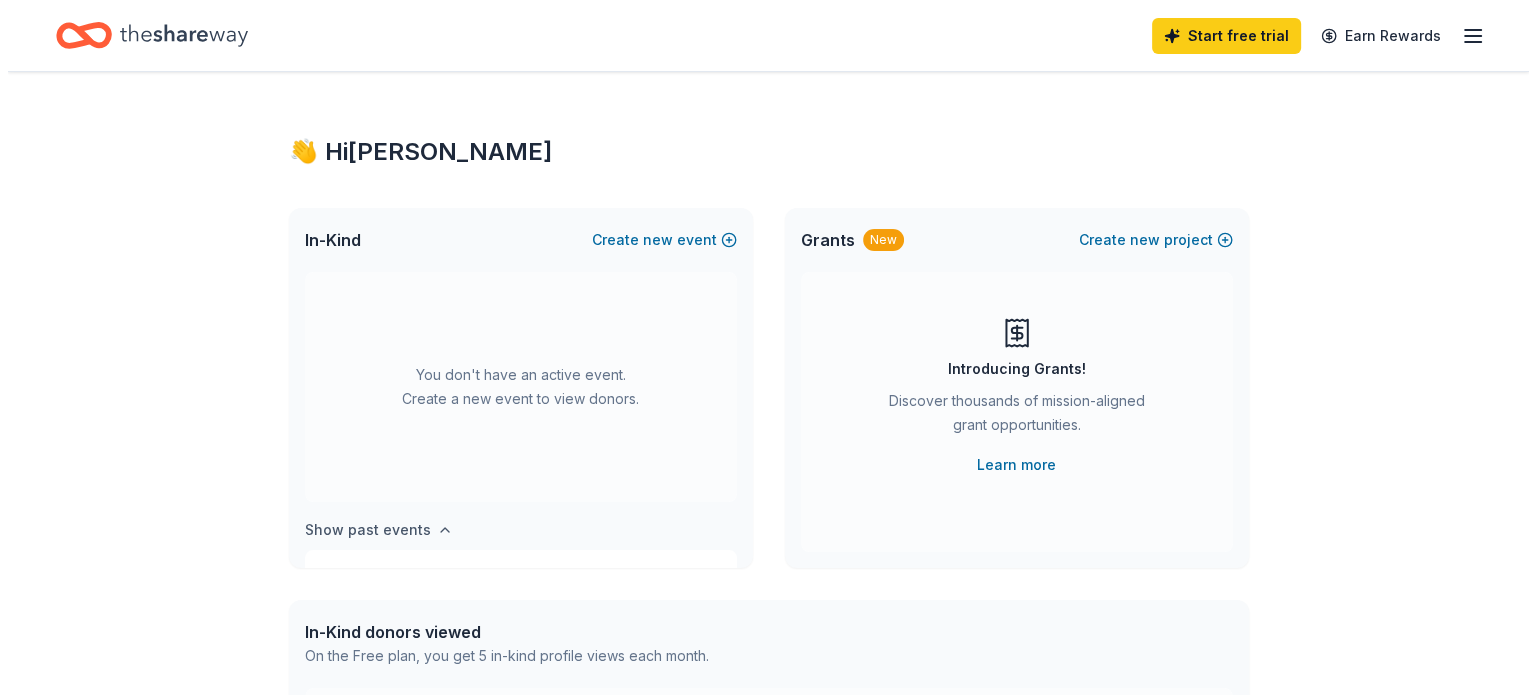 scroll, scrollTop: 73, scrollLeft: 0, axis: vertical 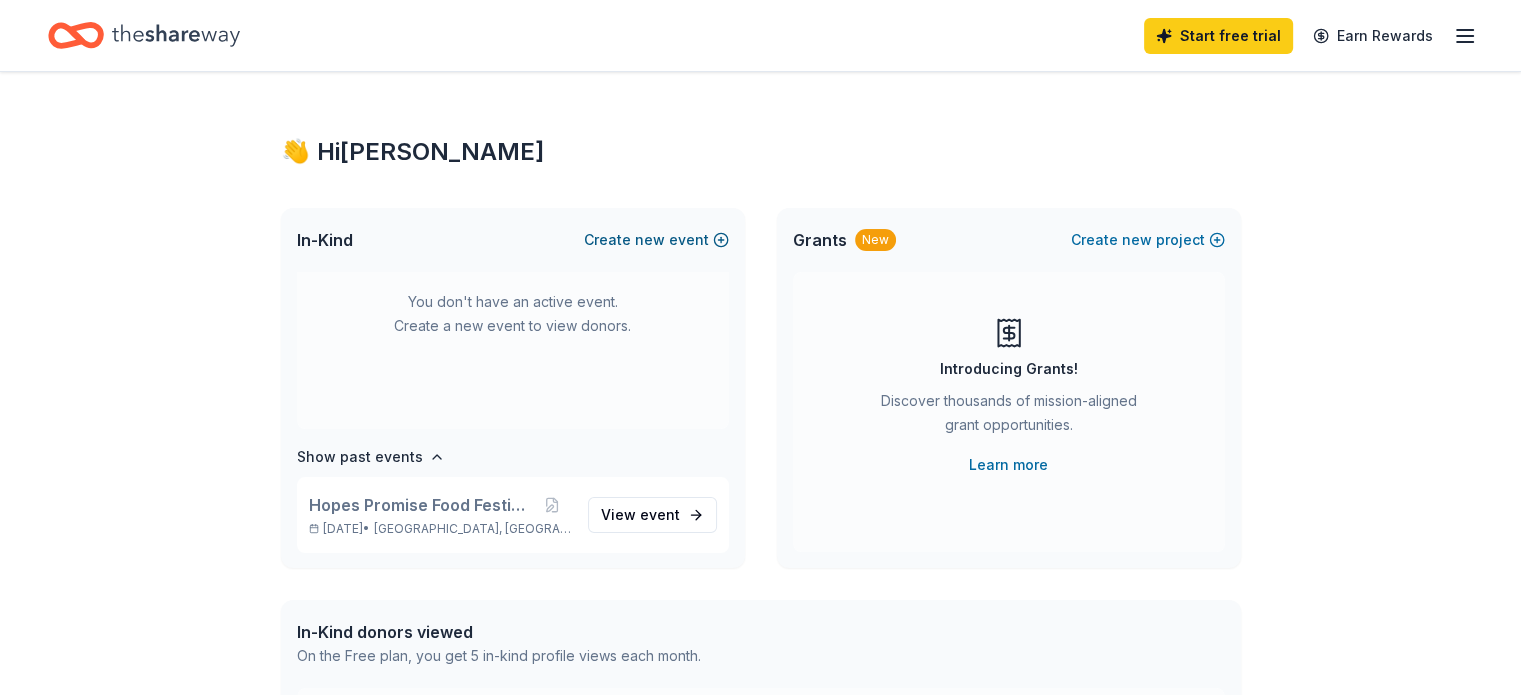 click on "Create  new  event" at bounding box center (656, 240) 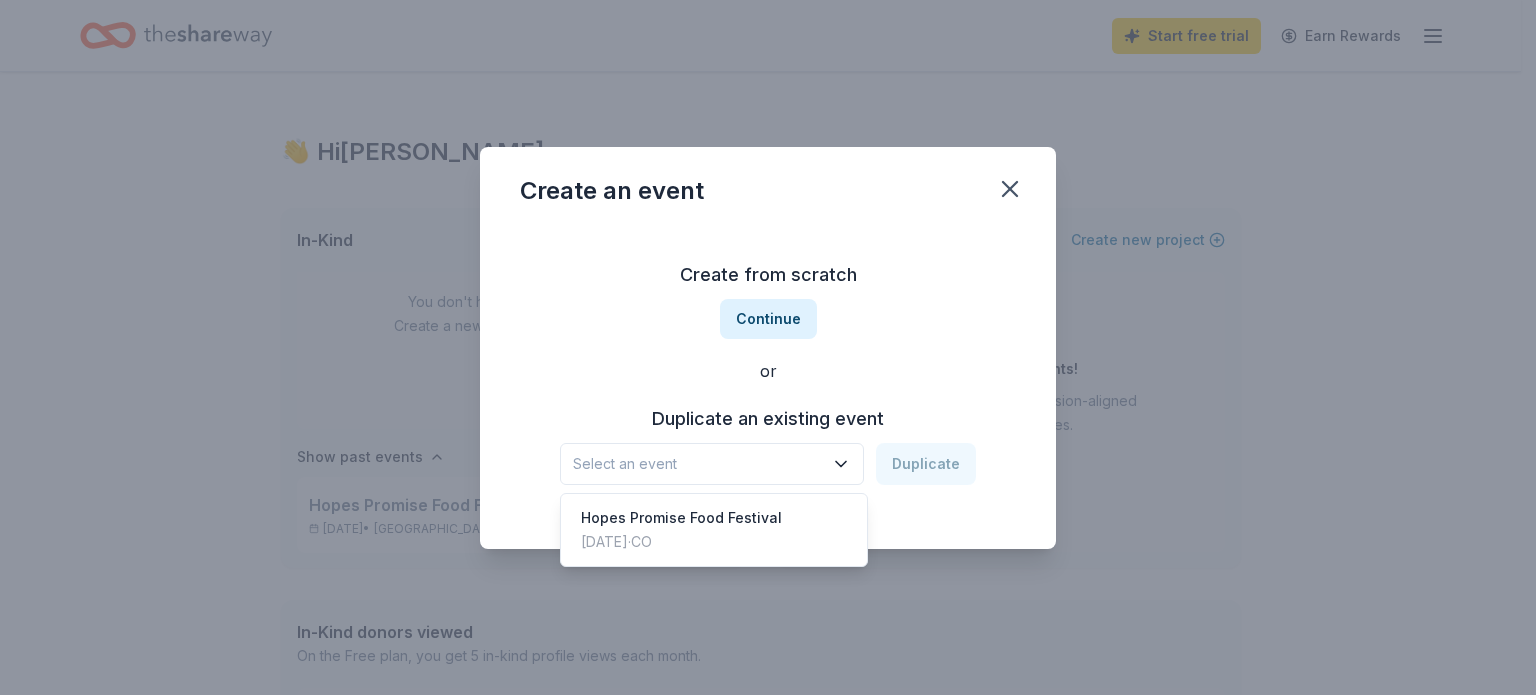 click on "Select an event" at bounding box center (698, 464) 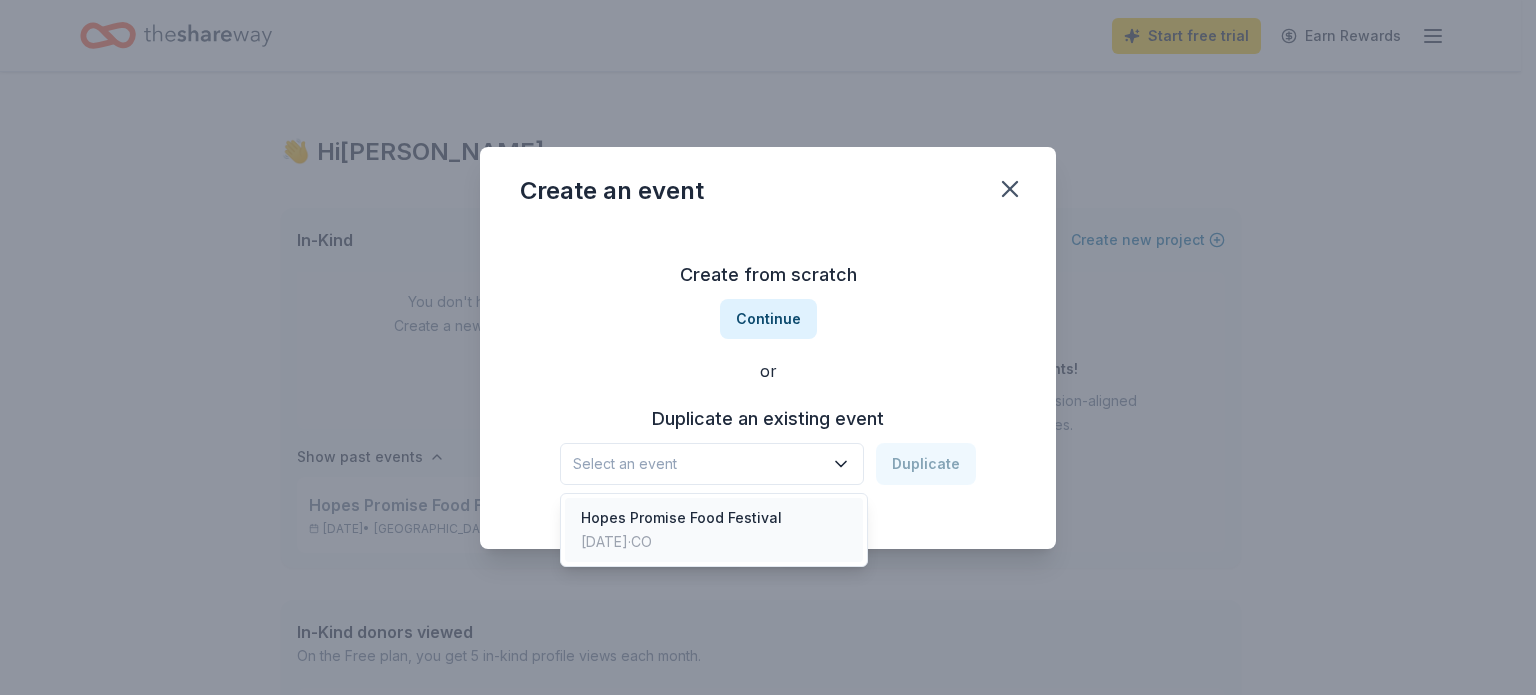 click on "Hopes Promise Food Festival" at bounding box center (681, 518) 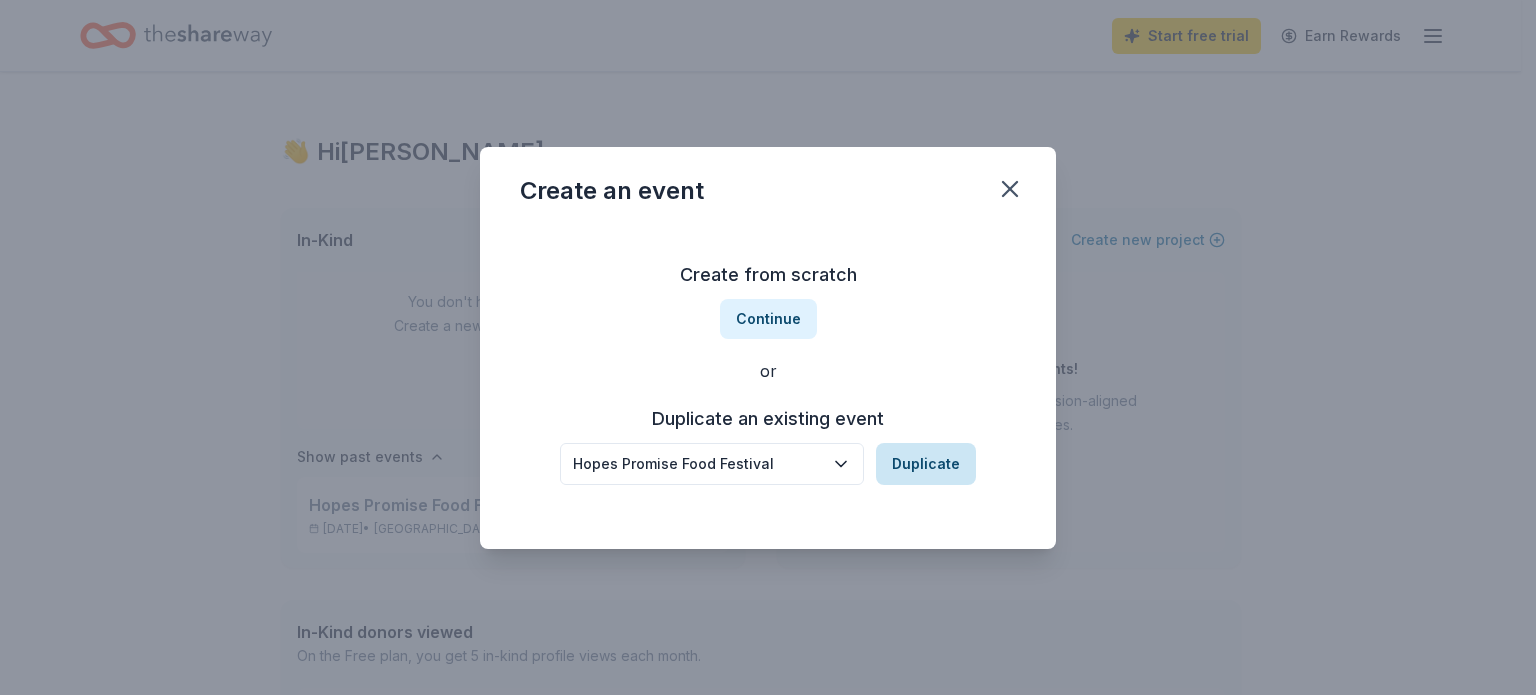 click on "Duplicate" at bounding box center (926, 464) 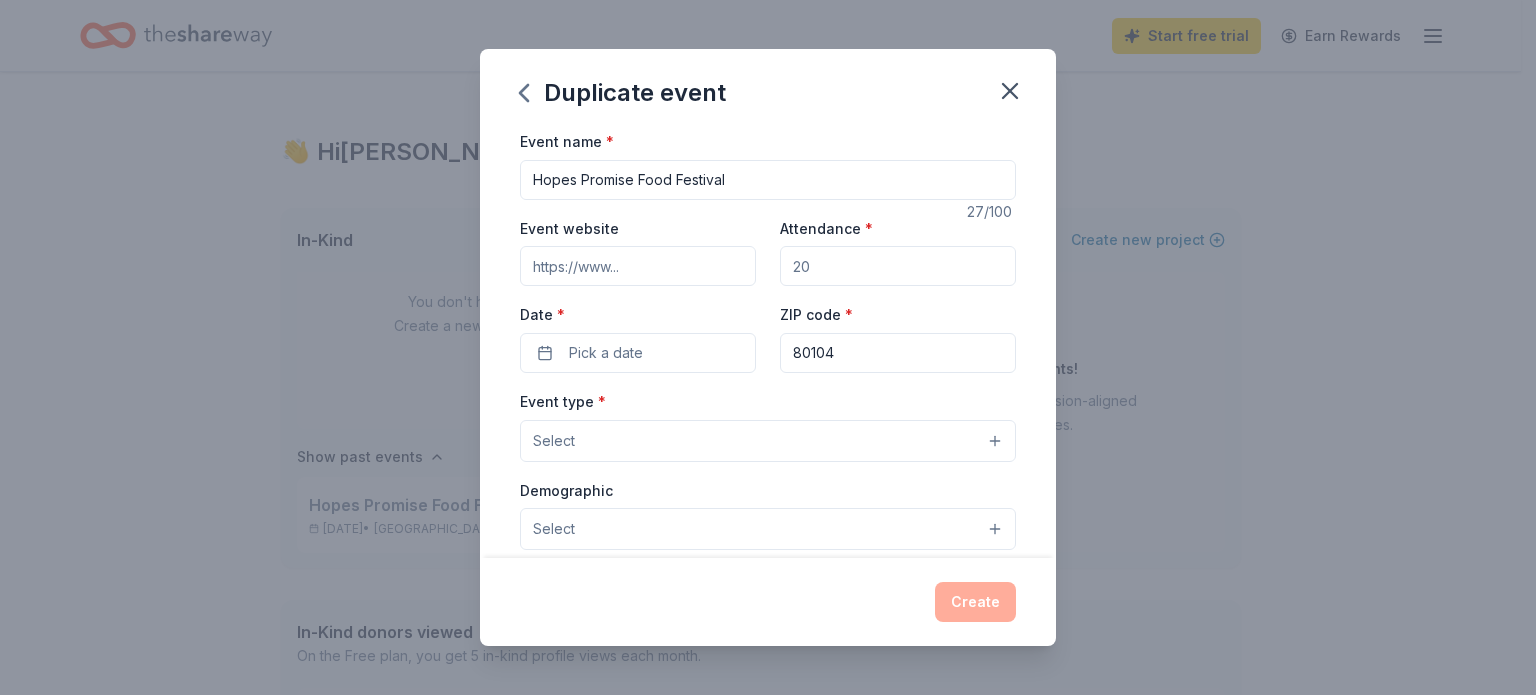 drag, startPoint x: 828, startPoint y: 273, endPoint x: 905, endPoint y: 267, distance: 77.23341 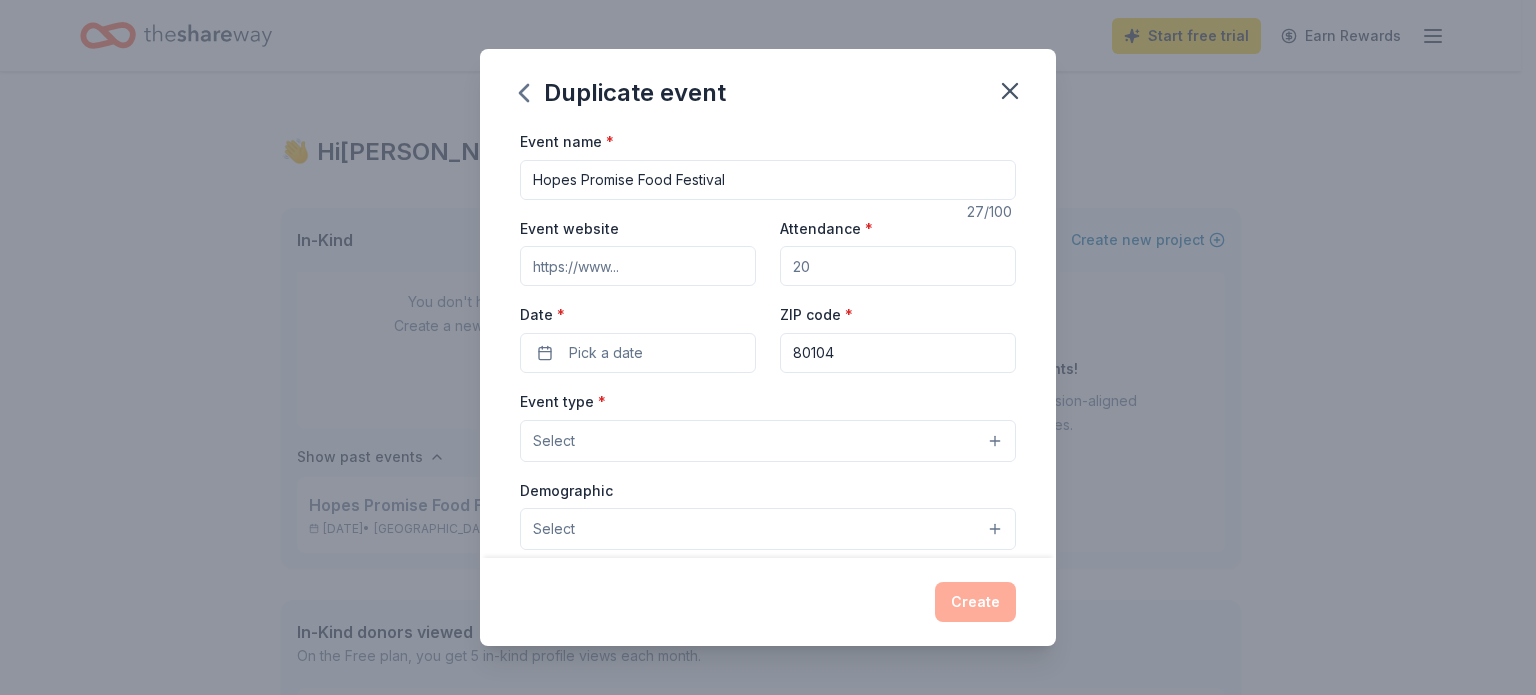 drag, startPoint x: 902, startPoint y: 262, endPoint x: 773, endPoint y: 265, distance: 129.03488 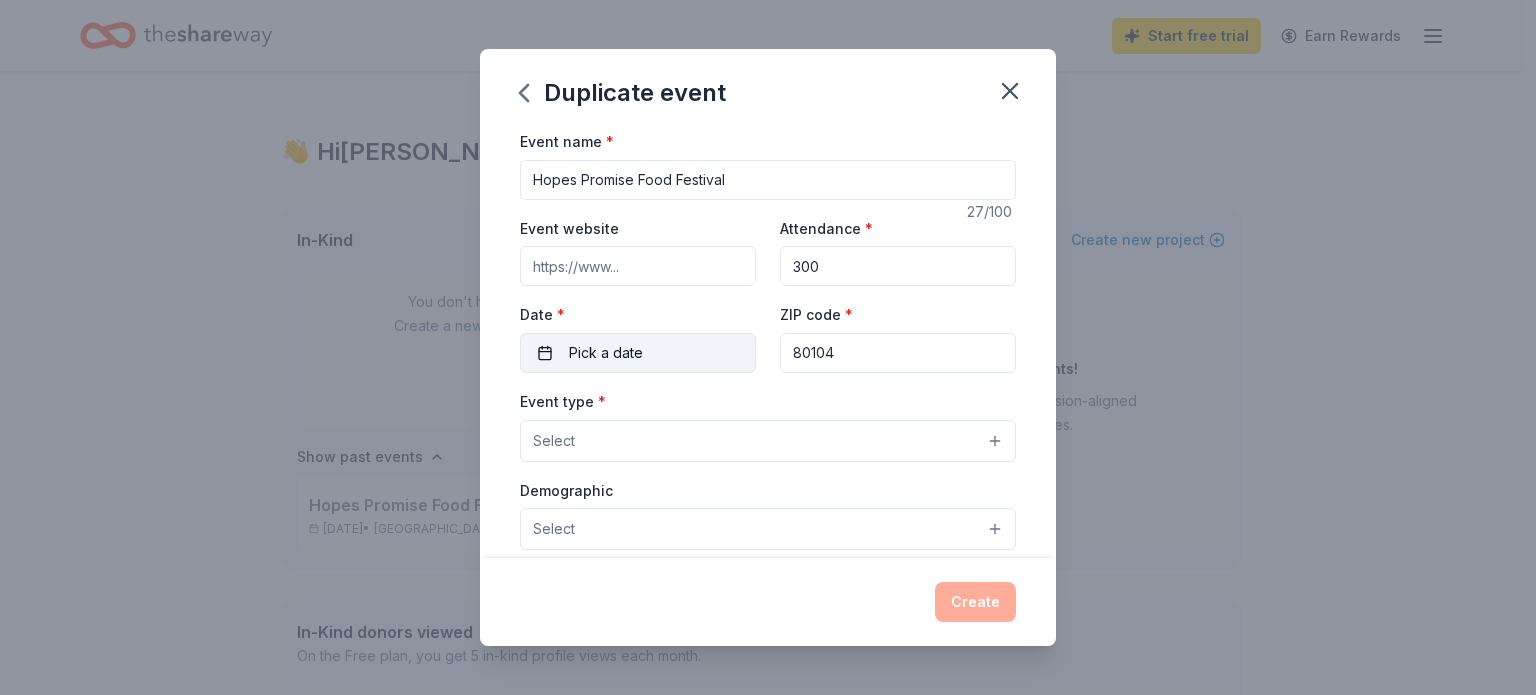 type on "300" 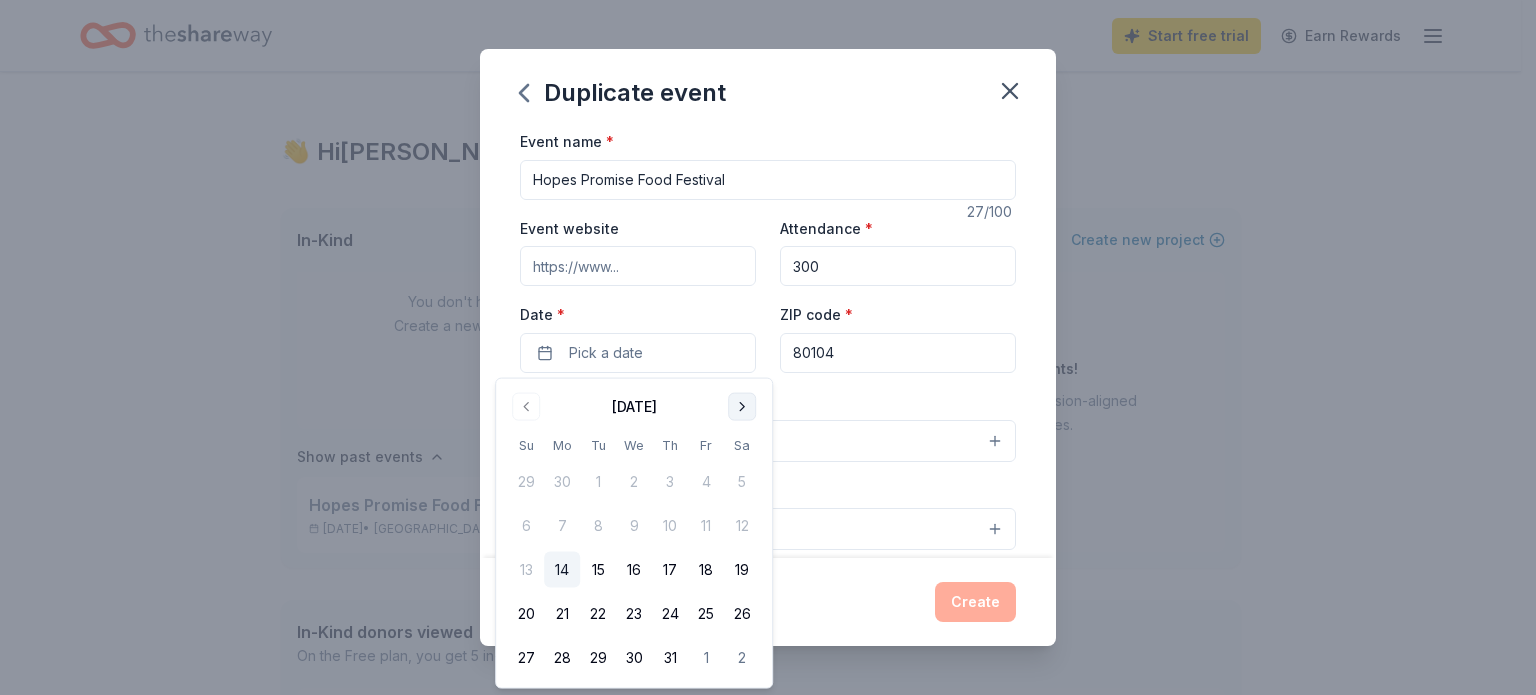 click at bounding box center (742, 407) 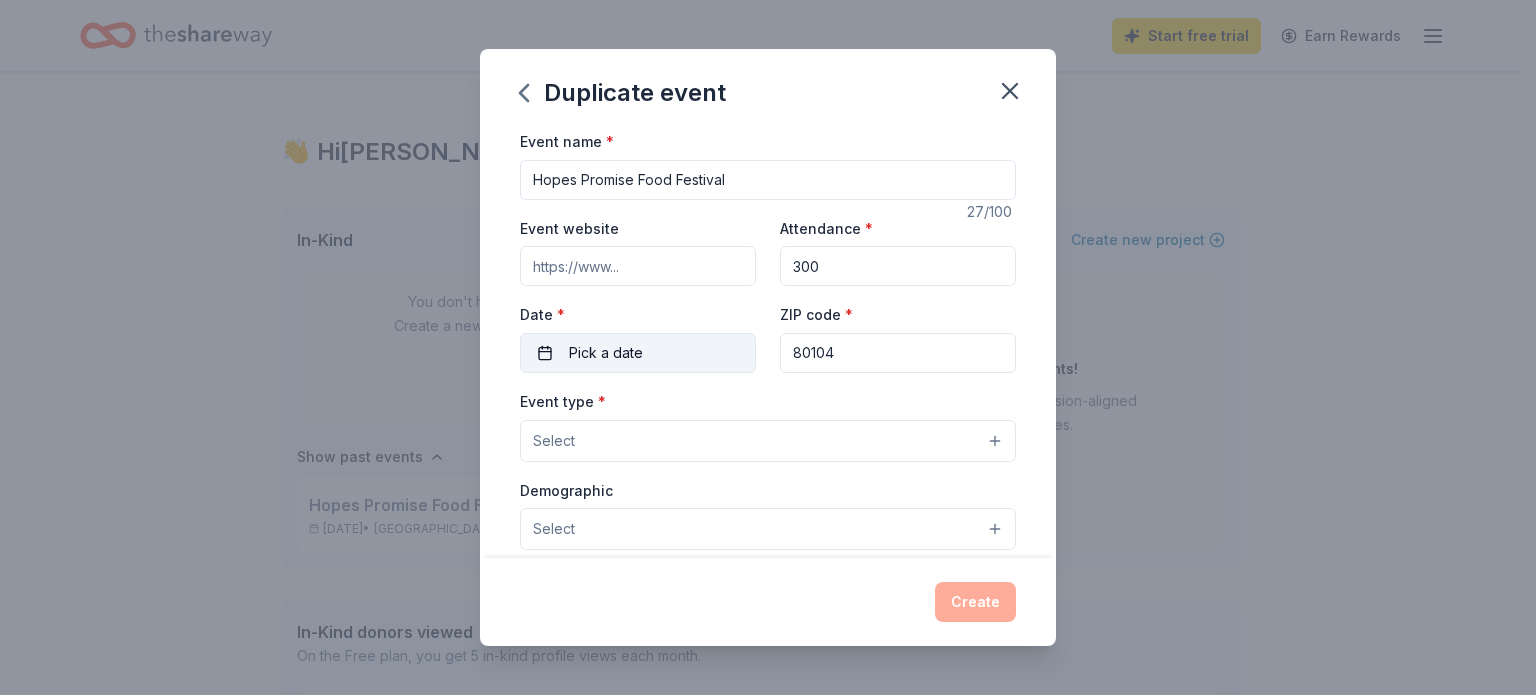 click on "Pick a date" at bounding box center [638, 353] 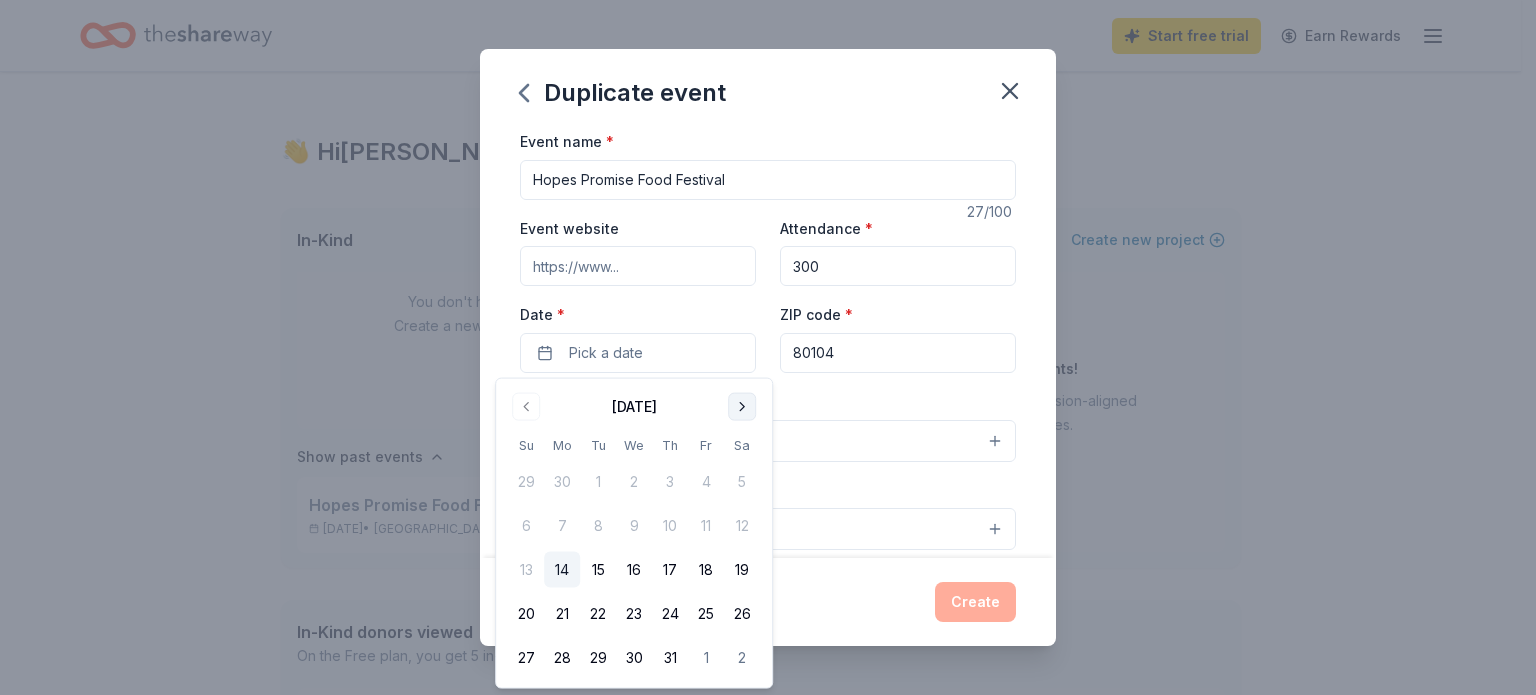 click at bounding box center (742, 407) 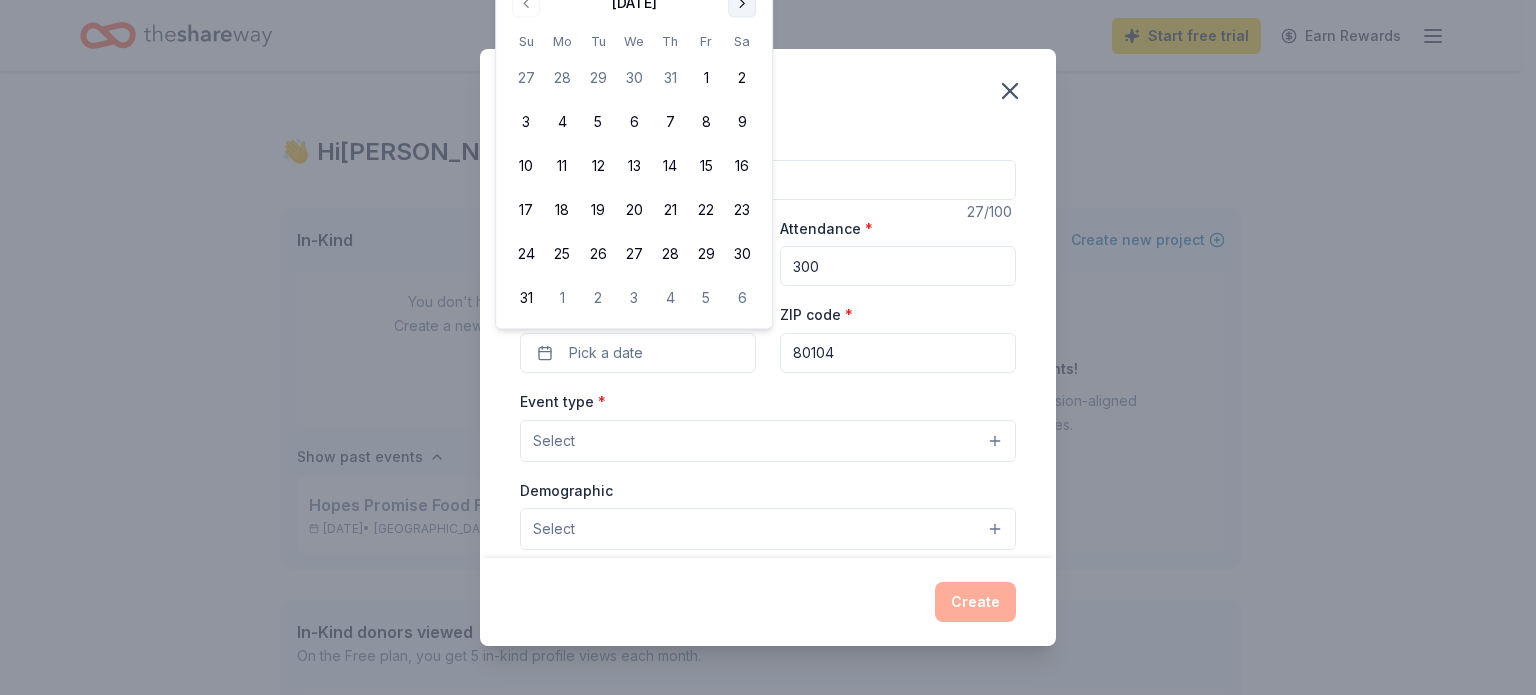 click at bounding box center [742, 3] 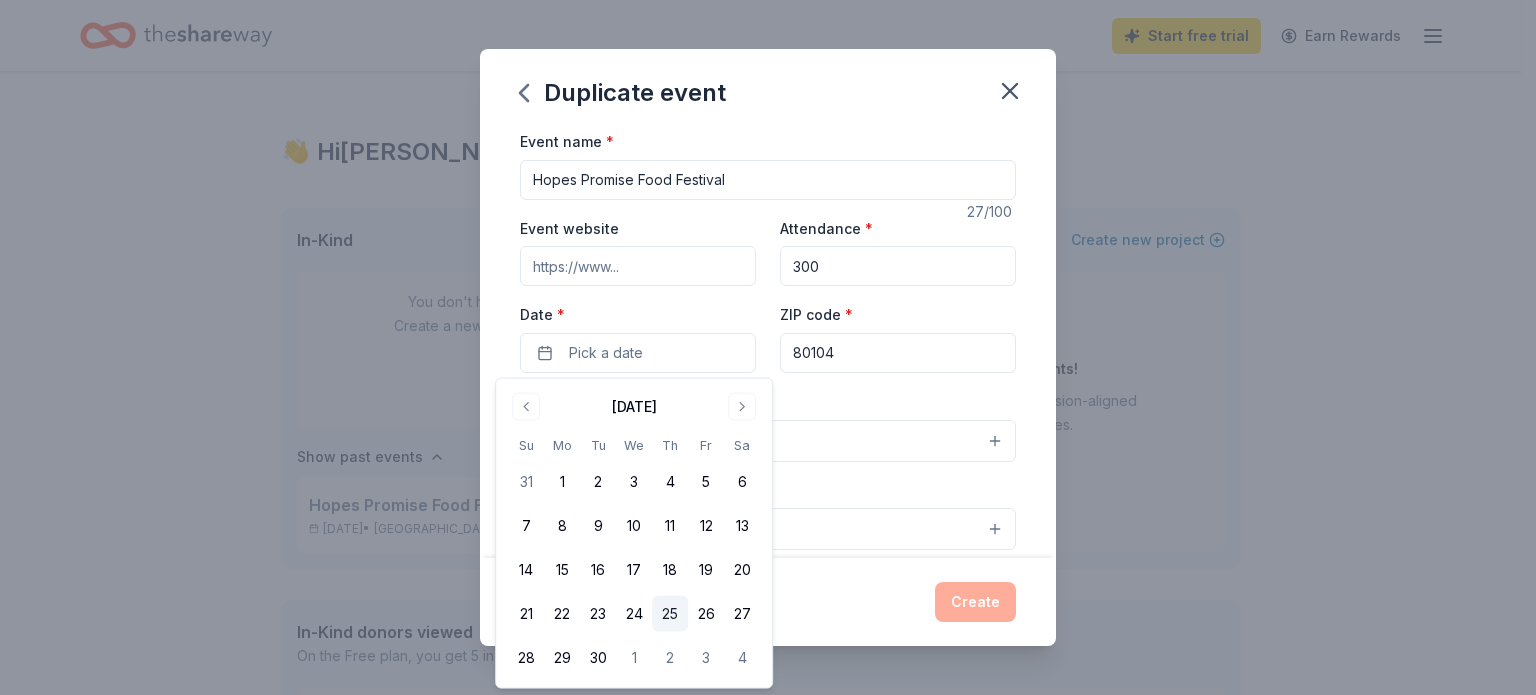 click on "25" at bounding box center [670, 614] 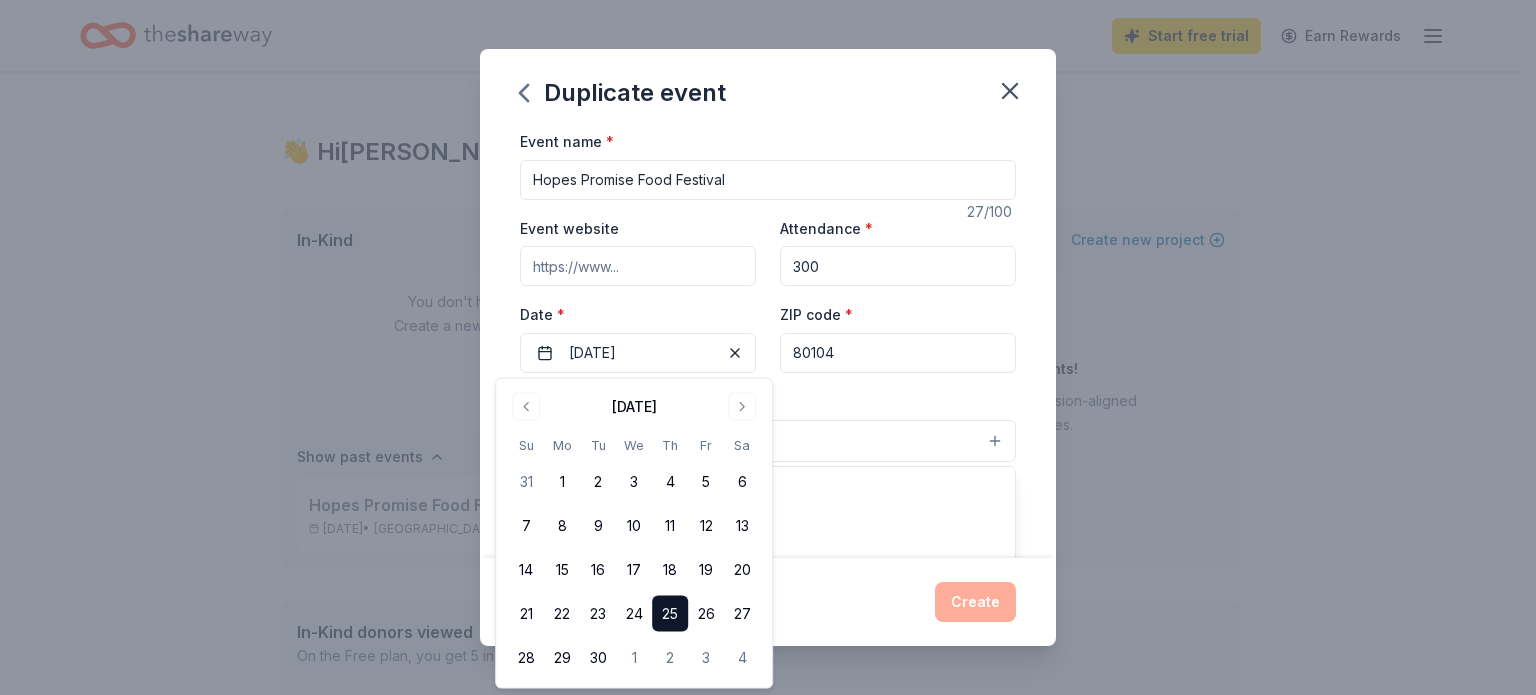 click on "Select" at bounding box center (768, 441) 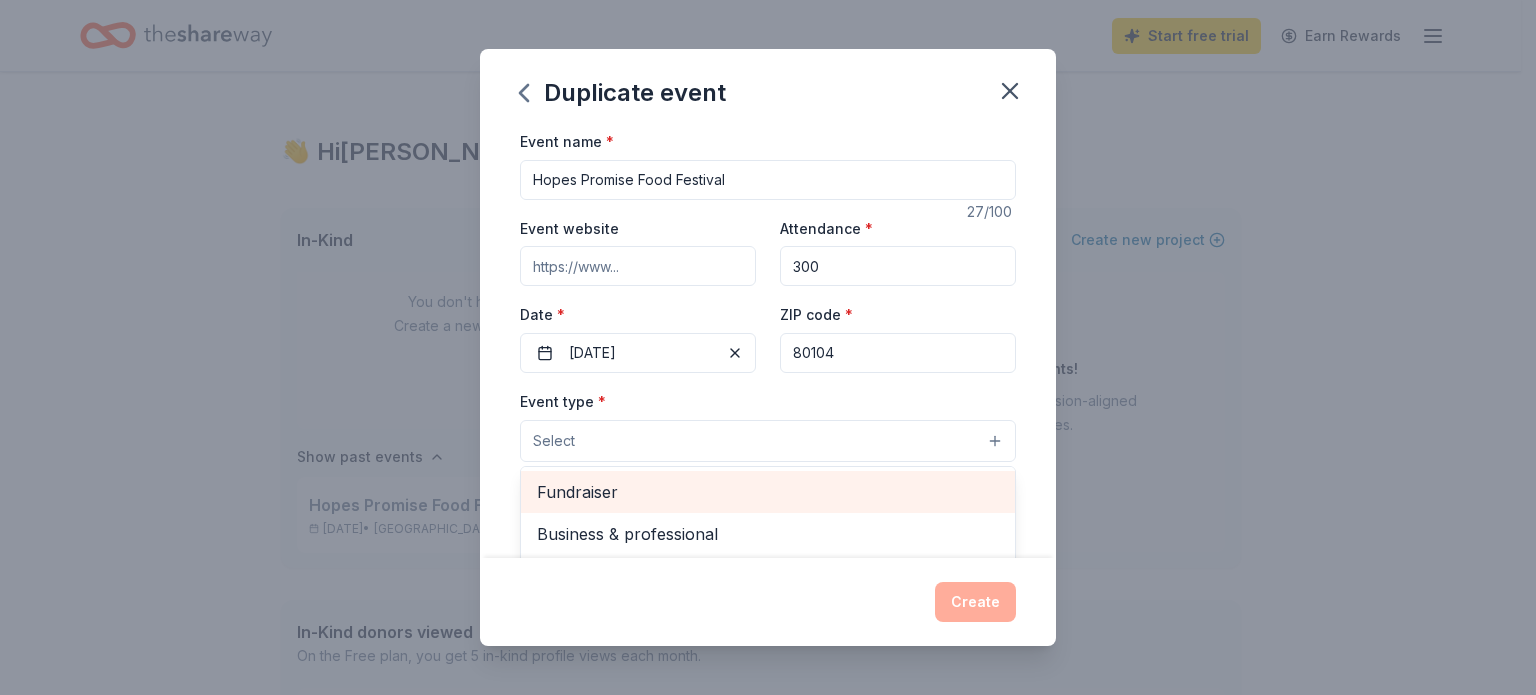 click on "Fundraiser" at bounding box center [768, 492] 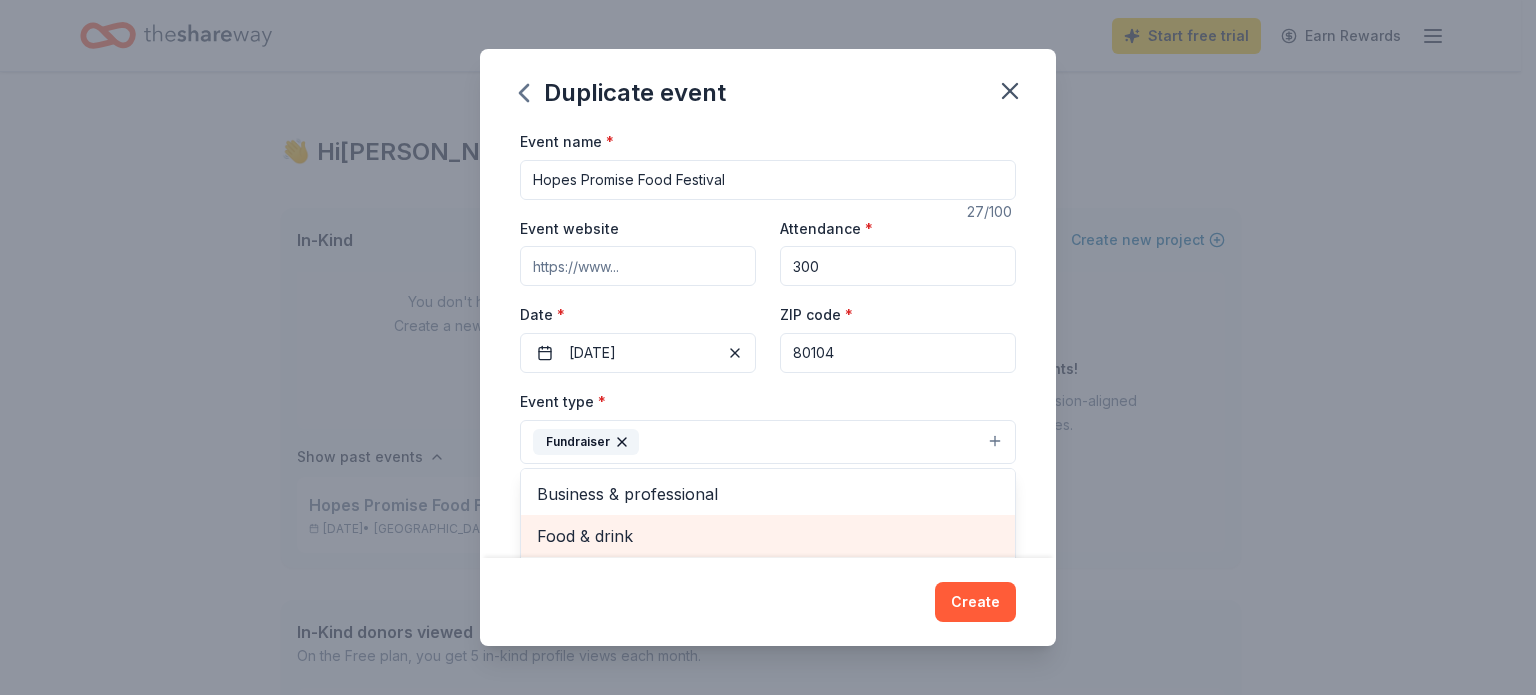 click on "Food & drink" at bounding box center [768, 536] 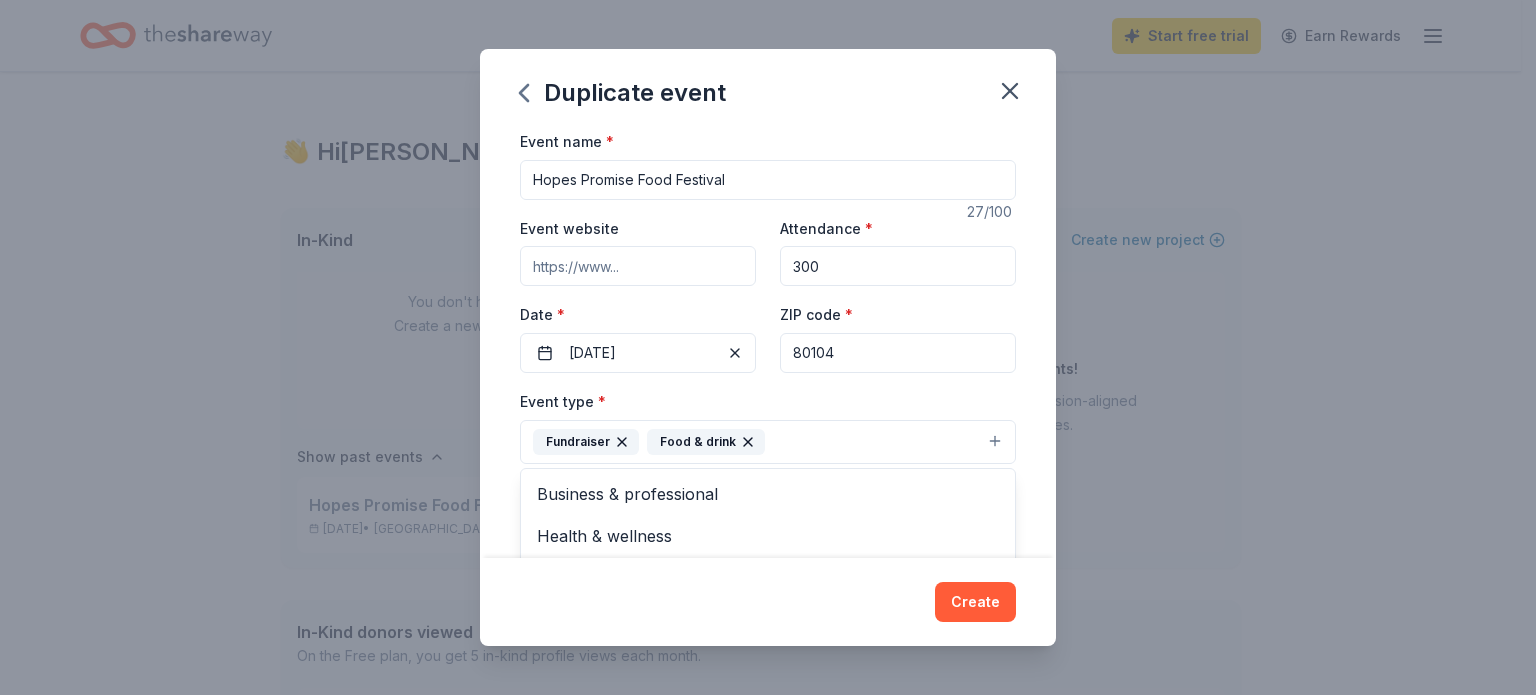 click on "Event type * Fundraiser Food & drink Business & professional Health & wellness Hobbies Music Performing & visual arts" at bounding box center [768, 426] 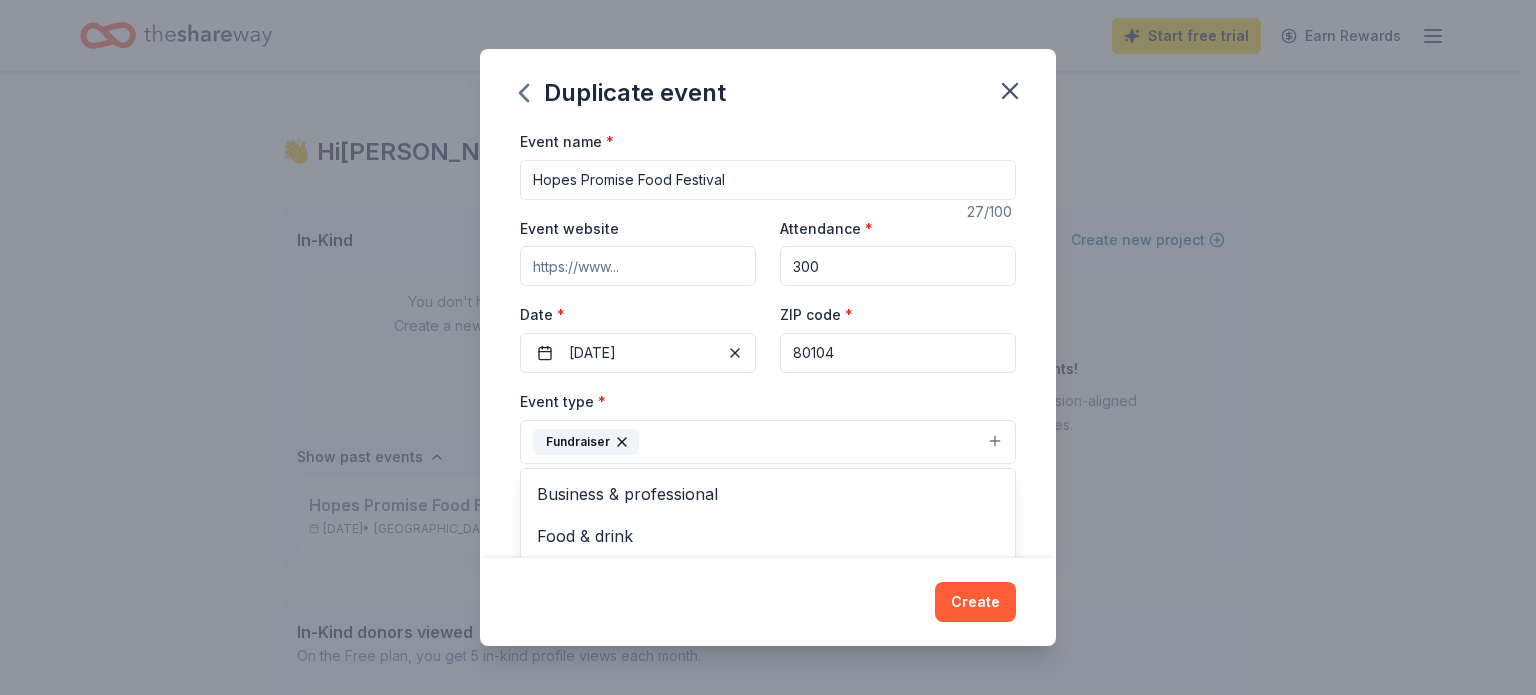 click on "Duplicate event Event name * Hopes Promise Food Festival 27 /100 Event website Attendance * 300 Date * 09/25/2025 ZIP code * 80104 Event type * Fundraiser Business & professional Food & drink Health & wellness Hobbies Music Performing & visual arts Demographic Select We use this information to help brands find events with their target demographic to sponsor their products. Mailing address Apt/unit Description What are you looking for? * Auction & raffle Meals Snacks Desserts Alcohol Beverages Send me reminders Email me reminders of donor application deadlines Recurring event Copy donors Saved Applied Approved Received Declined Not interested All copied donors will be given "saved" status in your new event. Companies that are no longer donating will not be copied. Create" at bounding box center (768, 347) 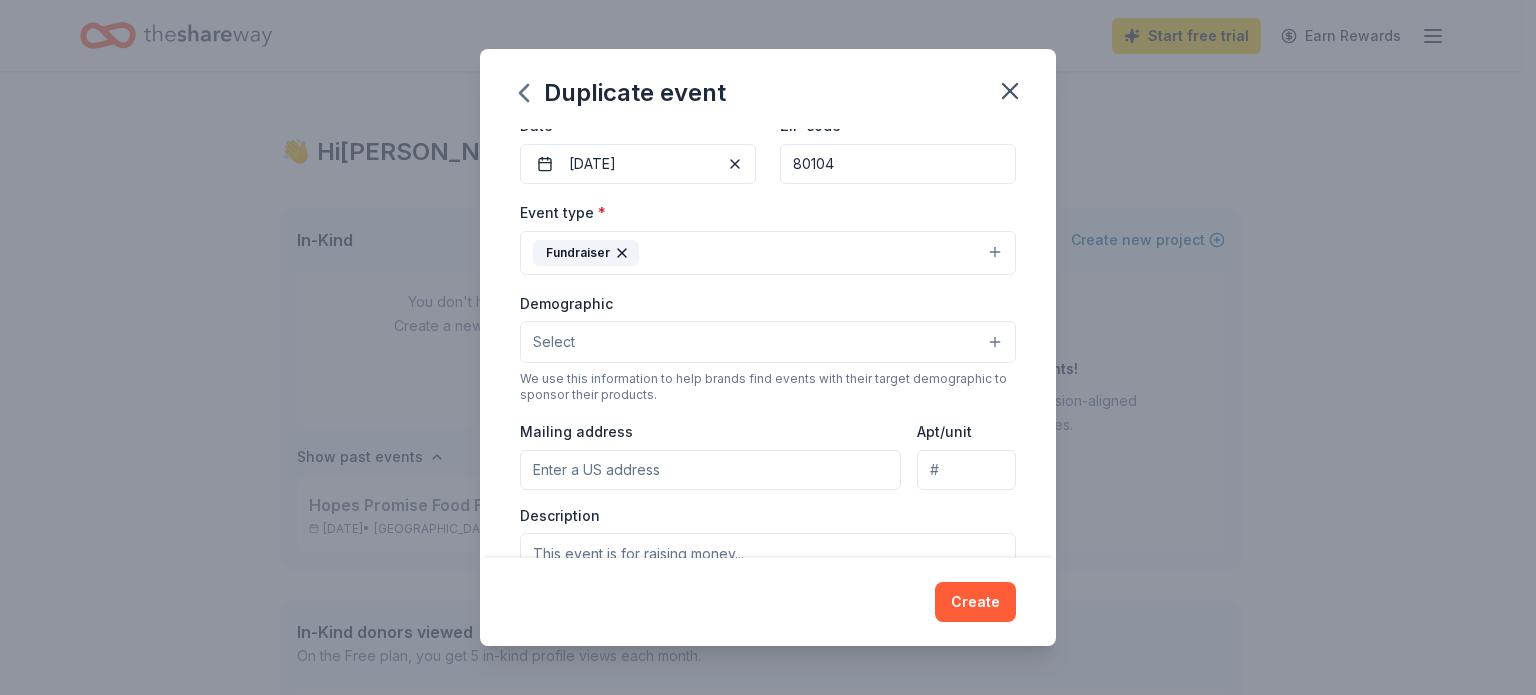 scroll, scrollTop: 200, scrollLeft: 0, axis: vertical 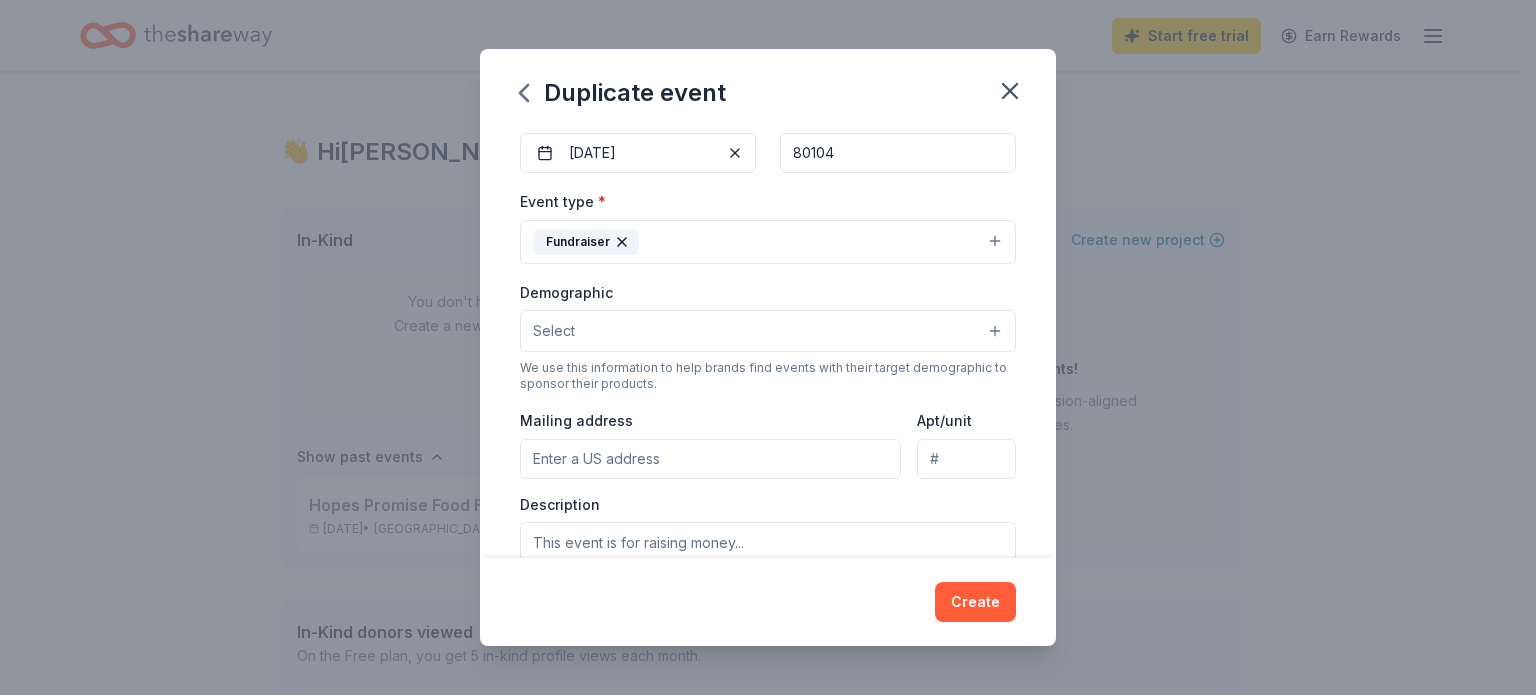 click on "Select" at bounding box center [768, 331] 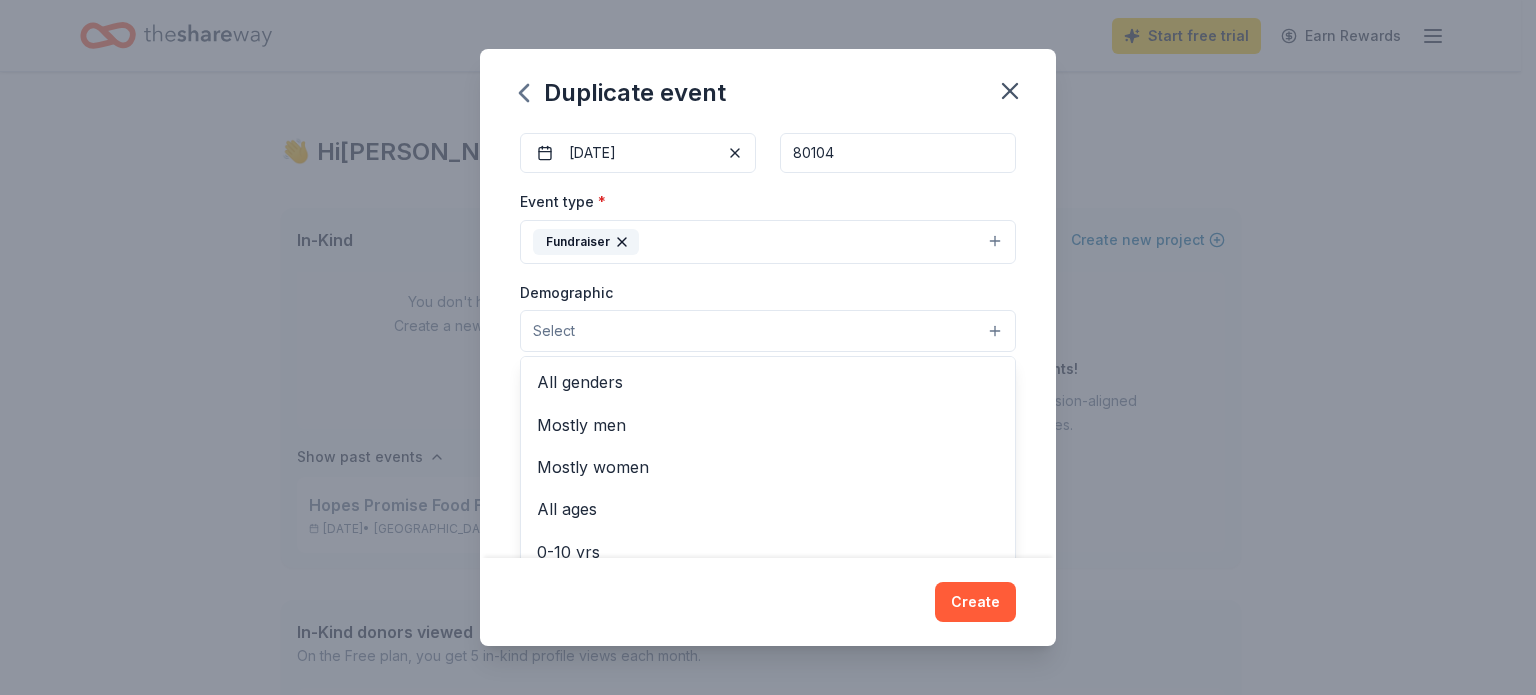 scroll, scrollTop: 0, scrollLeft: 0, axis: both 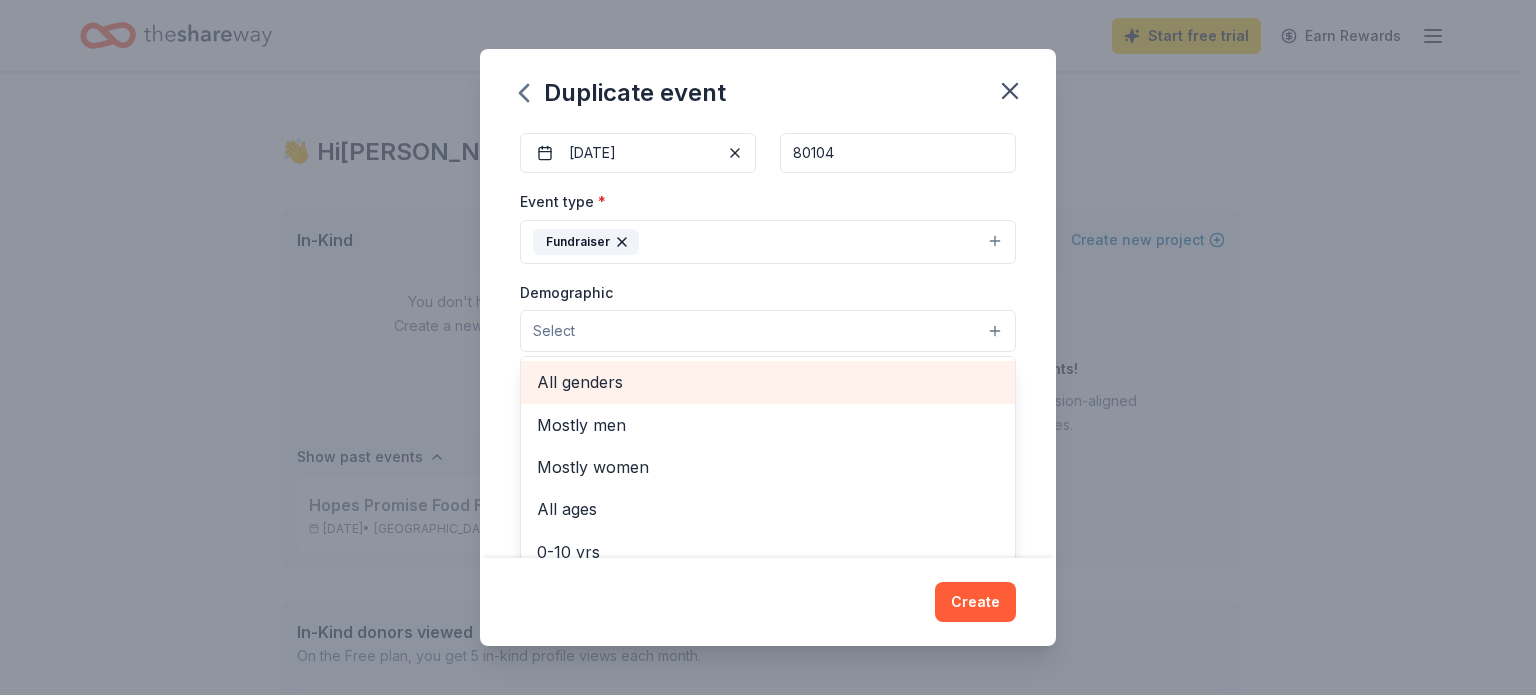 click on "All genders" at bounding box center [768, 382] 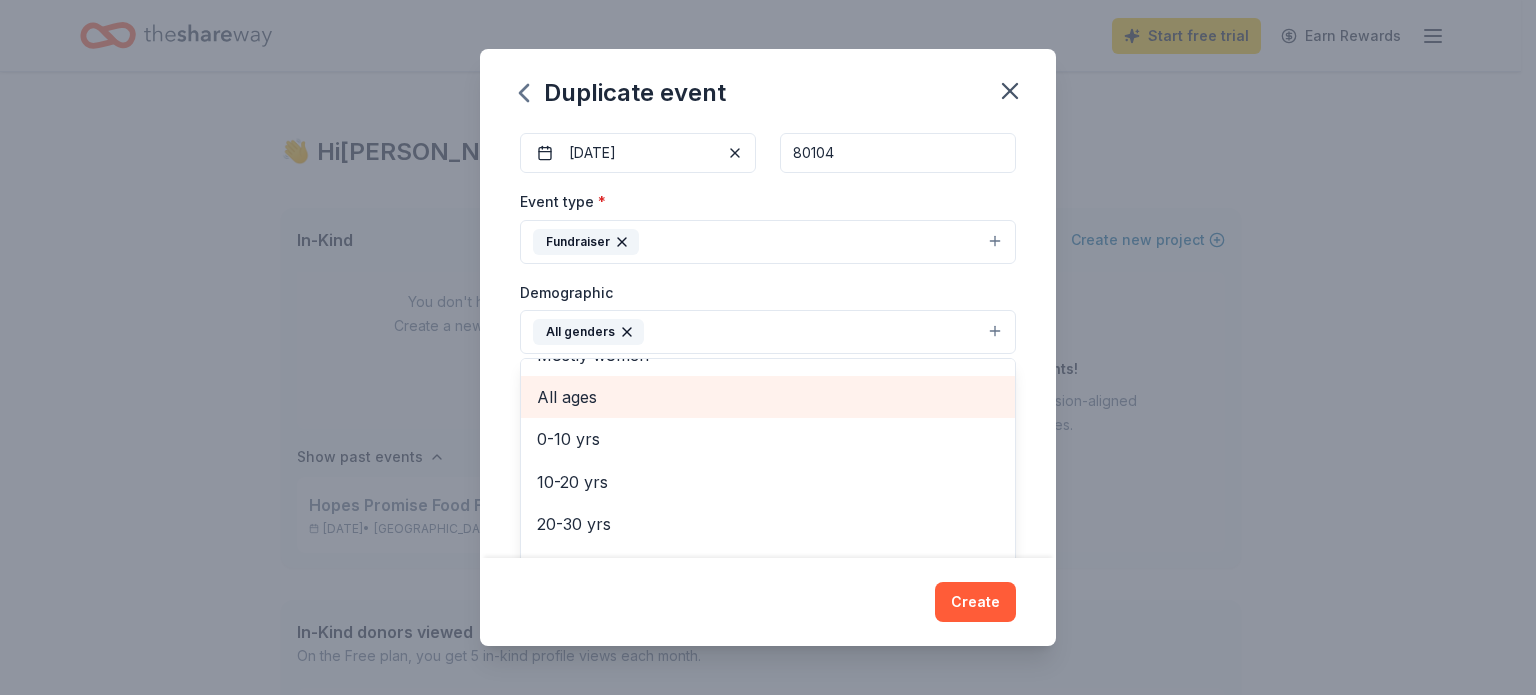 scroll, scrollTop: 200, scrollLeft: 0, axis: vertical 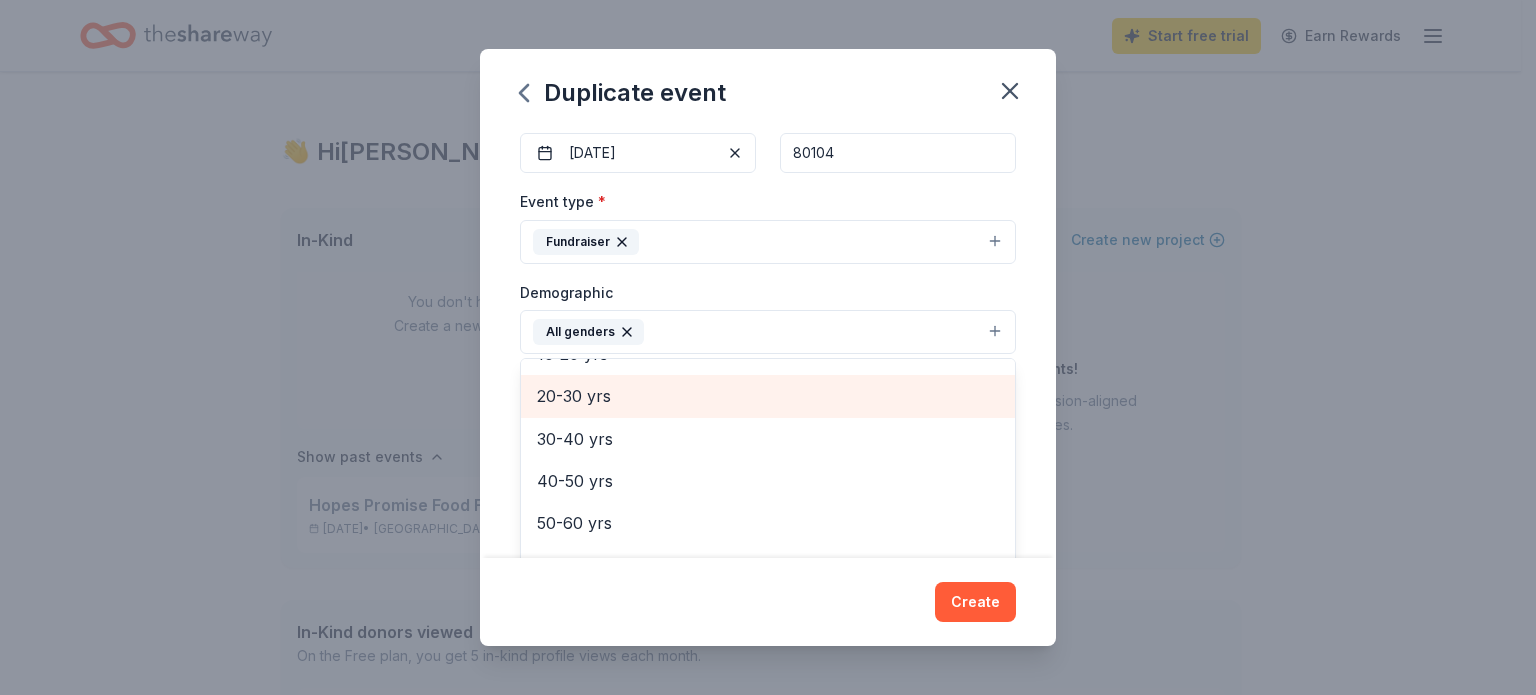 click on "20-30 yrs" at bounding box center (768, 396) 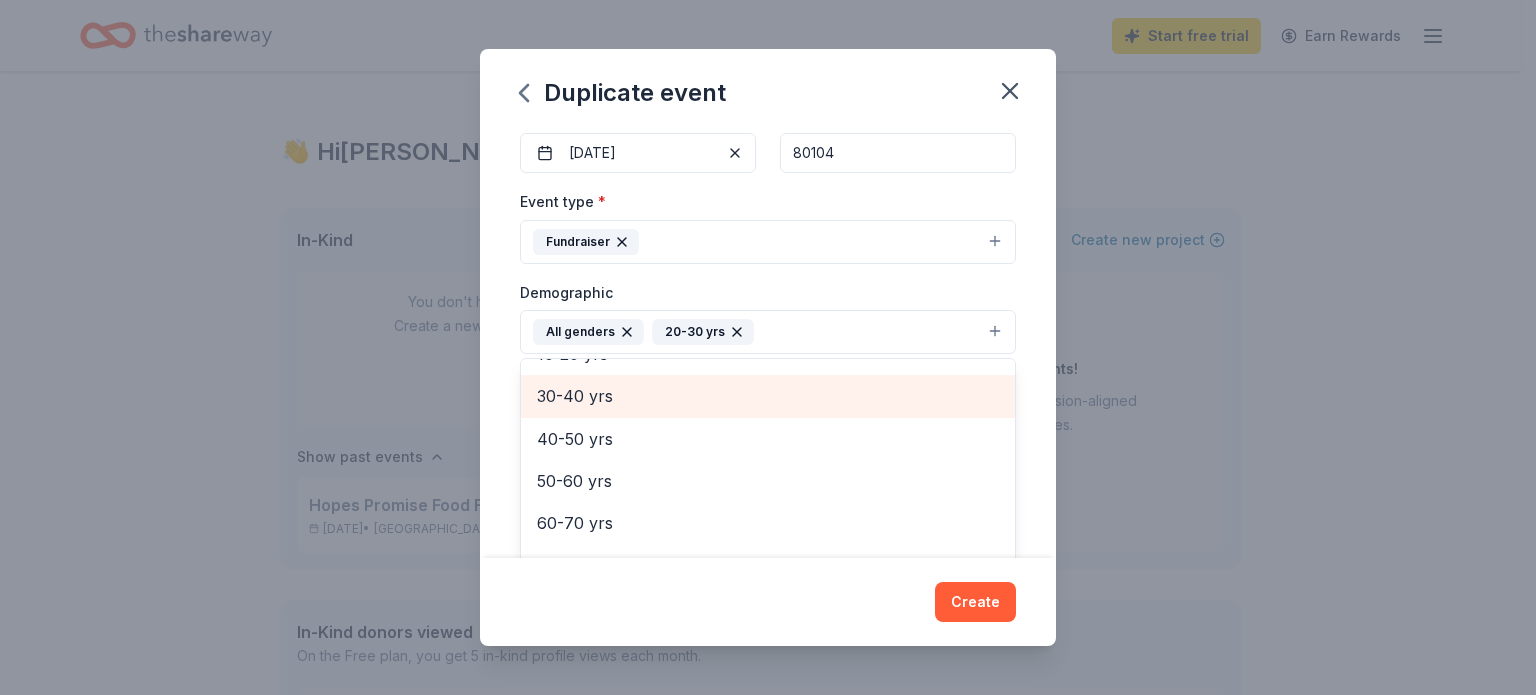 click on "30-40 yrs" at bounding box center (768, 396) 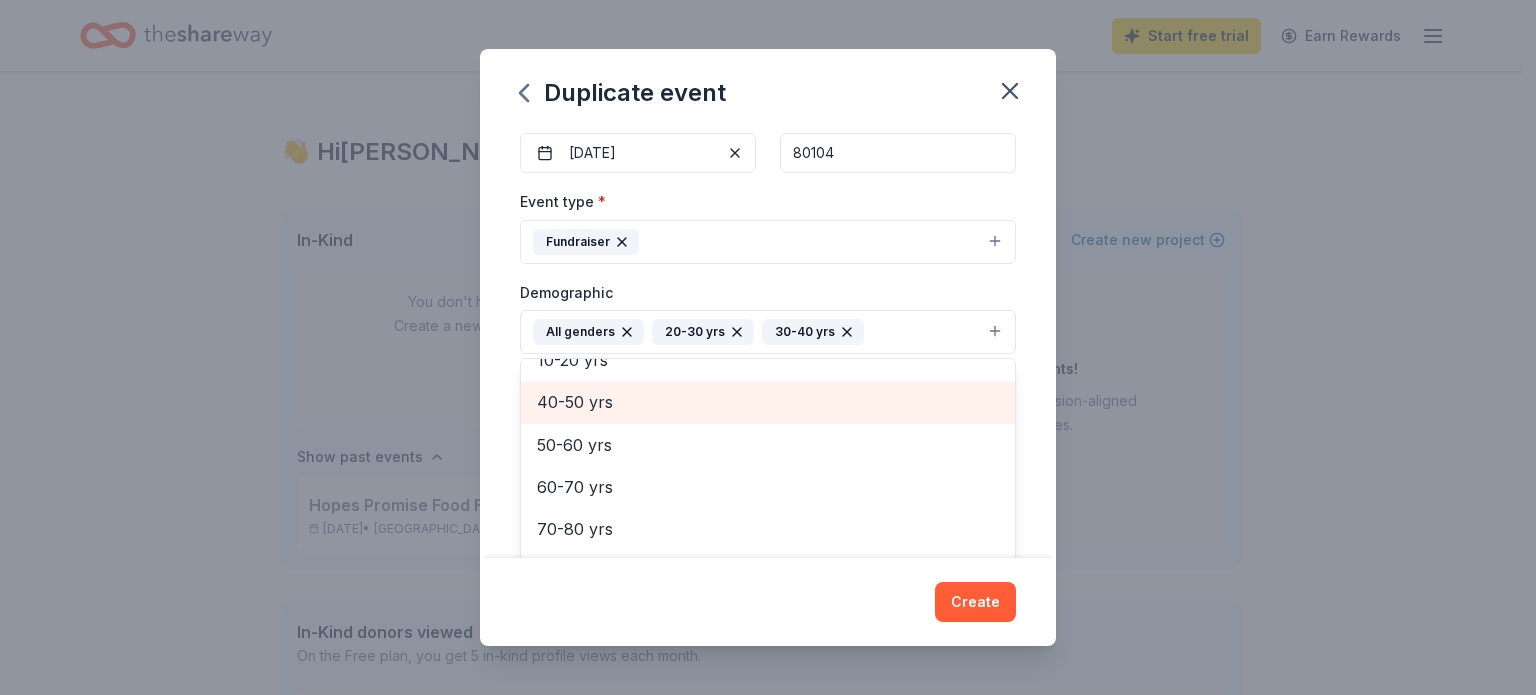 scroll, scrollTop: 193, scrollLeft: 0, axis: vertical 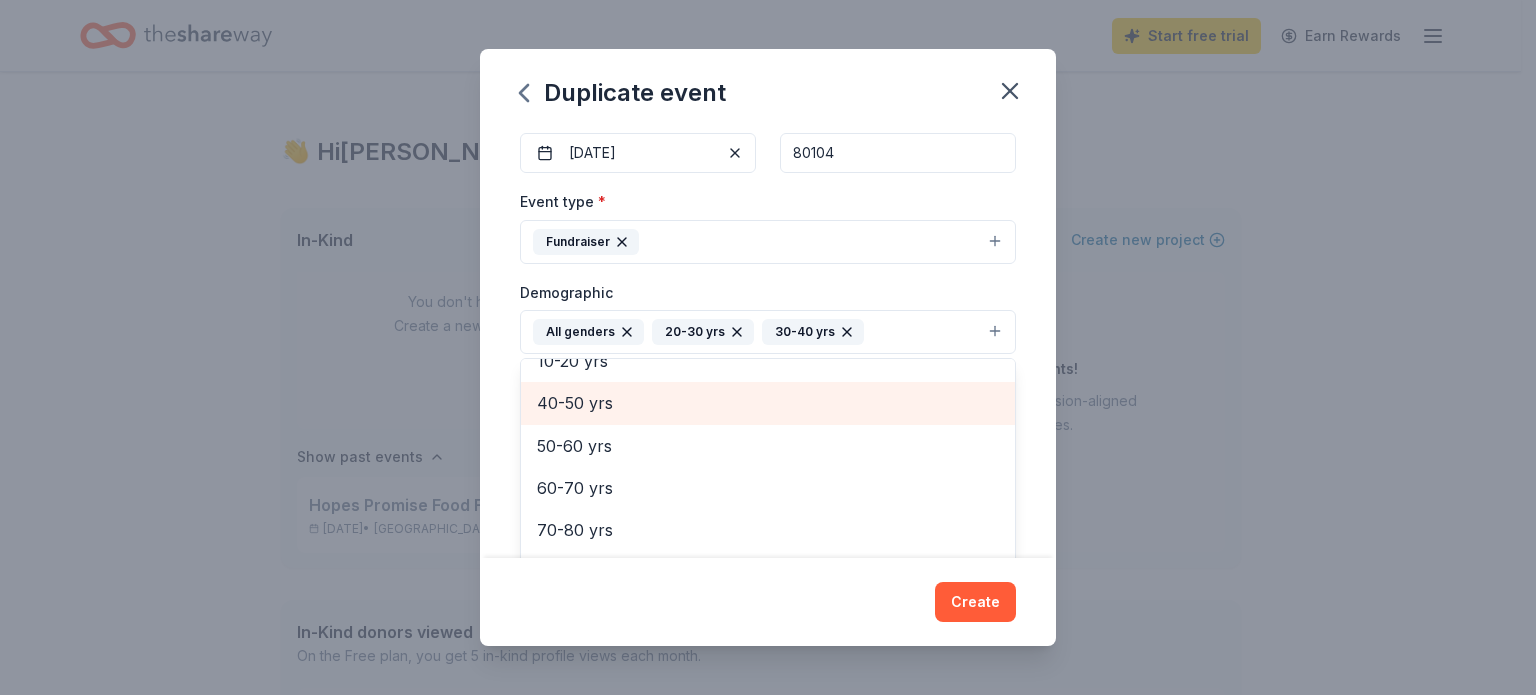click on "40-50 yrs" at bounding box center (768, 403) 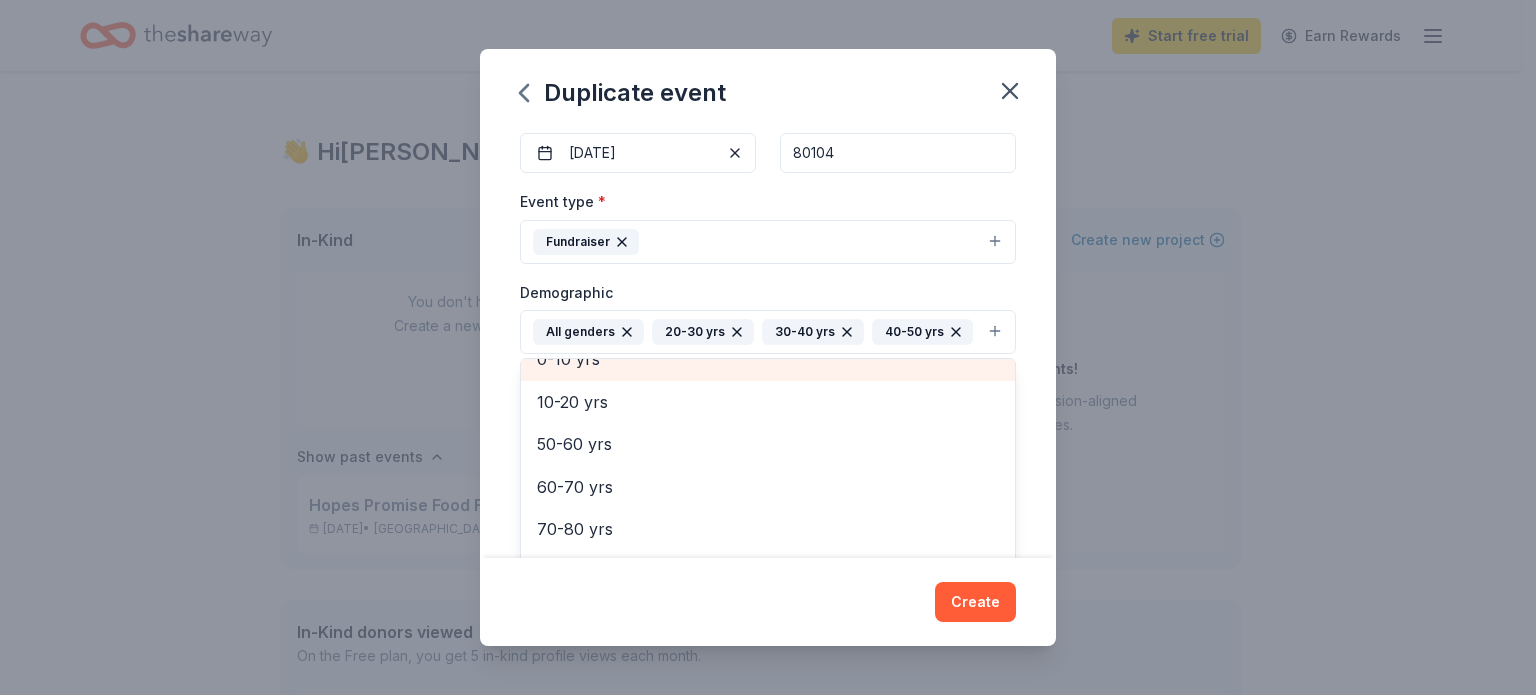 scroll, scrollTop: 151, scrollLeft: 0, axis: vertical 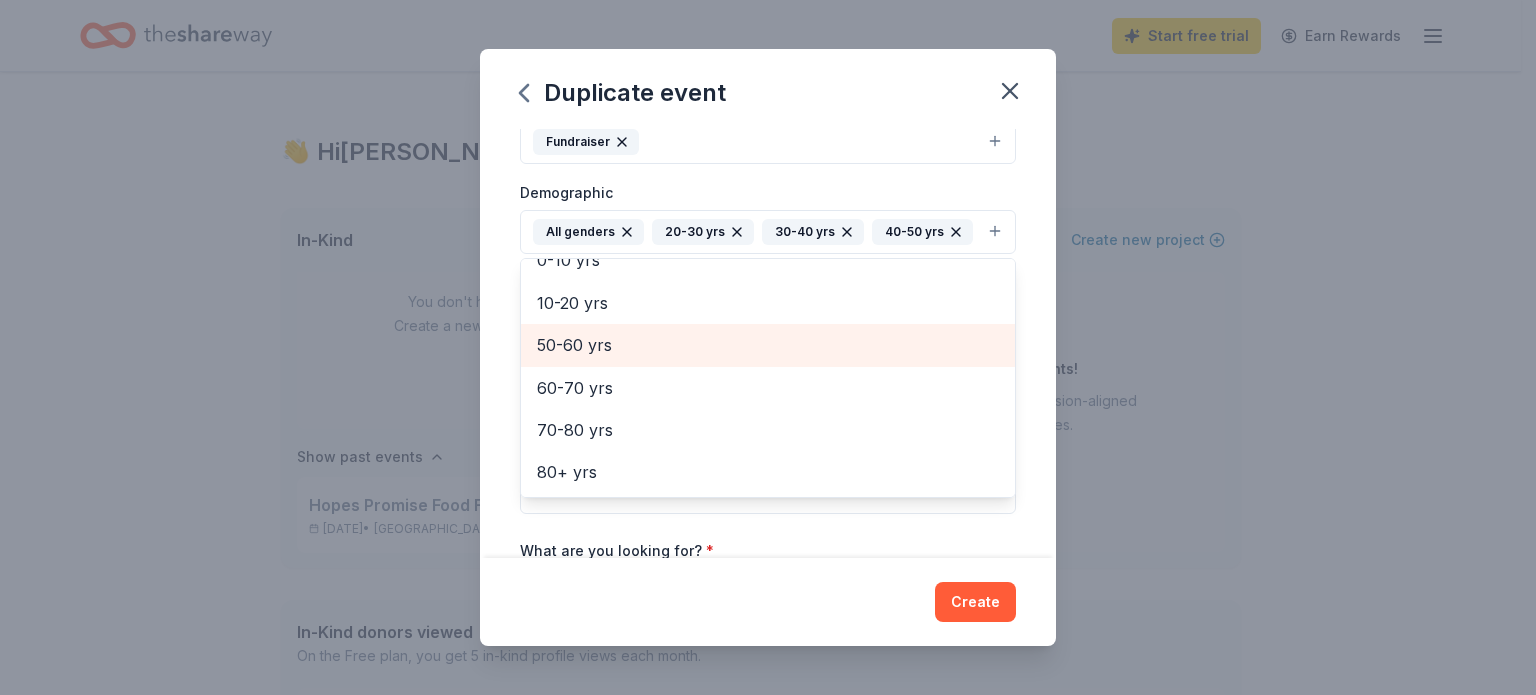 click on "50-60 yrs" at bounding box center [768, 345] 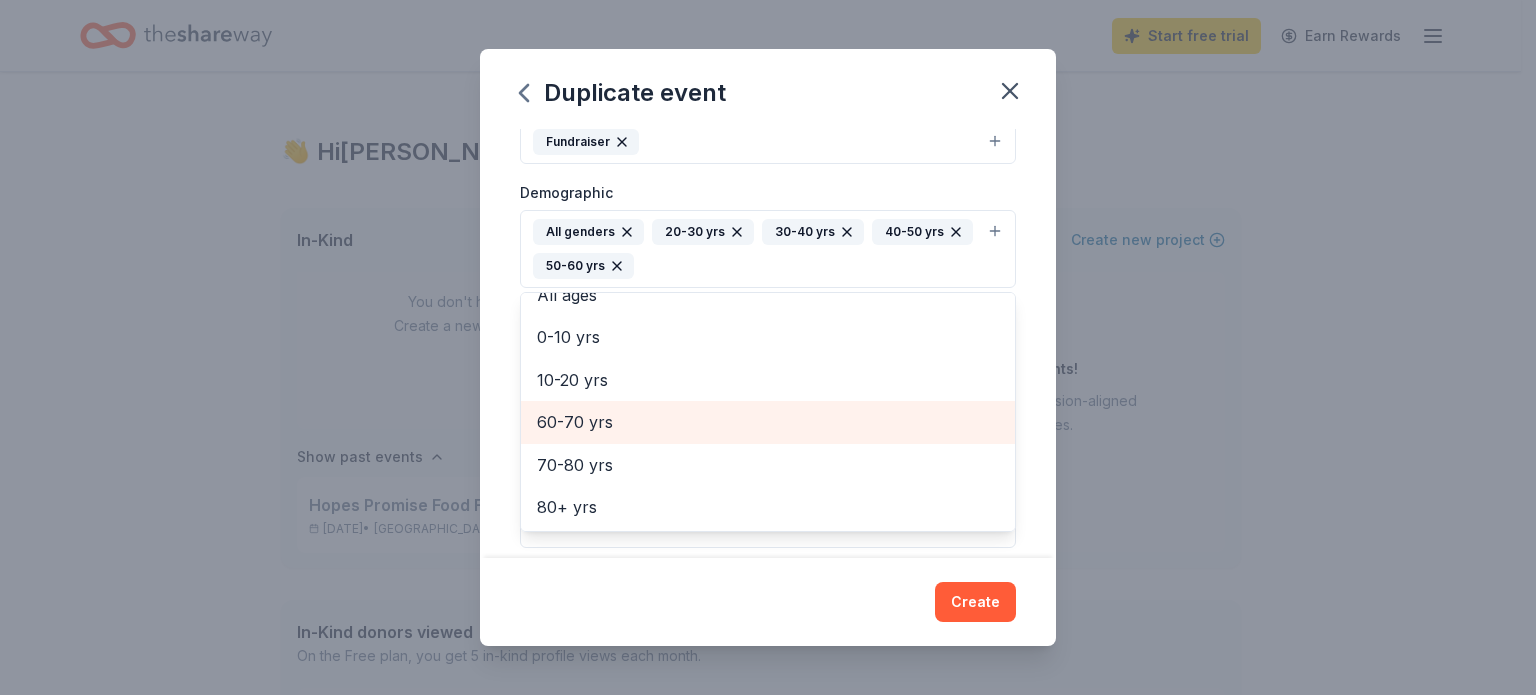 click on "60-70 yrs" at bounding box center (768, 422) 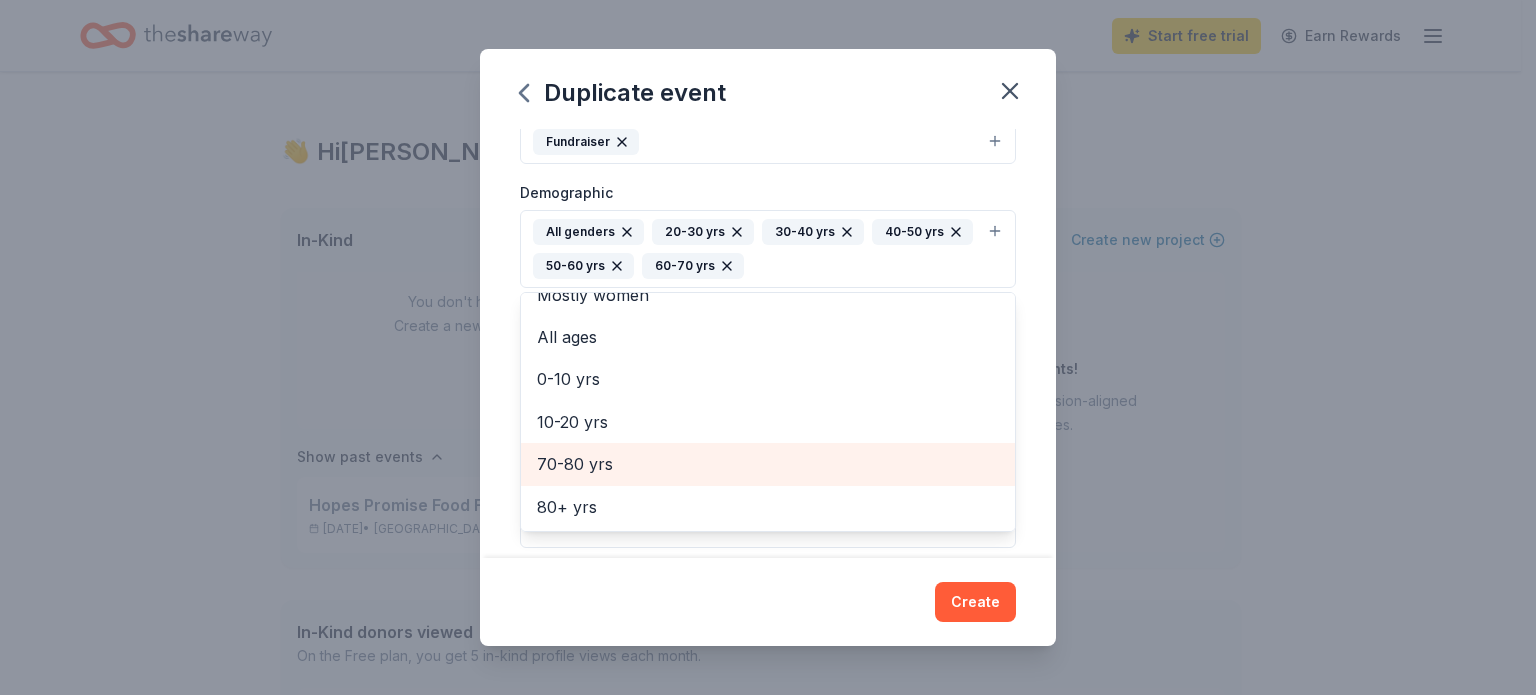 click on "70-80 yrs" at bounding box center [768, 464] 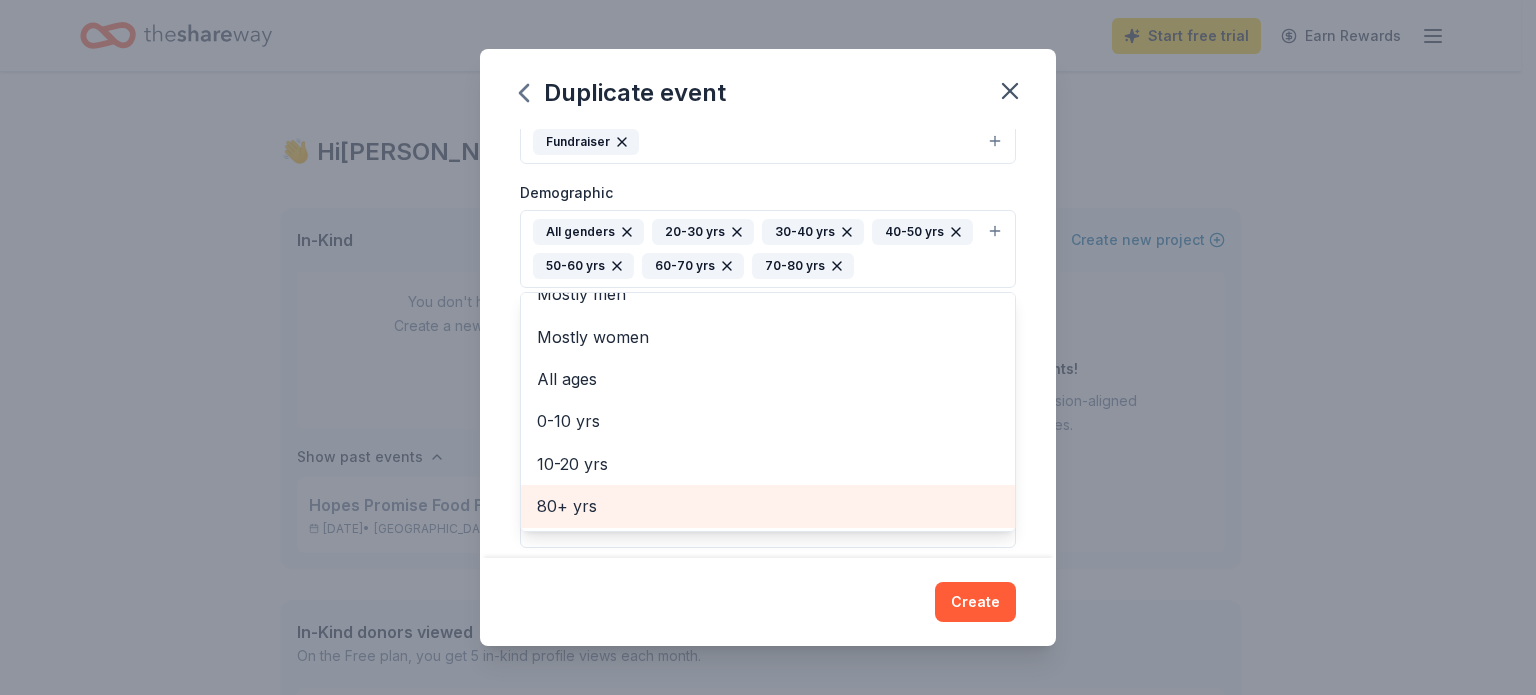 click on "80+ yrs" at bounding box center [768, 506] 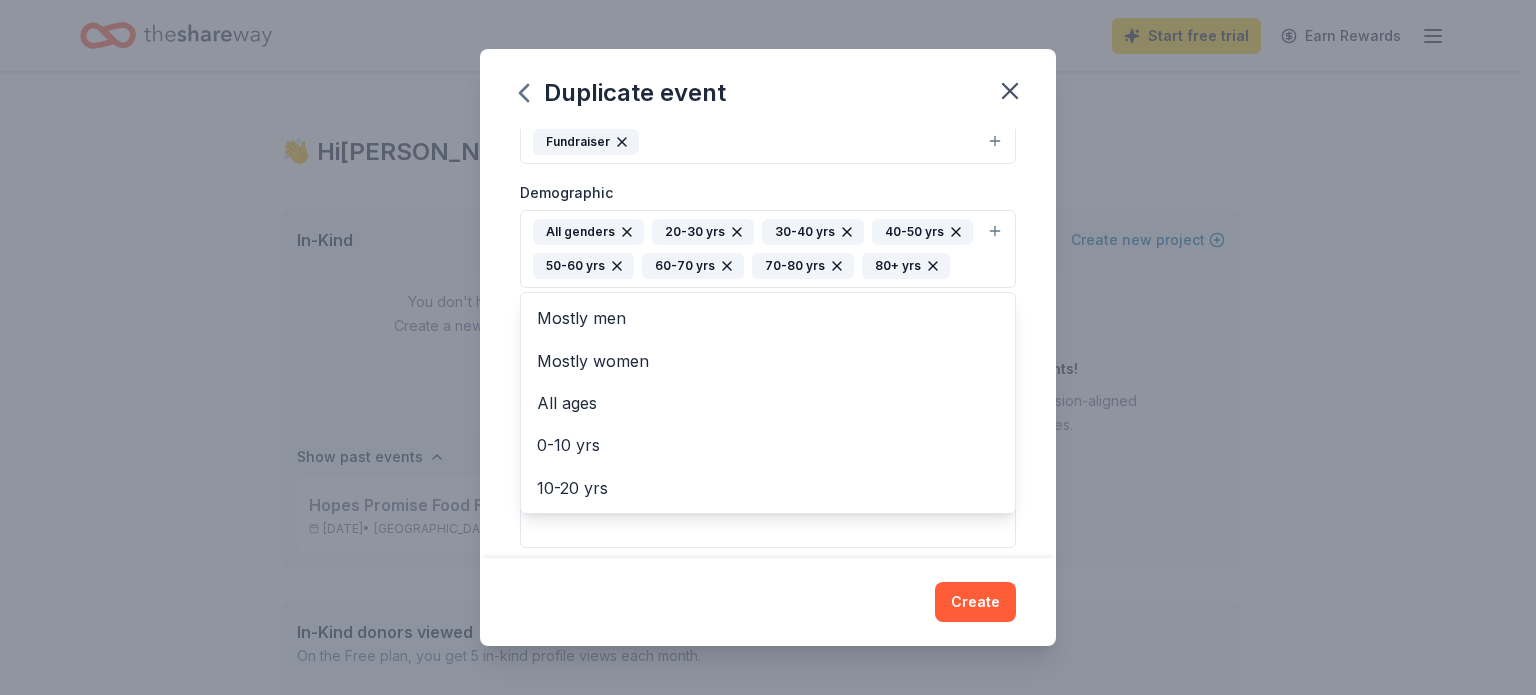 click on "Event name * Hopes Promise Food Festival 27 /100 Event website Attendance * 300 Date * 09/25/2025 ZIP code * 80104 Event type * Fundraiser Demographic All genders 20-30 yrs 30-40 yrs 40-50 yrs 50-60 yrs 60-70 yrs 70-80 yrs 80+ yrs Mostly men Mostly women All ages 0-10 yrs 10-20 yrs We use this information to help brands find events with their target demographic to sponsor their products. Mailing address Apt/unit Description What are you looking for? * Auction & raffle Meals Snacks Desserts Alcohol Beverages Send me reminders Email me reminders of donor application deadlines Recurring event Copy donors Saved Applied Approved Received Declined Not interested All copied donors will be given "saved" status in your new event. Companies that are no longer donating will not be copied." at bounding box center [768, 343] 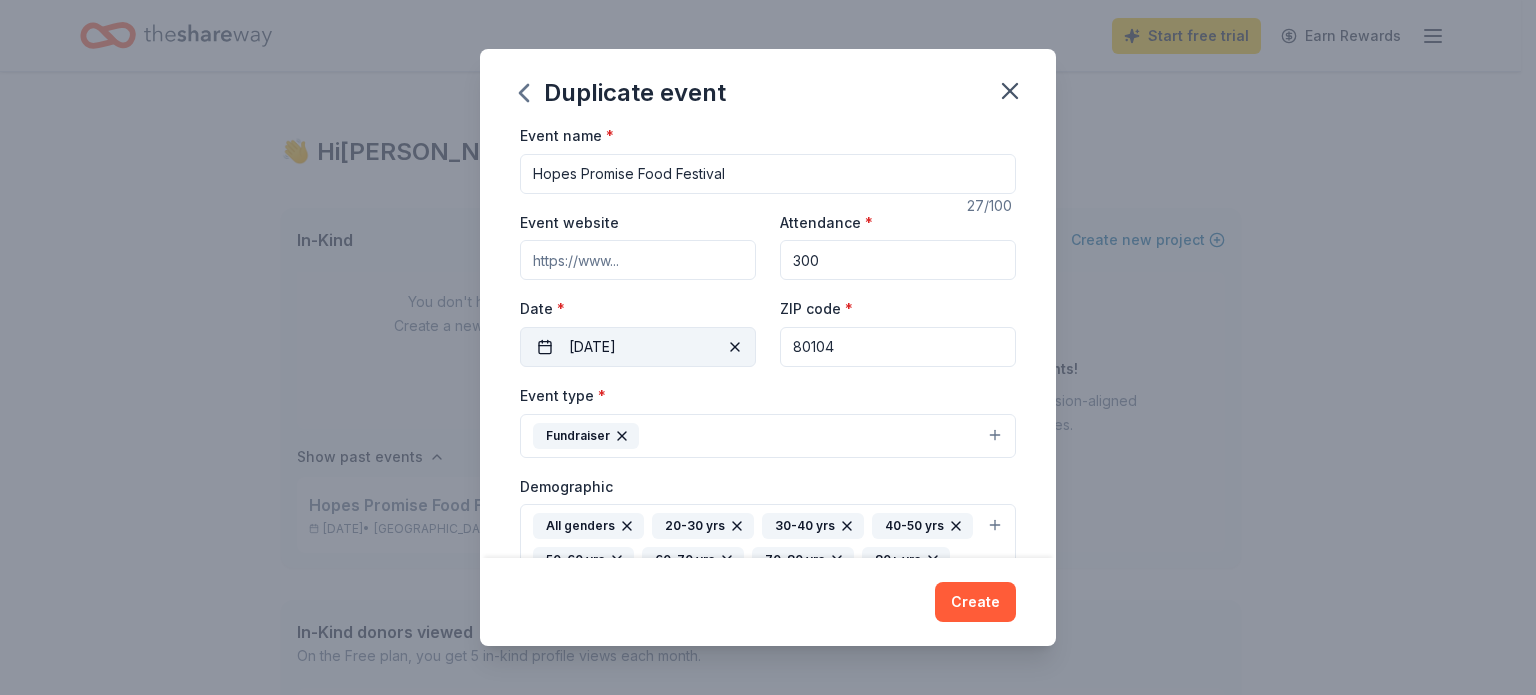 scroll, scrollTop: 0, scrollLeft: 0, axis: both 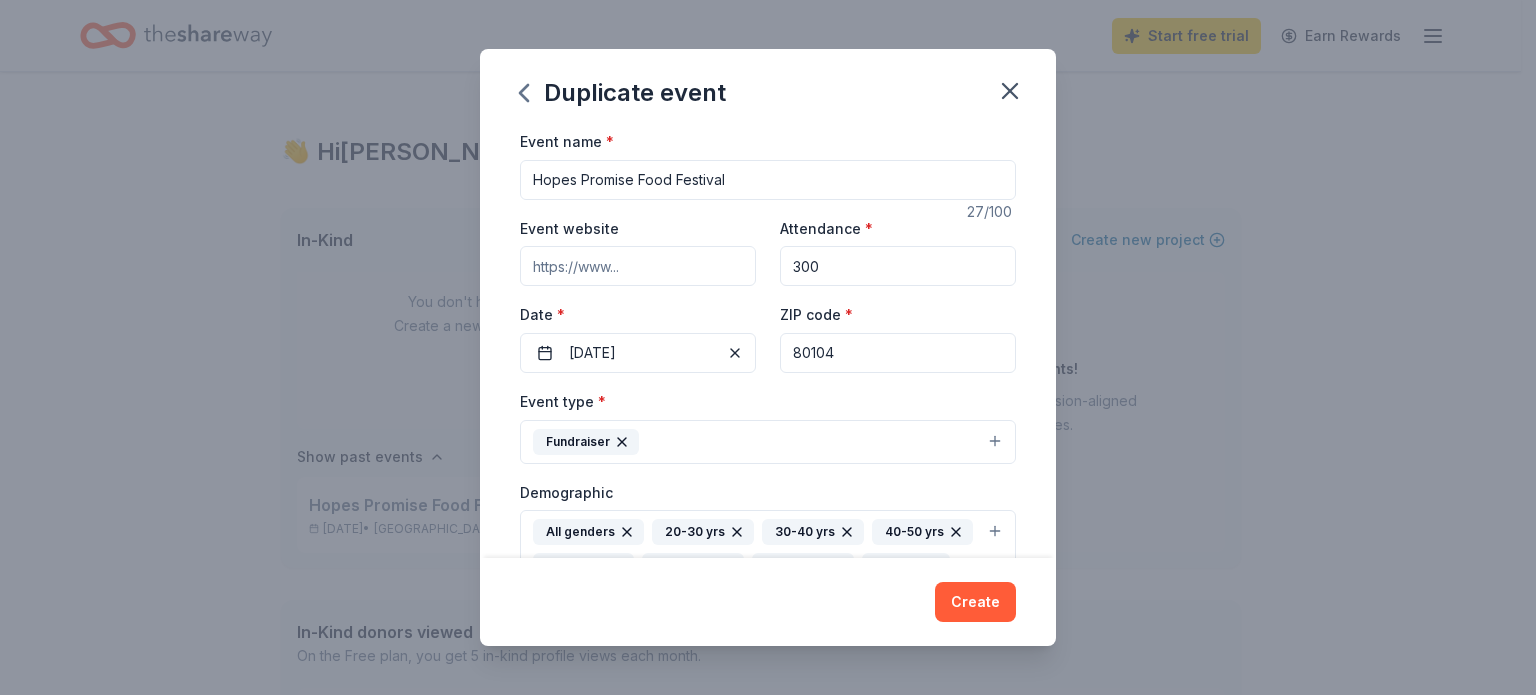click on "Event website" at bounding box center [638, 266] 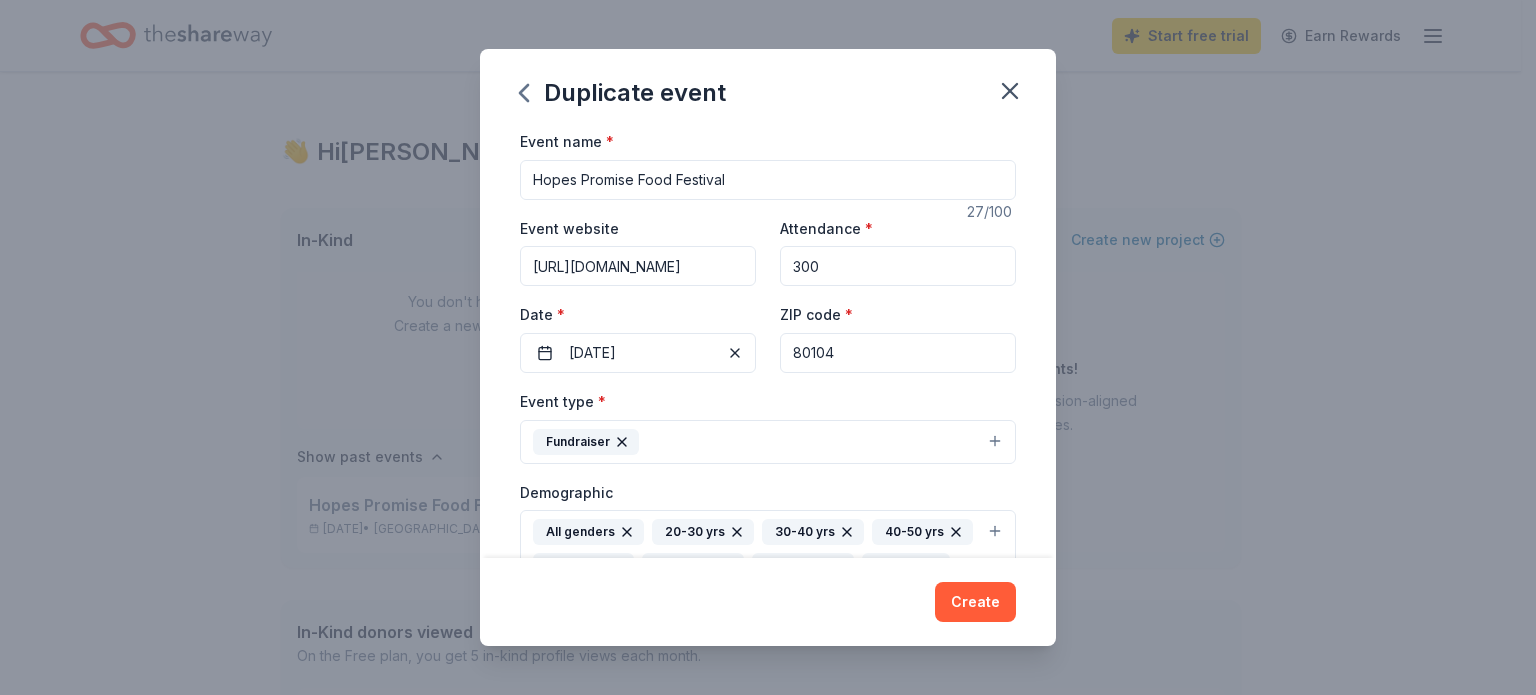 scroll, scrollTop: 0, scrollLeft: 8, axis: horizontal 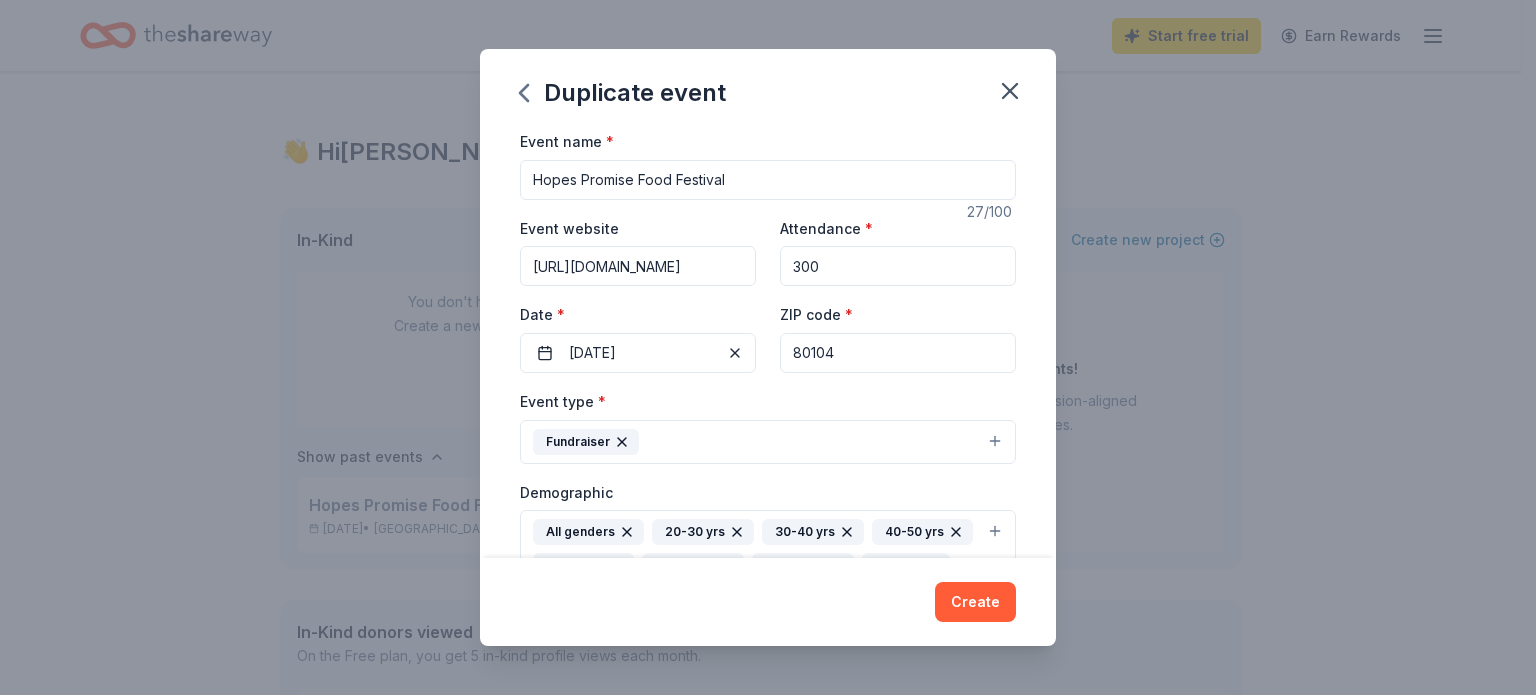 click on "Event name * Hopes Promise Food Festival 27 /100 Event website https://www.hopespromise.com Attendance * 300 Date * 09/25/2025 ZIP code * 80104 Event type * Fundraiser Demographic All genders 20-30 yrs 30-40 yrs 40-50 yrs 50-60 yrs 60-70 yrs 70-80 yrs 80+ yrs We use this information to help brands find events with their target demographic to sponsor their products. Mailing address Apt/unit Description What are you looking for? * Auction & raffle Meals Snacks Desserts Alcohol Beverages Send me reminders Email me reminders of donor application deadlines Recurring event" at bounding box center [768, 610] 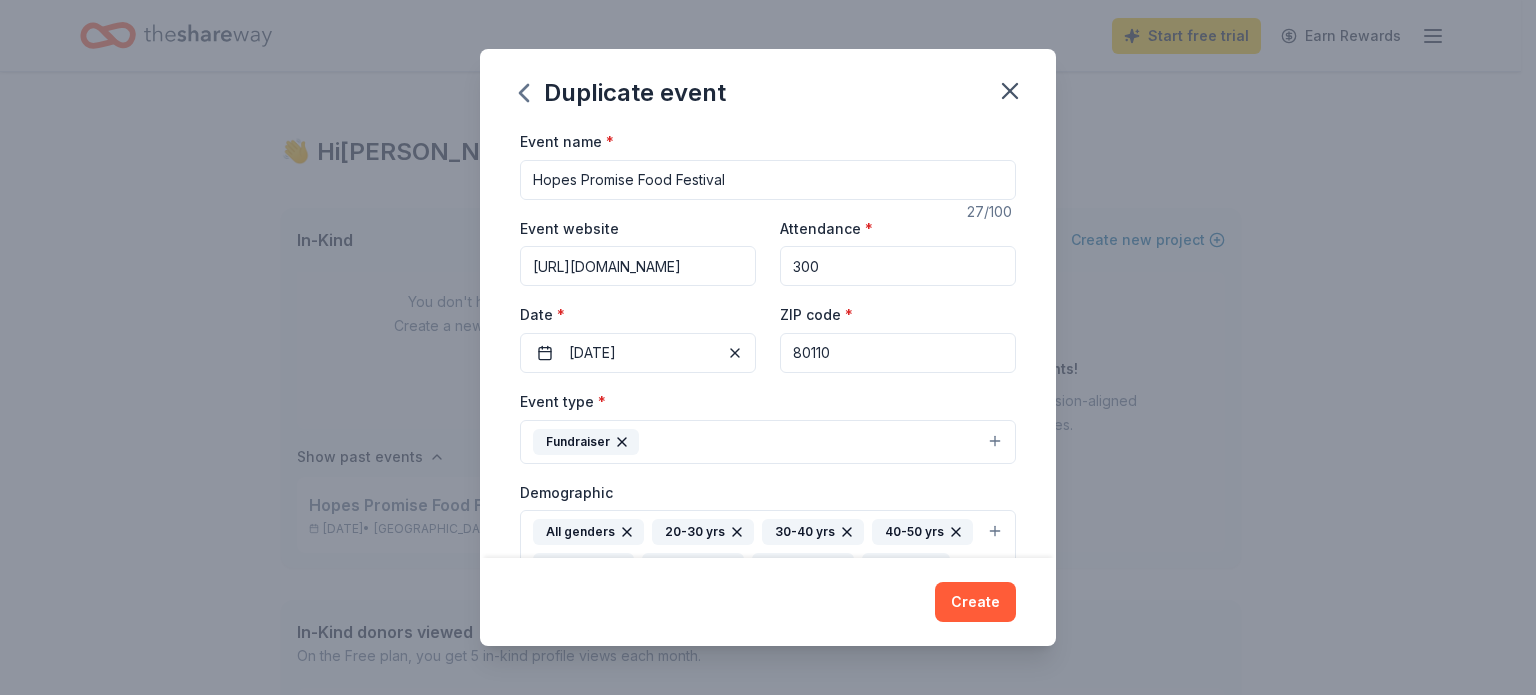 type on "80110" 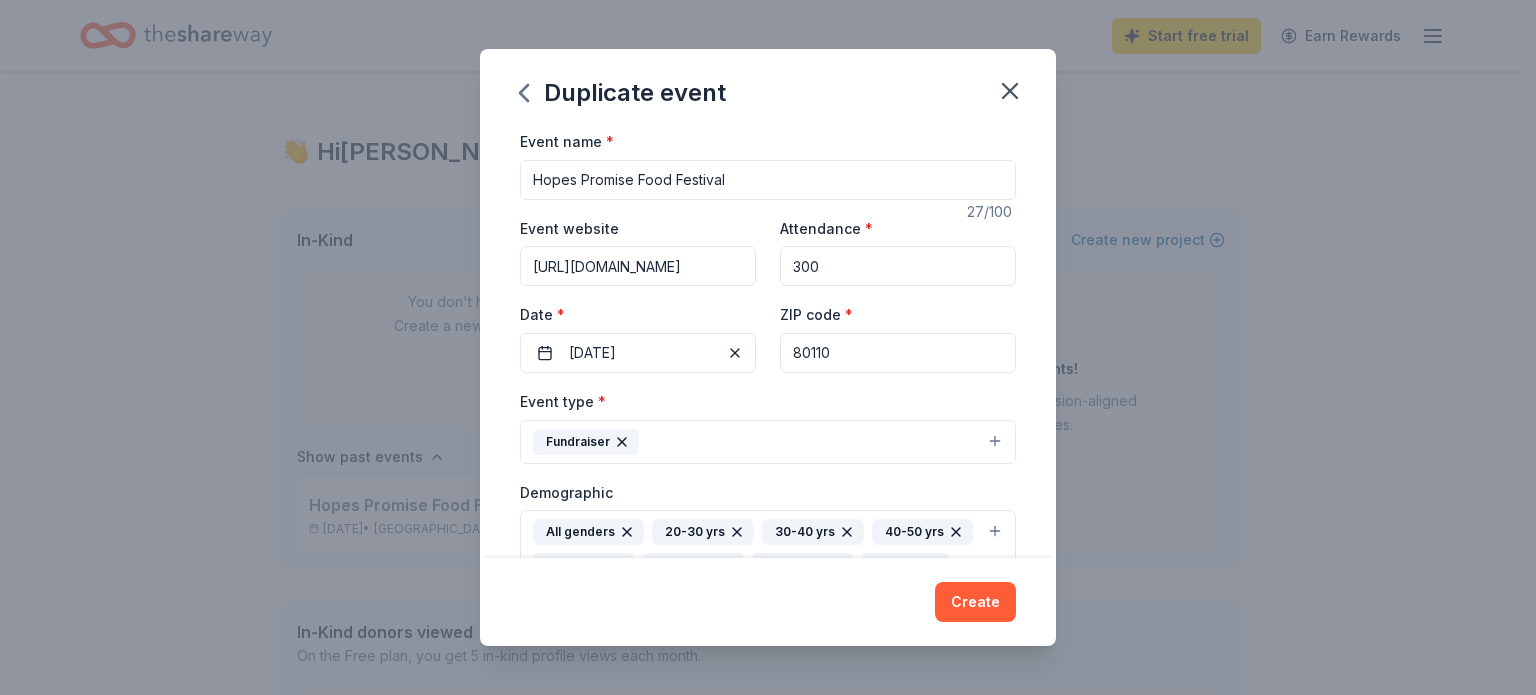 click on "Event type * Fundraiser" at bounding box center (768, 426) 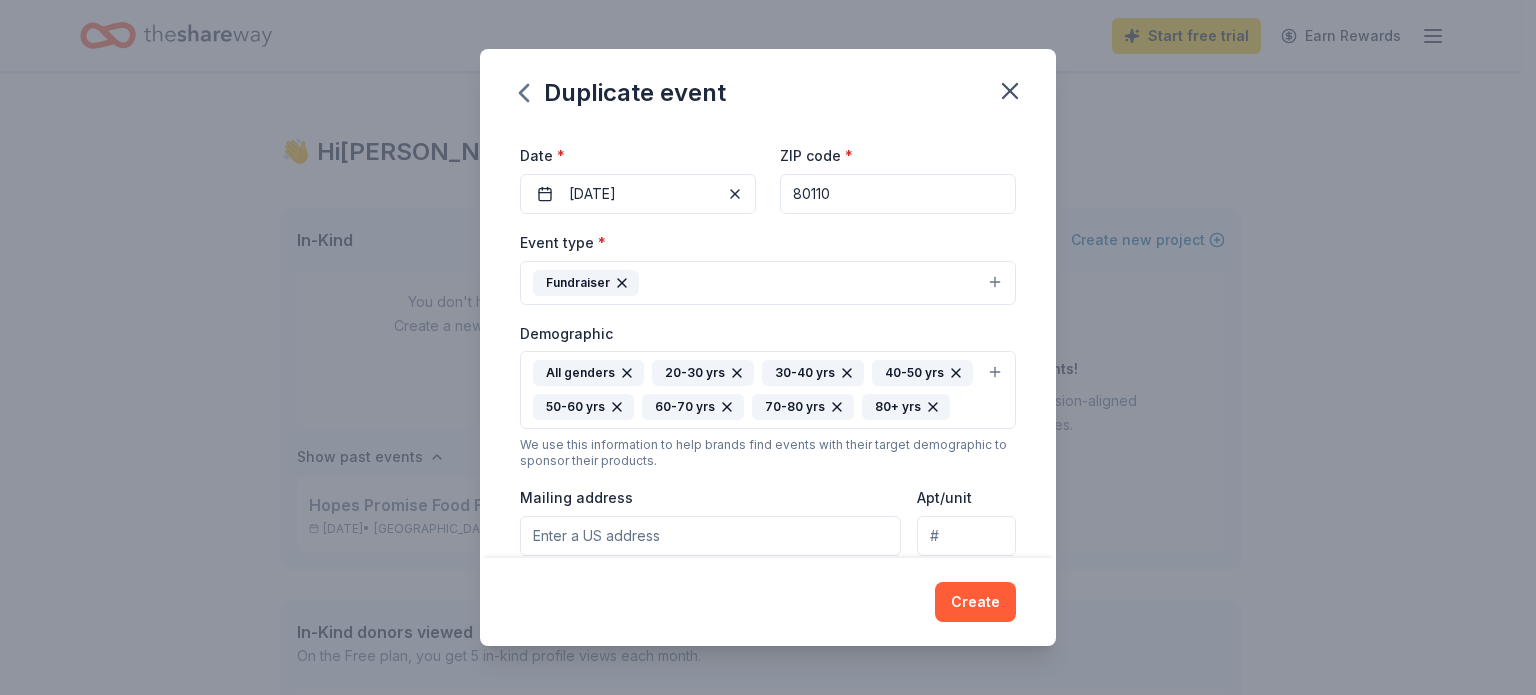 scroll, scrollTop: 200, scrollLeft: 0, axis: vertical 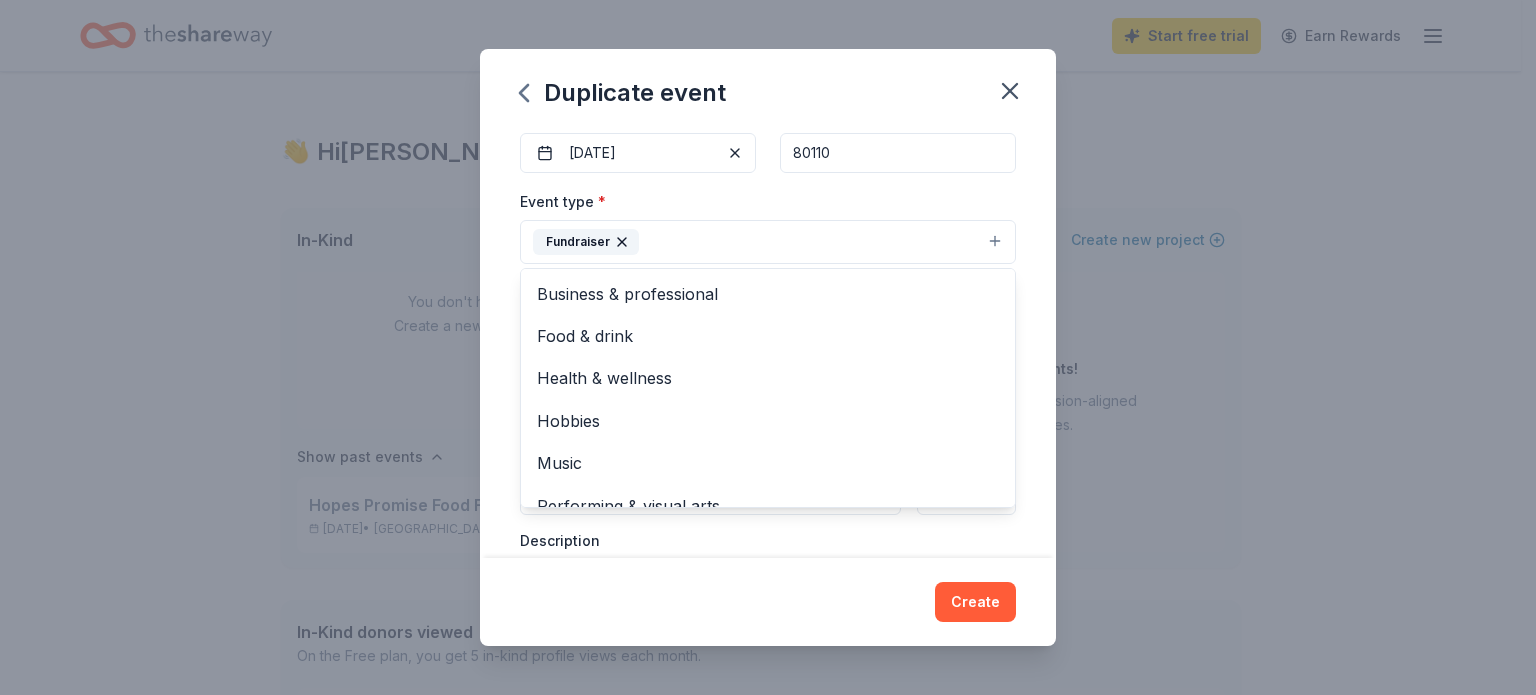 click on "Fundraiser" at bounding box center [768, 242] 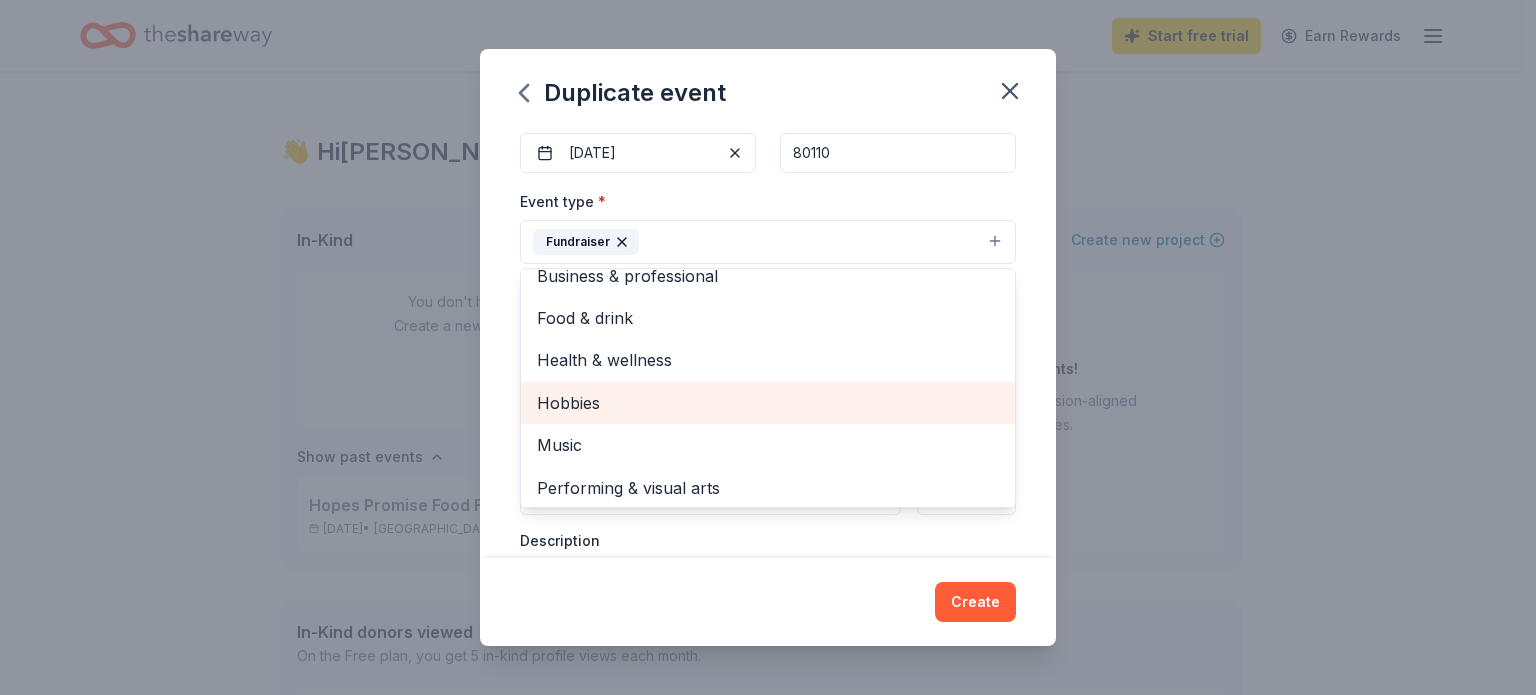 scroll, scrollTop: 24, scrollLeft: 0, axis: vertical 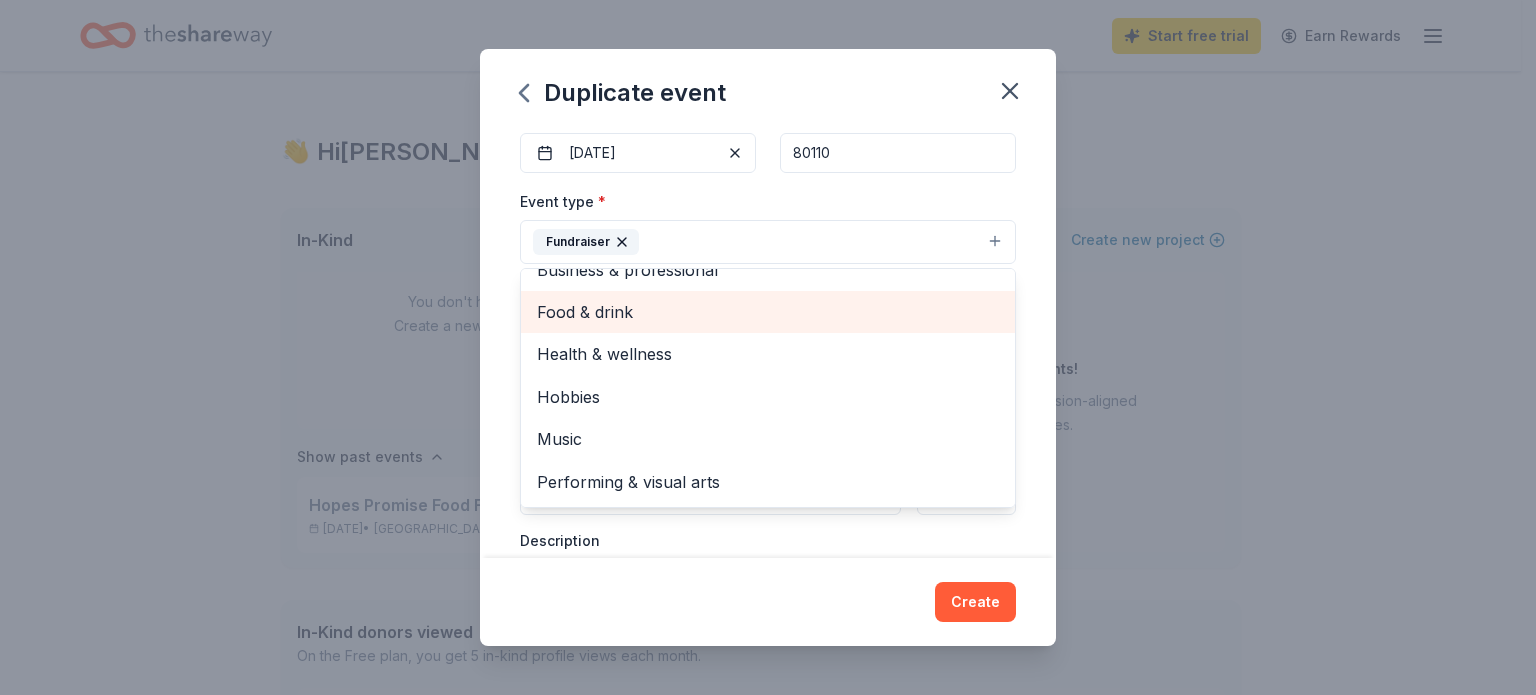 click on "Food & drink" at bounding box center (768, 312) 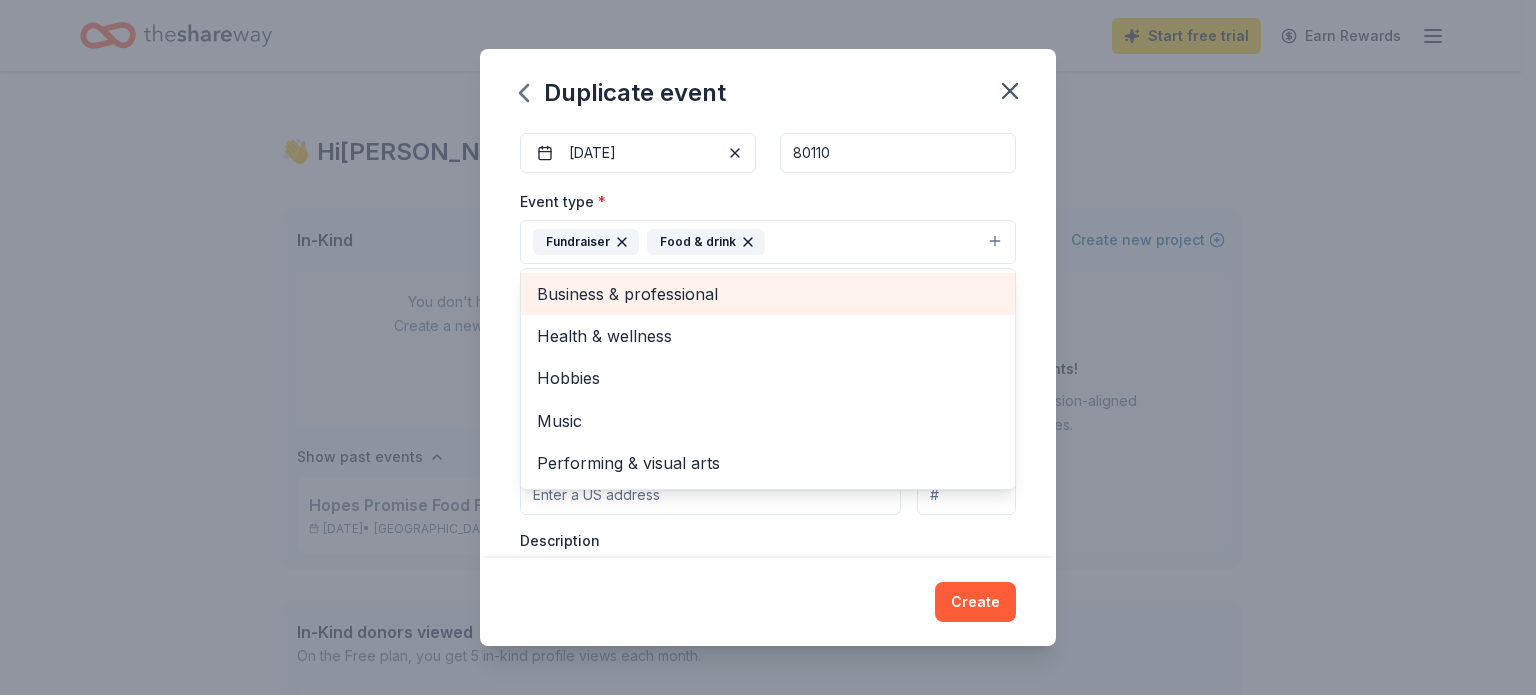 scroll, scrollTop: 0, scrollLeft: 0, axis: both 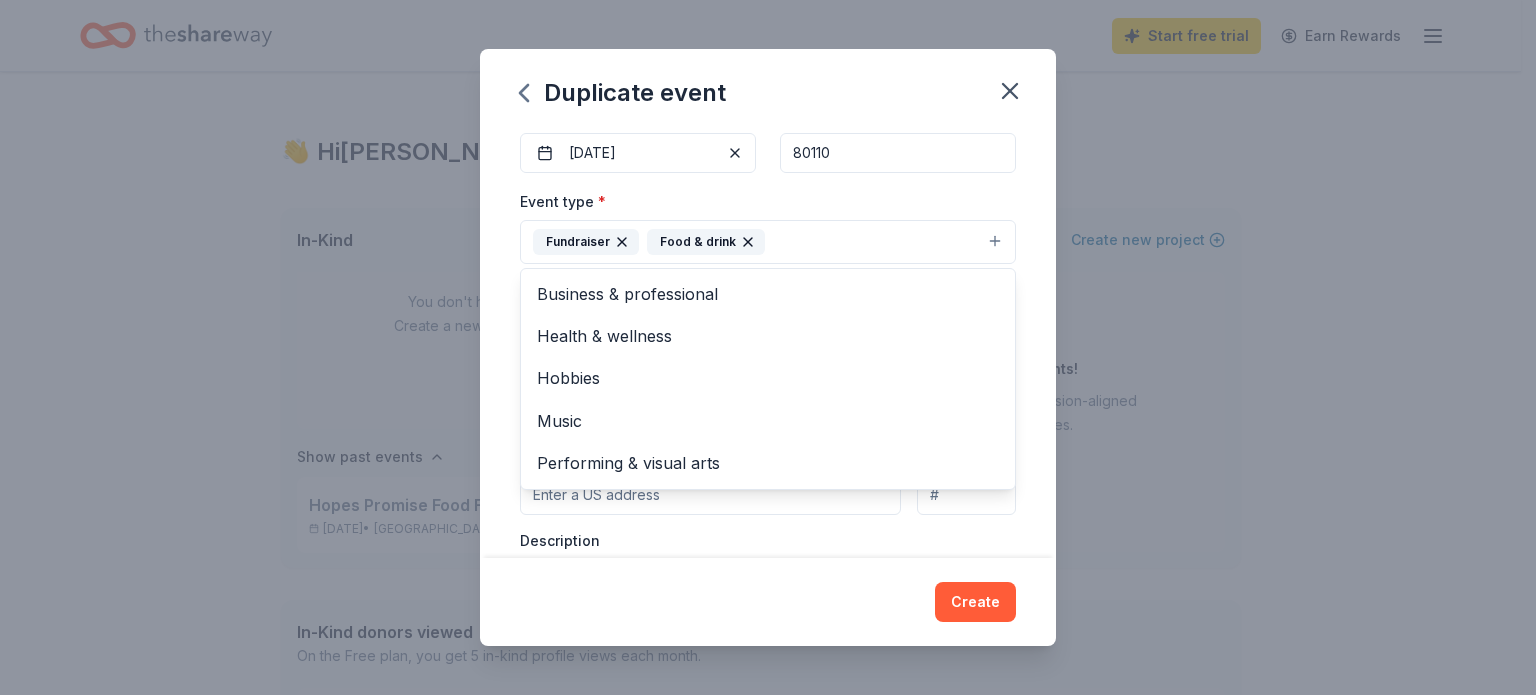 click on "Duplicate event Event name * Hopes Promise Food Festival 27 /100 Event website https://www.hopespromise.com Attendance * 300 Date * 09/25/2025 ZIP code * 80110 Event type * Fundraiser Food & drink Business & professional Health & wellness Hobbies Music Performing & visual arts Demographic All genders 20-30 yrs 30-40 yrs 40-50 yrs 50-60 yrs 60-70 yrs 70-80 yrs 80+ yrs We use this information to help brands find events with their target demographic to sponsor their products. Mailing address Apt/unit Description What are you looking for? * Auction & raffle Meals Snacks Desserts Alcohol Beverages Send me reminders Email me reminders of donor application deadlines Recurring event Copy donors Saved Applied Approved Received Declined Not interested All copied donors will be given "saved" status in your new event. Companies that are no longer donating will not be copied. Create" at bounding box center [768, 347] 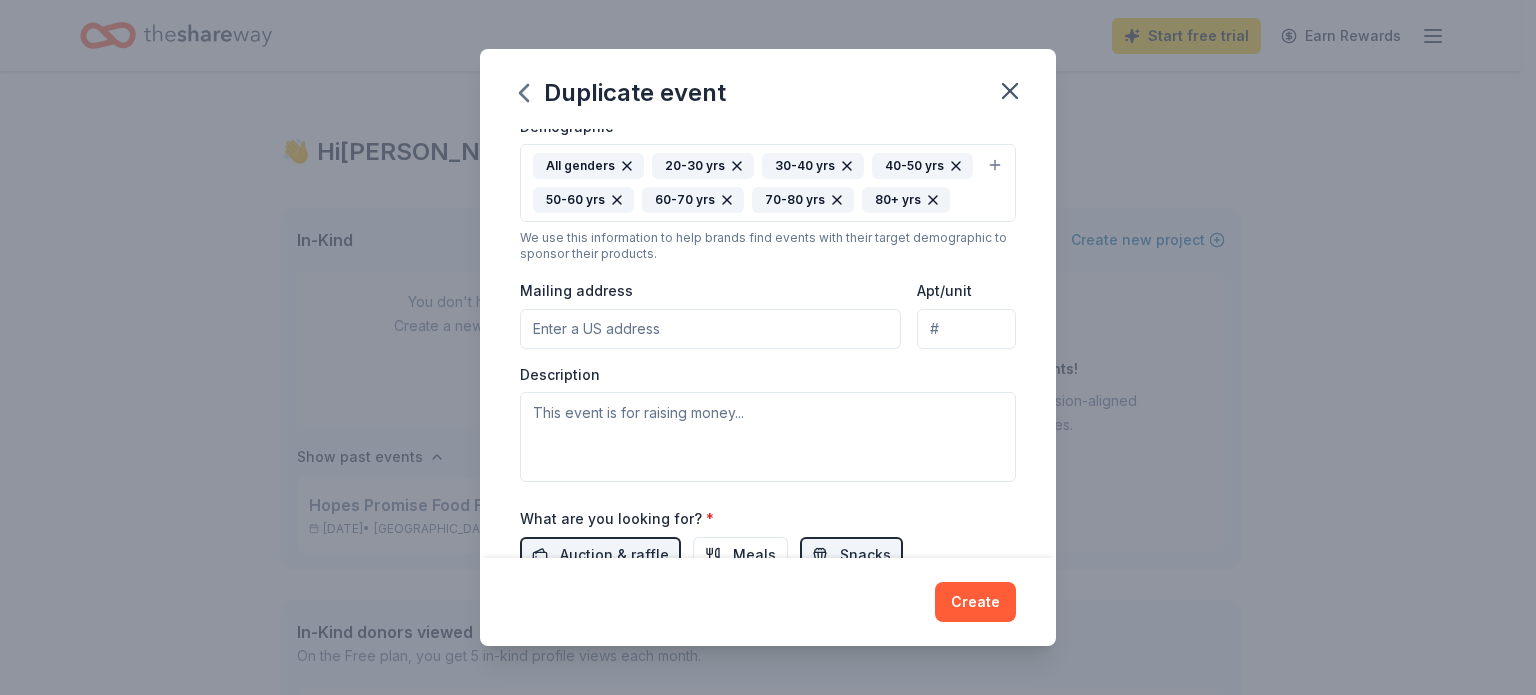 scroll, scrollTop: 400, scrollLeft: 0, axis: vertical 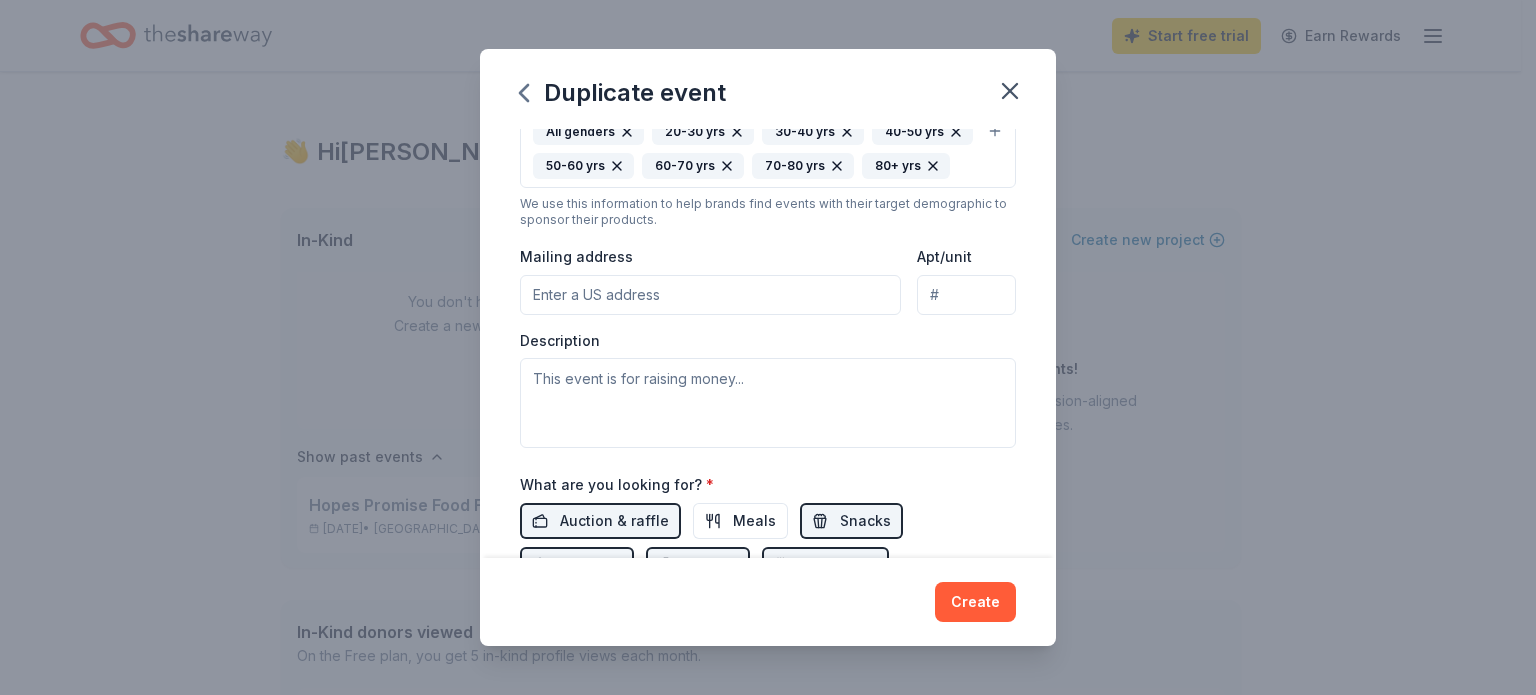 click on "Mailing address" at bounding box center [710, 295] 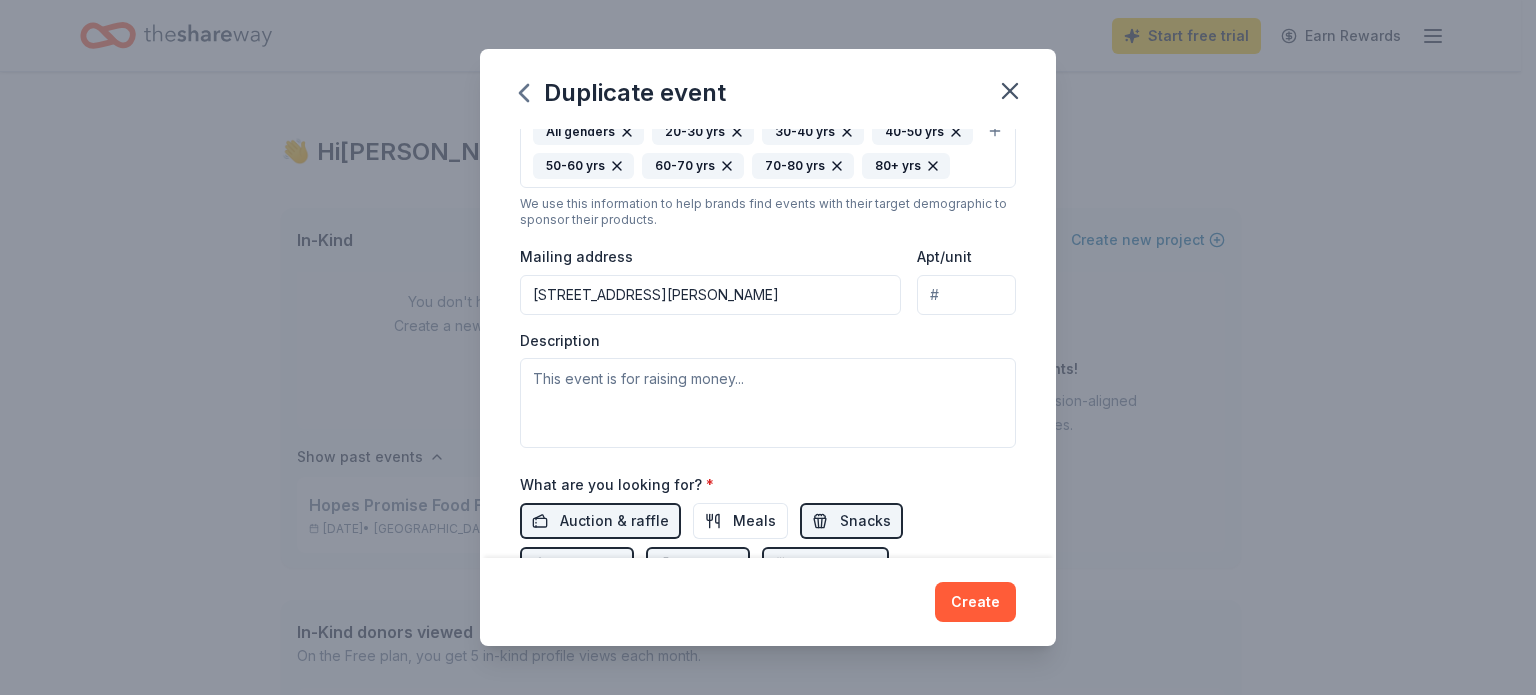 type on "Suite E" 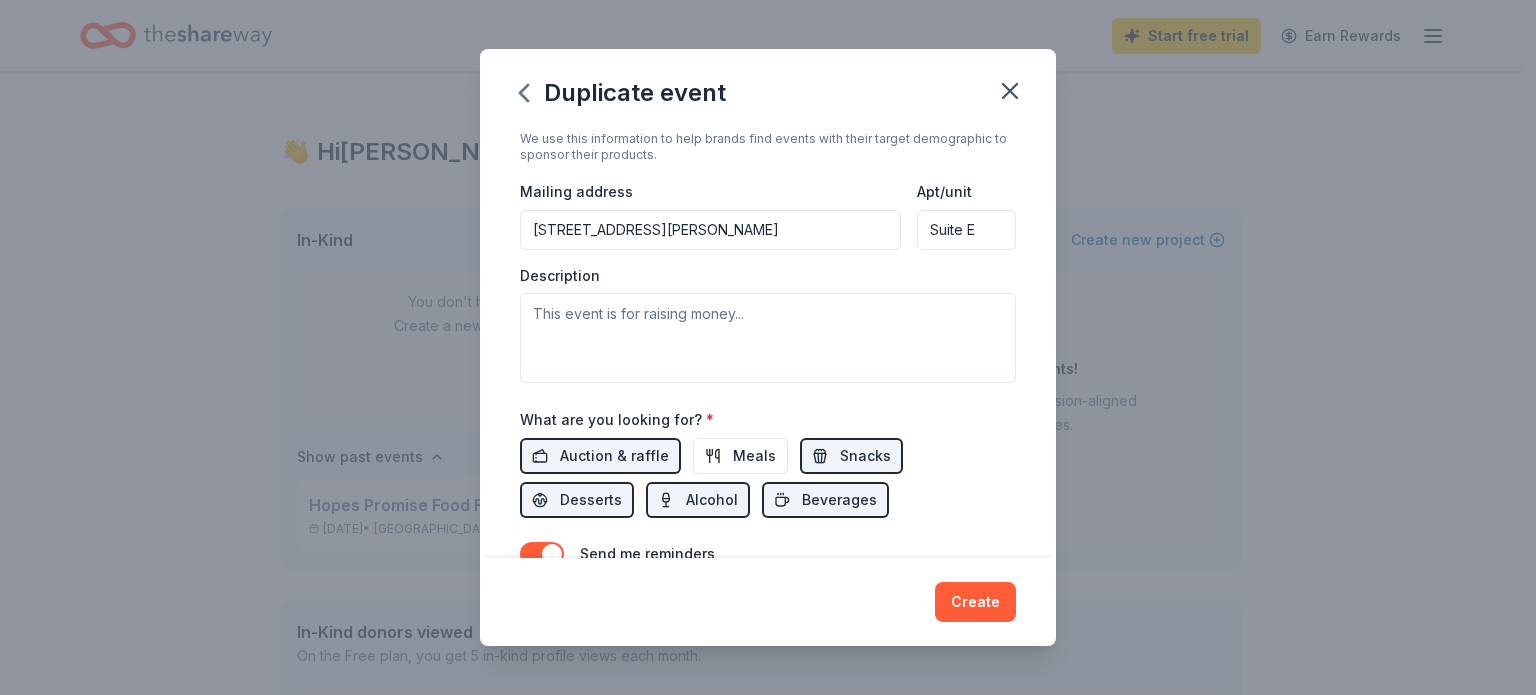 scroll, scrollTop: 500, scrollLeft: 0, axis: vertical 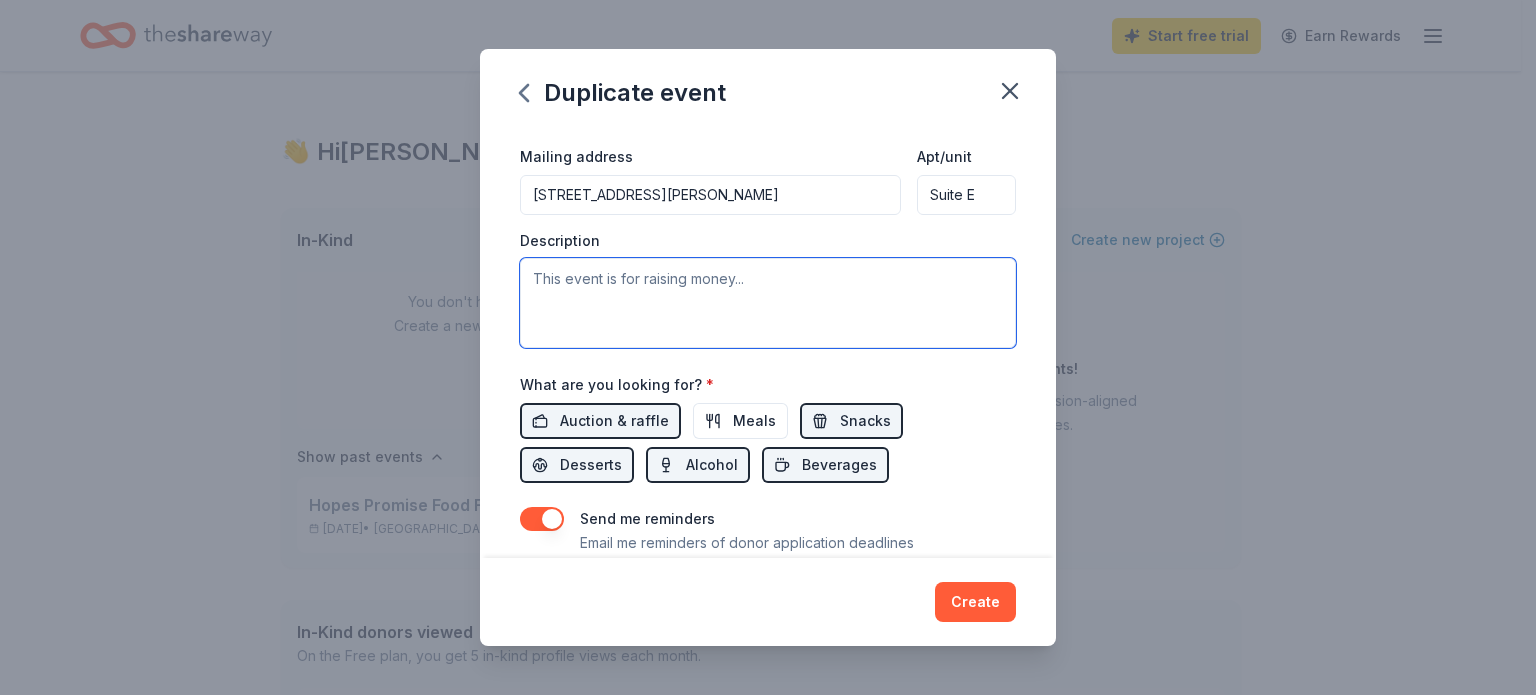 click at bounding box center (768, 303) 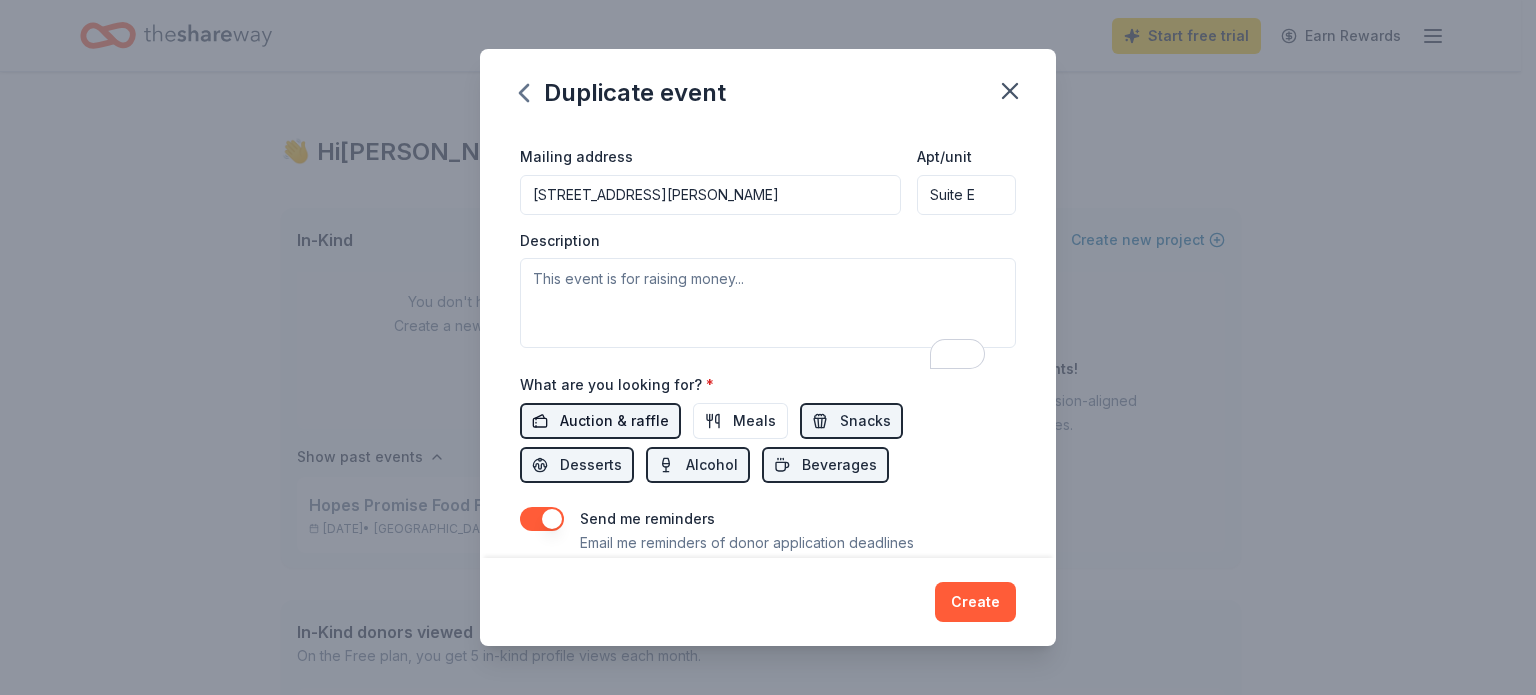 click on "Auction & raffle" at bounding box center [614, 421] 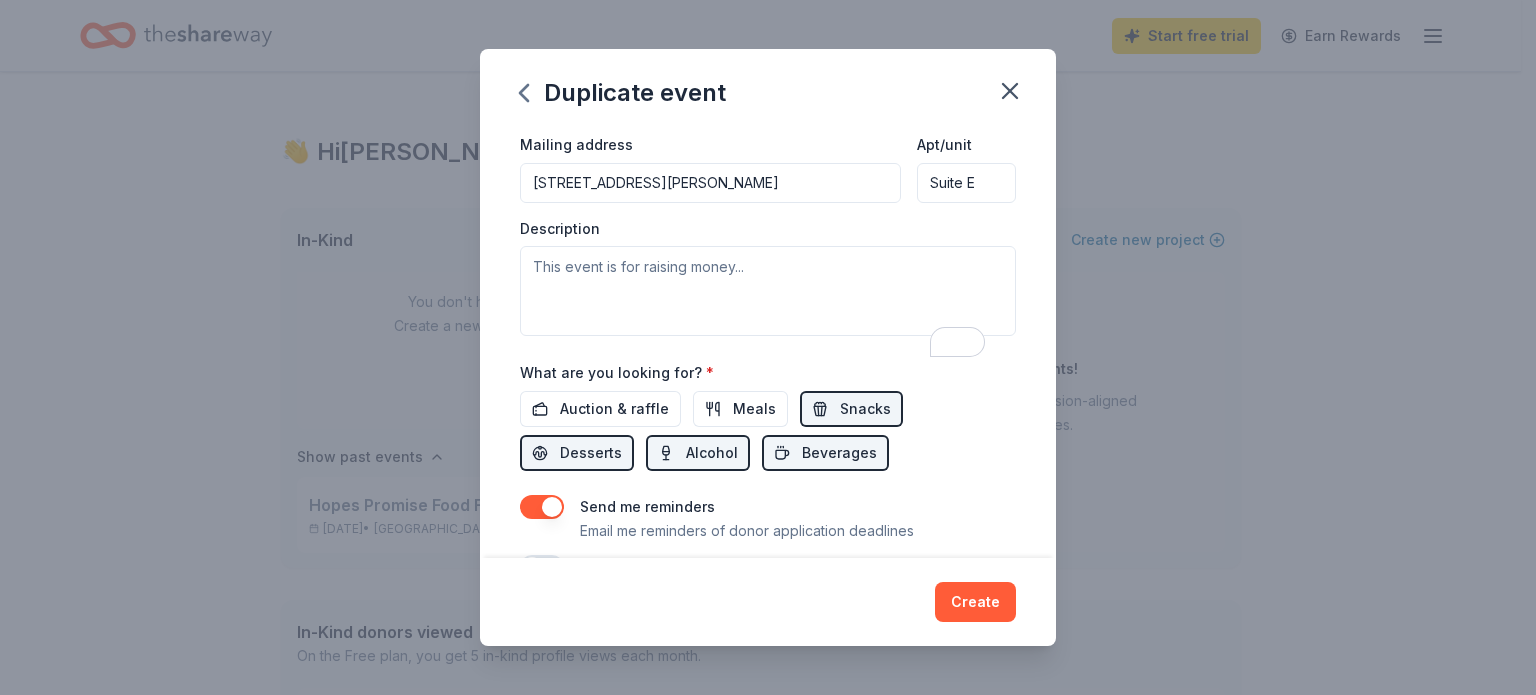 scroll, scrollTop: 500, scrollLeft: 0, axis: vertical 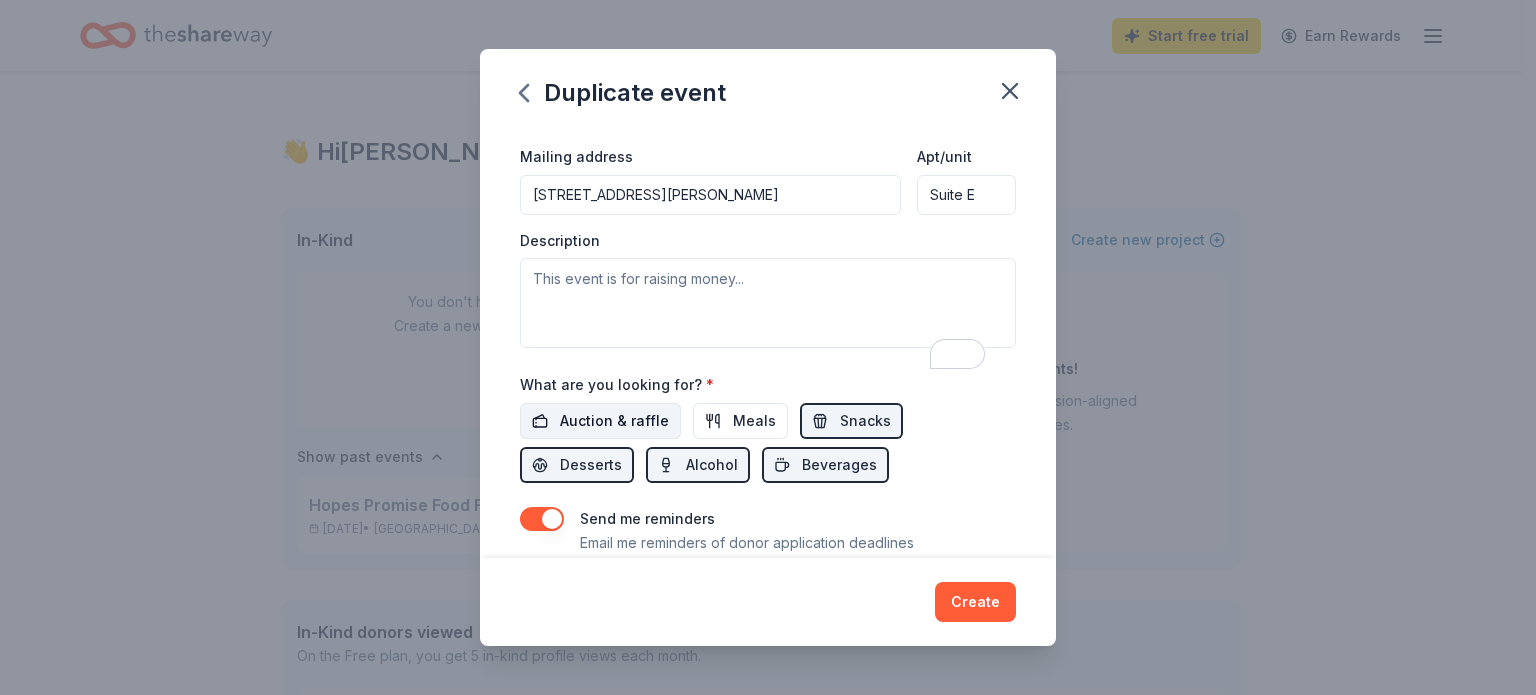 click on "Auction & raffle" at bounding box center [614, 421] 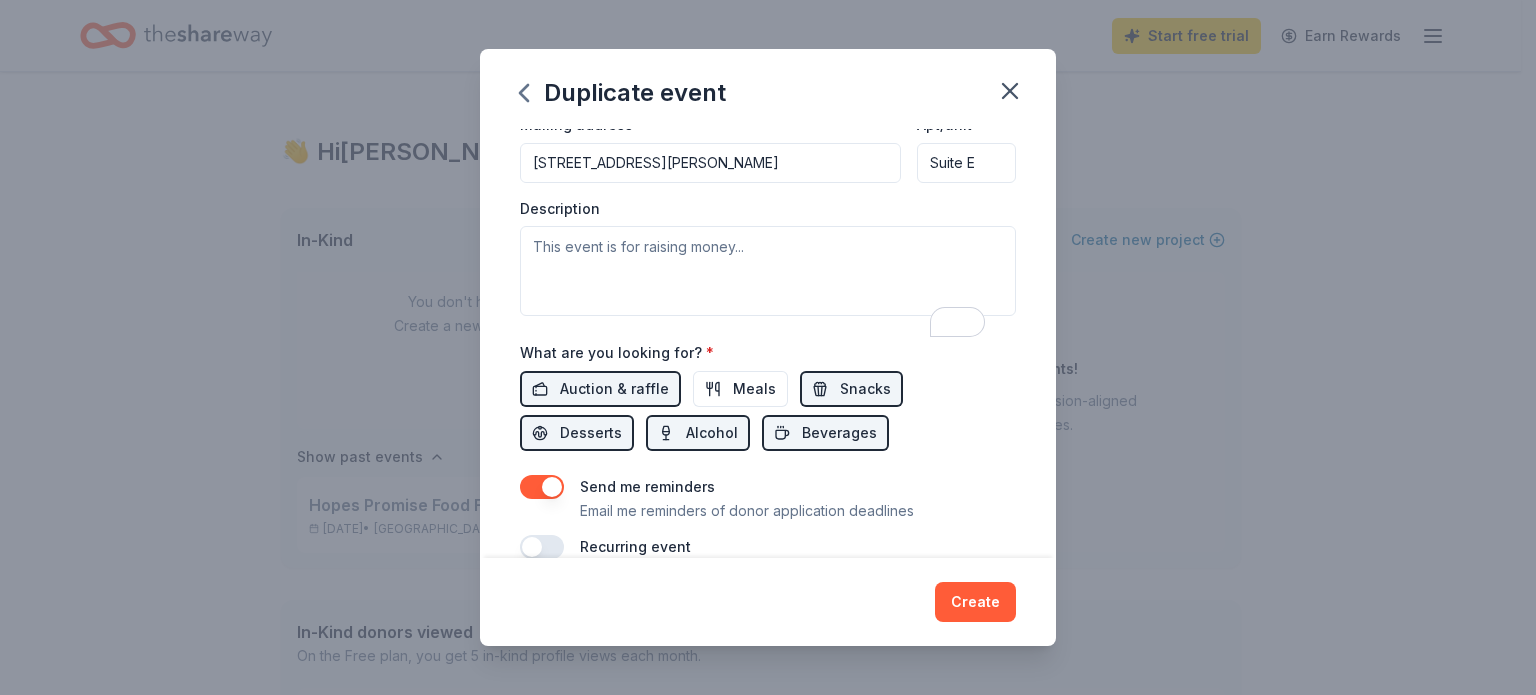 scroll, scrollTop: 516, scrollLeft: 0, axis: vertical 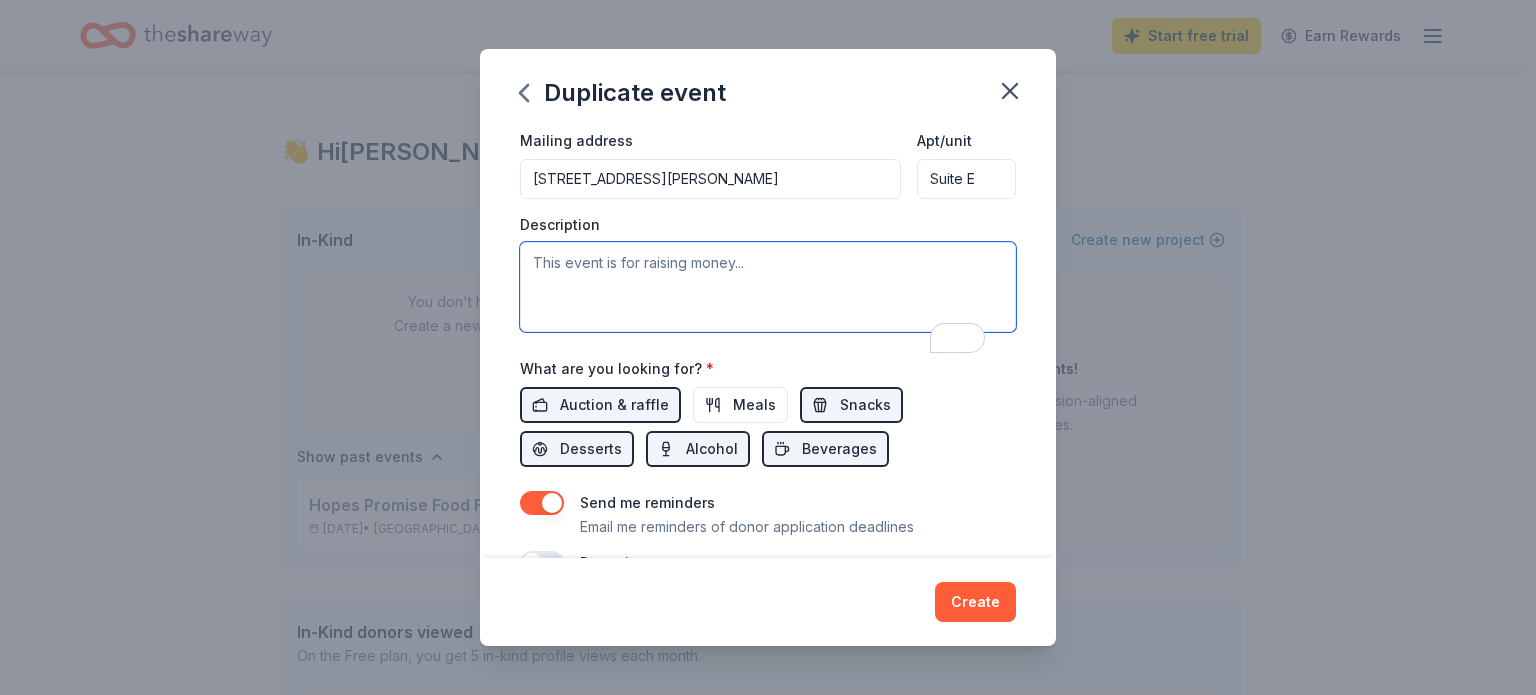 click at bounding box center [768, 287] 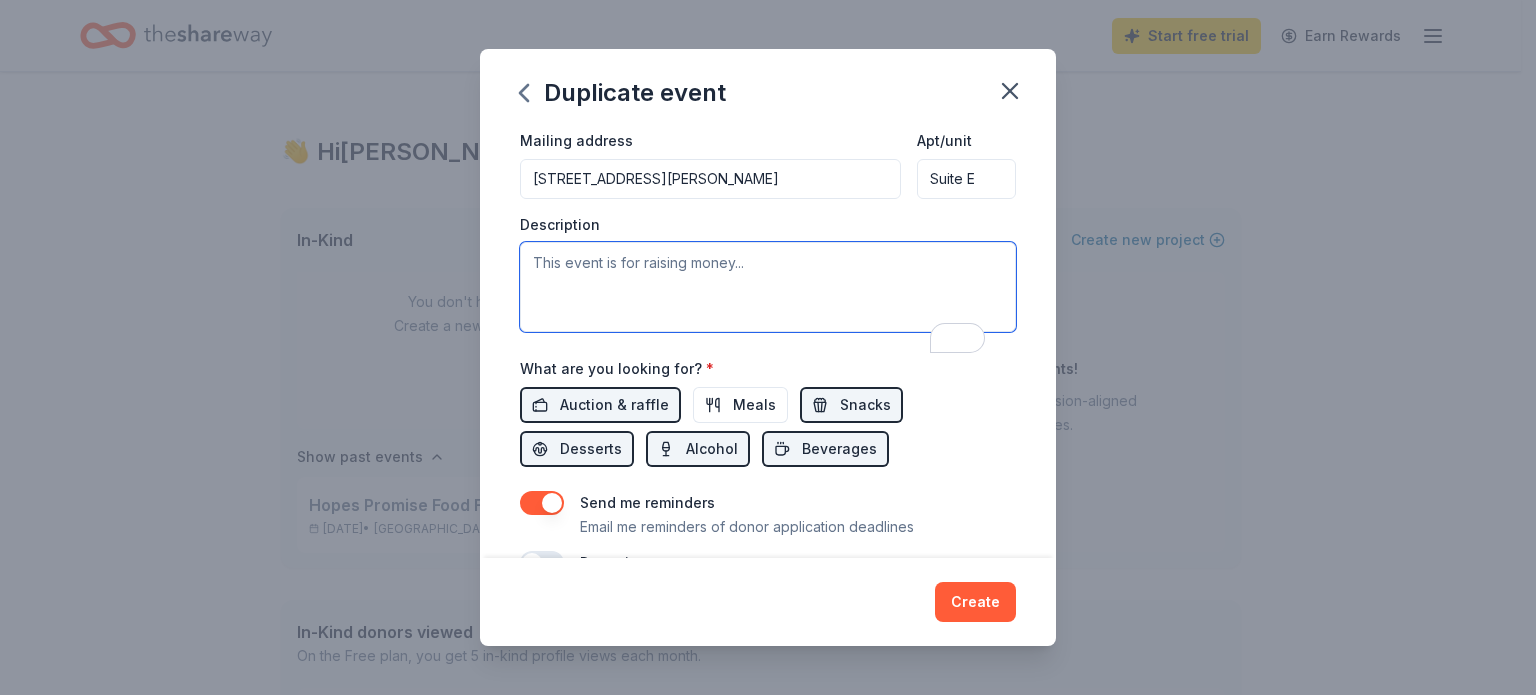click at bounding box center [768, 287] 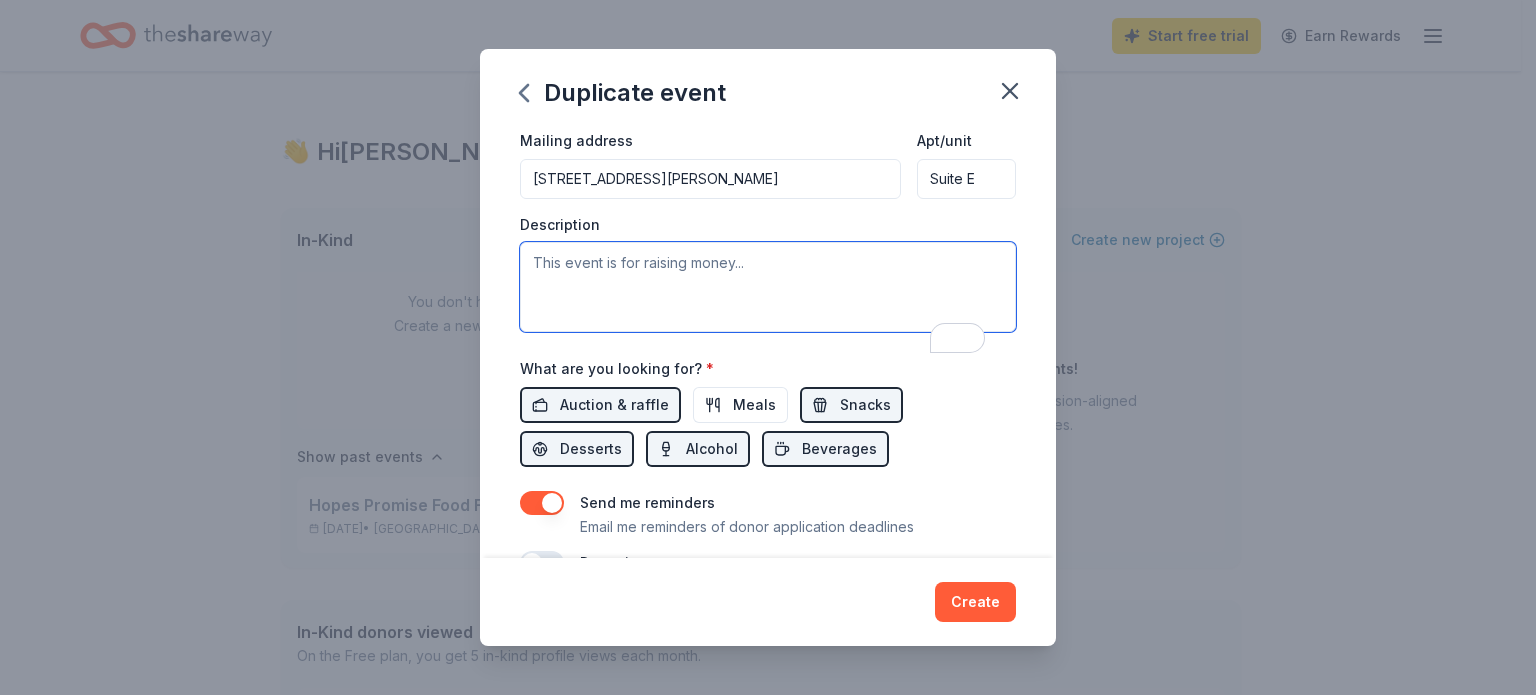 paste on "Hope's Promise Annual Food Festival combines great food and meaningful impact as we raise funds for our foster care, adoption, and orphan care programs. A donation to our silent auction directly supports our mission to connect vulnerable children with stable, nurturing families. Every contribution helps create permanency for children who need it most." 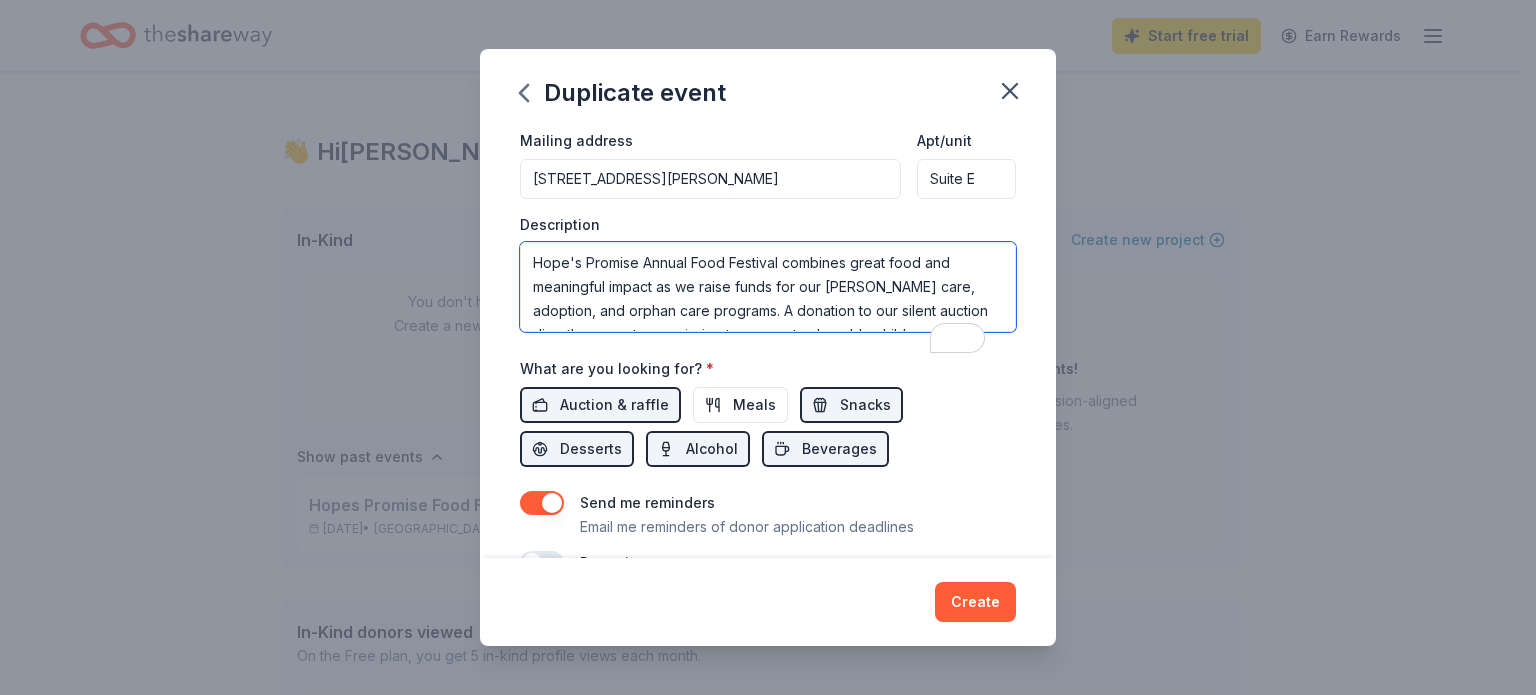 scroll, scrollTop: 60, scrollLeft: 0, axis: vertical 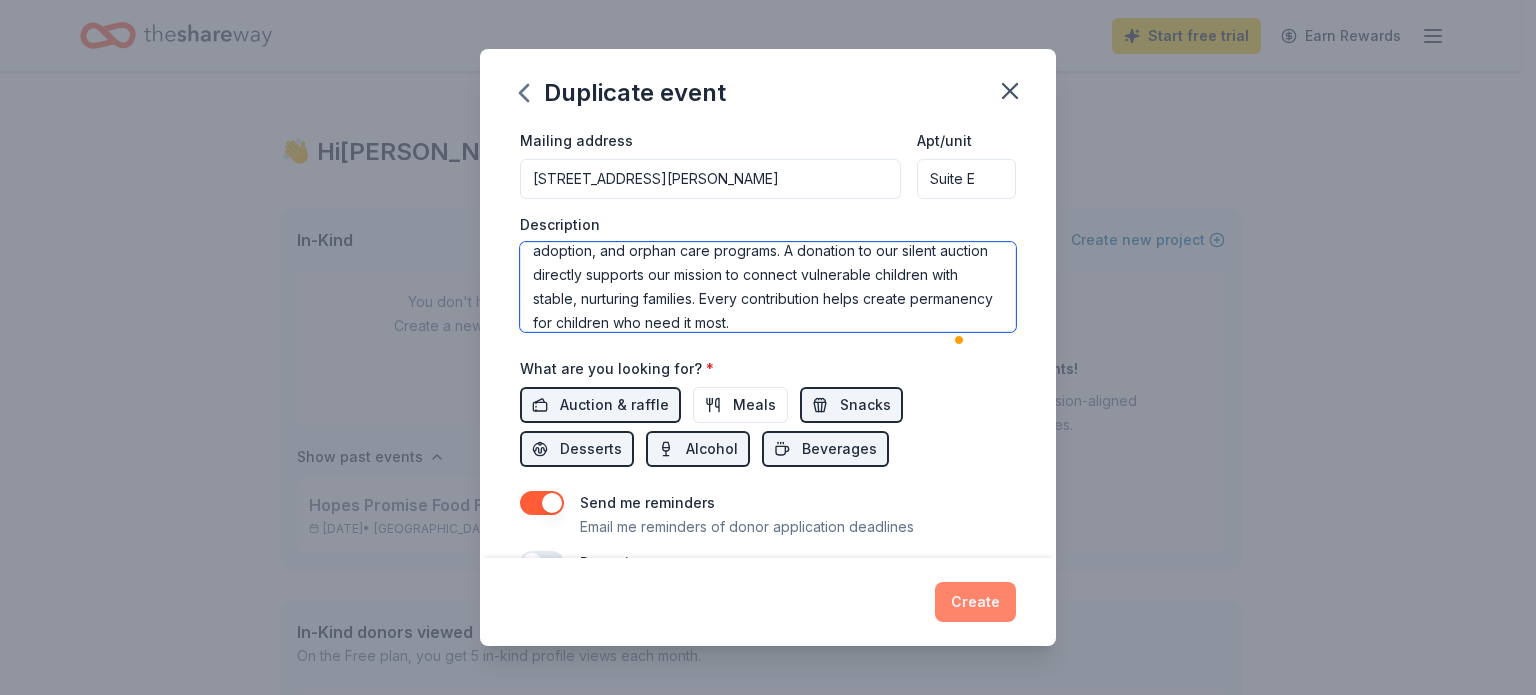 type on "Hope's Promise Annual Food Festival combines great food and meaningful impact as we raise funds for our foster care, adoption, and orphan care programs. A donation to our silent auction directly supports our mission to connect vulnerable children with stable, nurturing families. Every contribution helps create permanency for children who need it most." 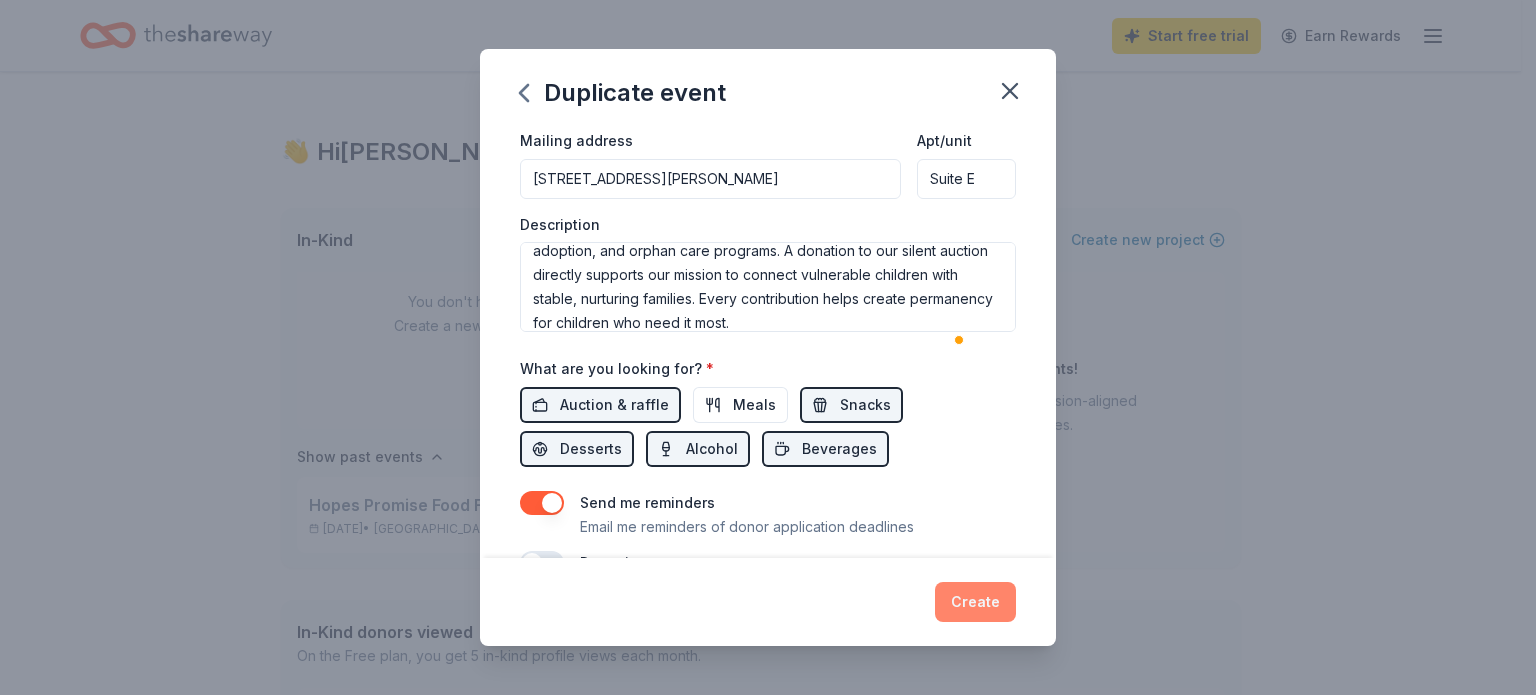 click on "Create" at bounding box center (975, 602) 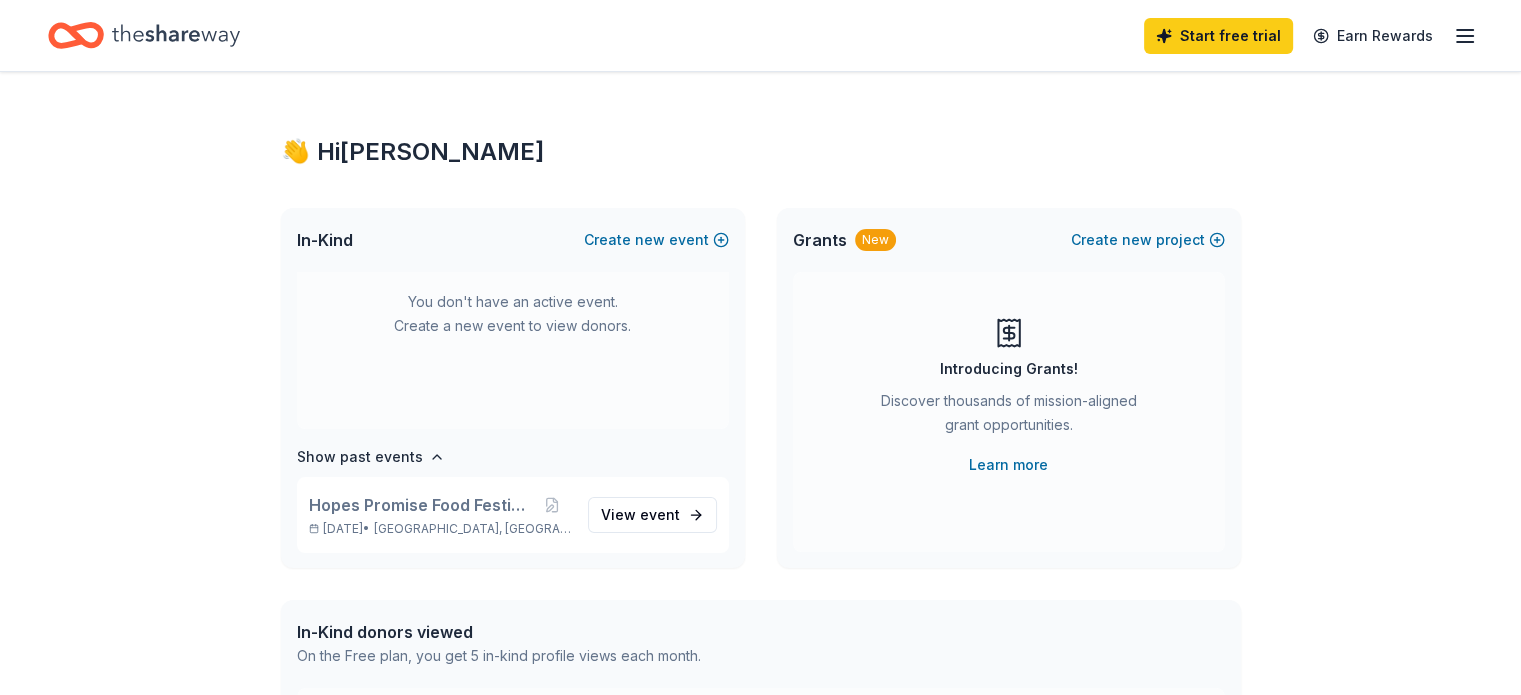 scroll, scrollTop: 0, scrollLeft: 0, axis: both 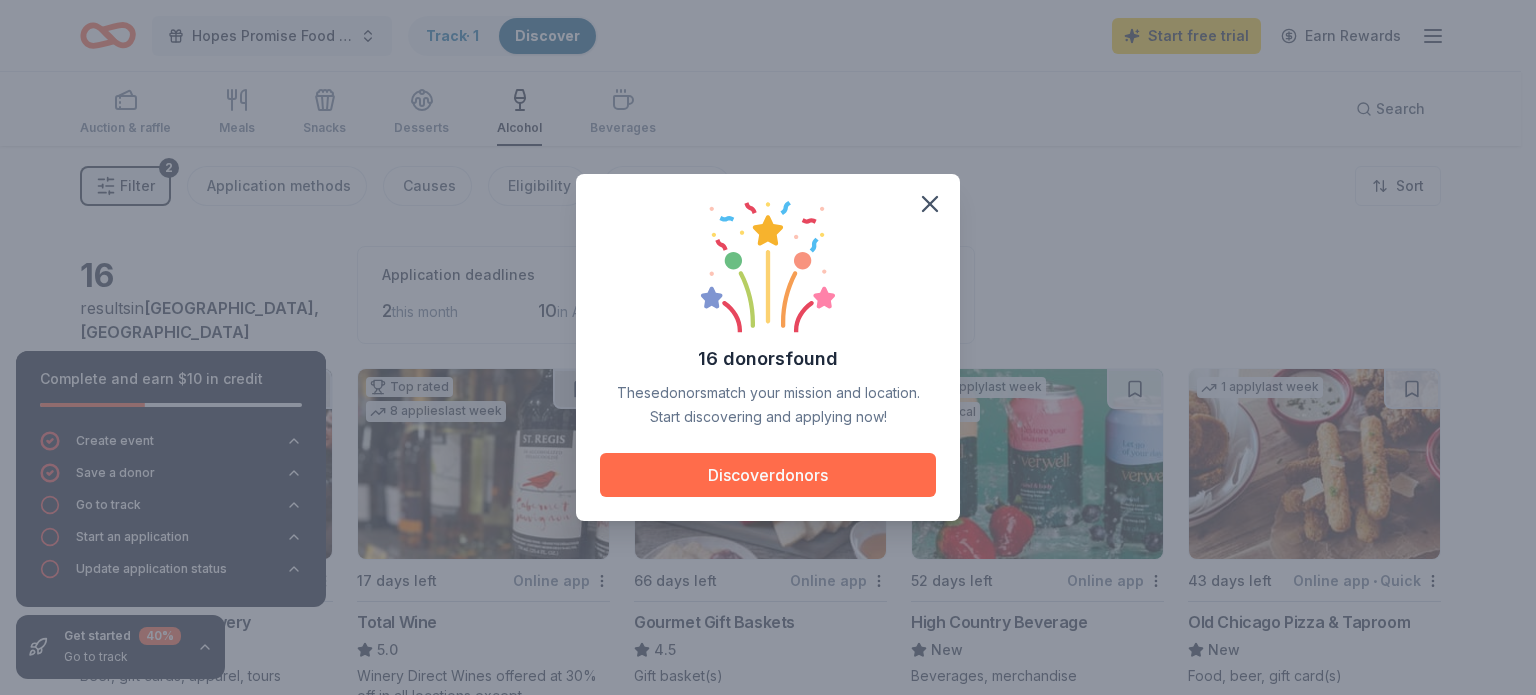 click on "Discover  donors" at bounding box center (768, 475) 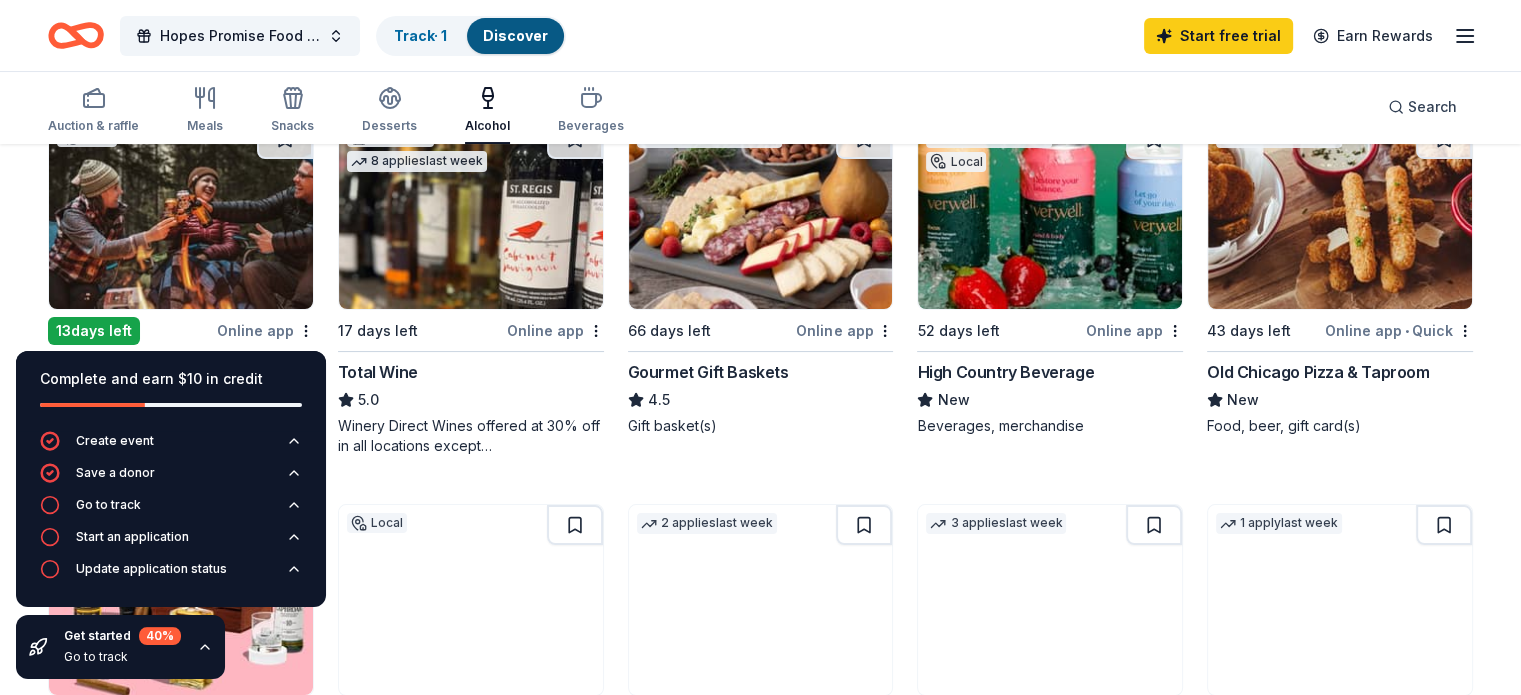 scroll, scrollTop: 300, scrollLeft: 0, axis: vertical 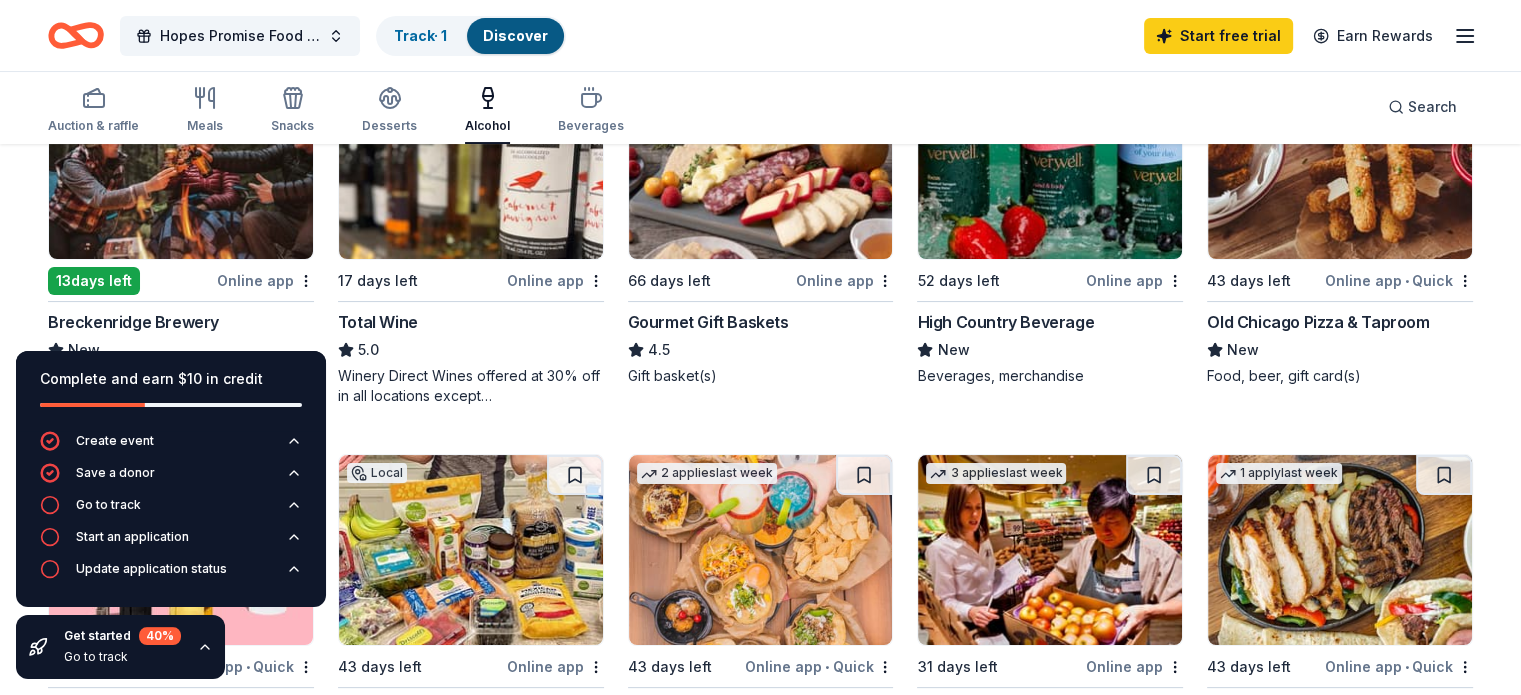 click on "16 results  in  Denver, CO Application deadlines 2  this month 10  in August 4  in September 1  passed Local 13  days left Online app Breckenridge Brewery New Beer, gift cards, apparel, tours Top rated 8   applies  last week 17 days left Online app Total Wine 5.0 Winery Direct Wines offered at 30% off in all locations except CT, MA, and other select markets; Private Wine Class for 20 people in all locations except available in WI, CO, and other select markets 10   applies  last week 66 days left Online app Gourmet Gift Baskets 4.5 Gift basket(s) 1   apply  last week Local 52 days left Online app High Country Beverage New Beverages, merchandise 1   apply  last week 43 days left Online app • Quick Old Chicago Pizza & Taproom New Food, beer, gift card(s) 15   applies  last week 59 days left Online app • Quick The BroBasket 3.4 Discounted gift basket(s) Local 43 days left Online app King Soopers New Food, household products, gift card(s), monetary donation 2   applies  last week 43 days left Online app • 3" at bounding box center [760, 936] 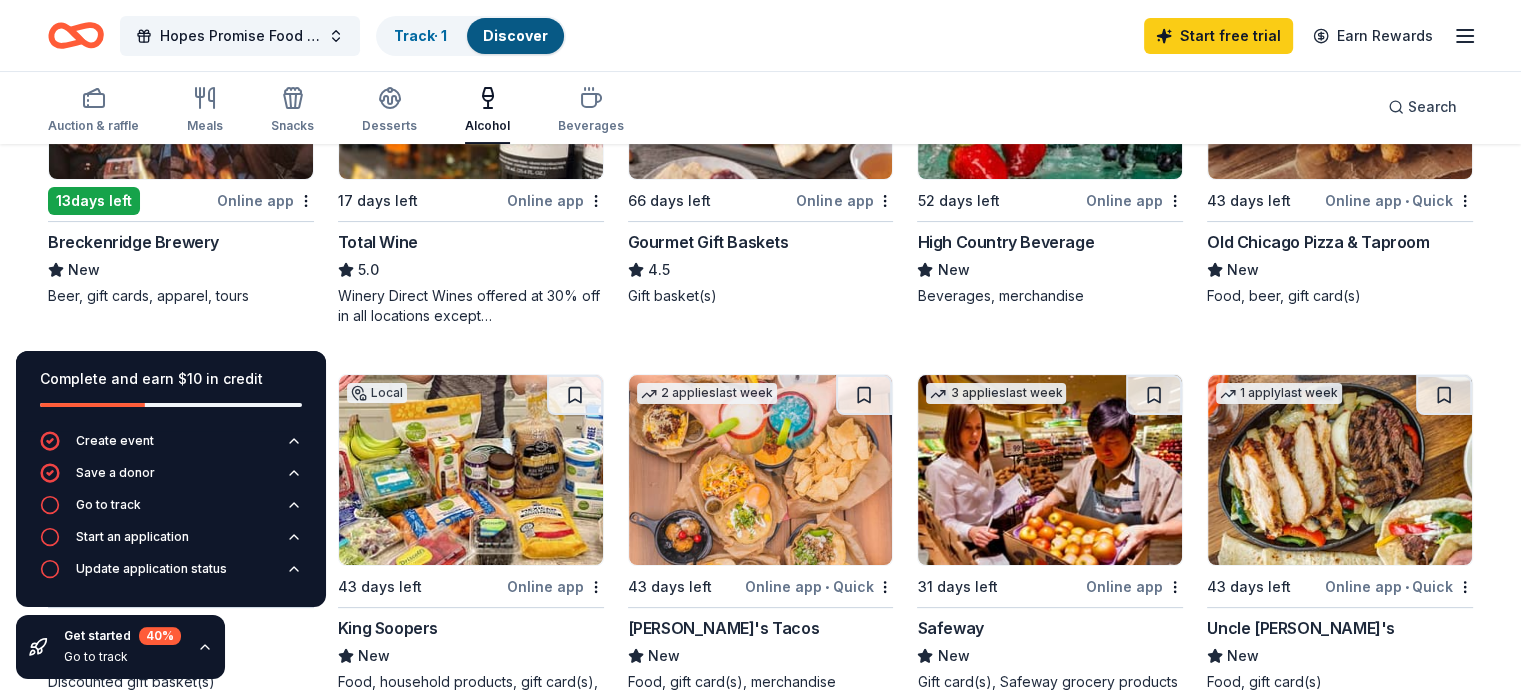 scroll, scrollTop: 400, scrollLeft: 0, axis: vertical 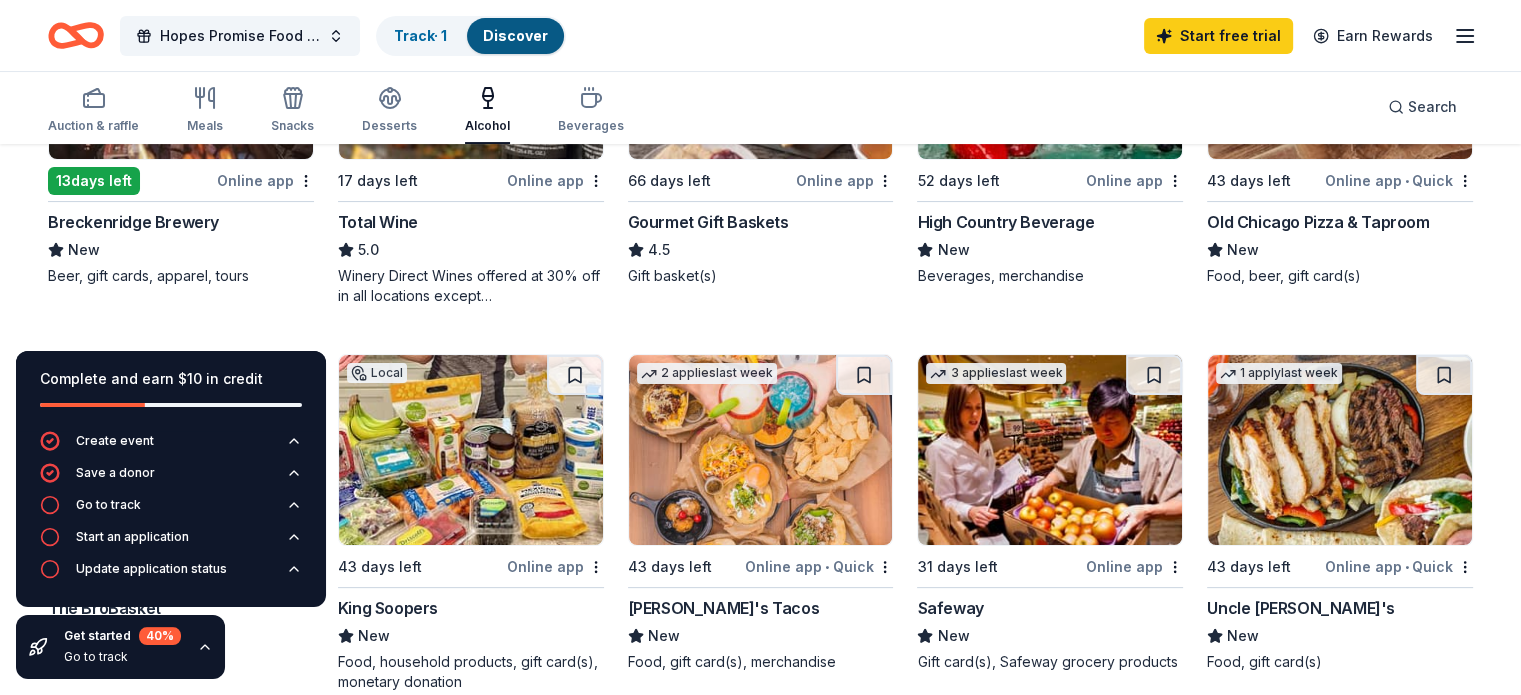 click on "Online app" at bounding box center [265, 180] 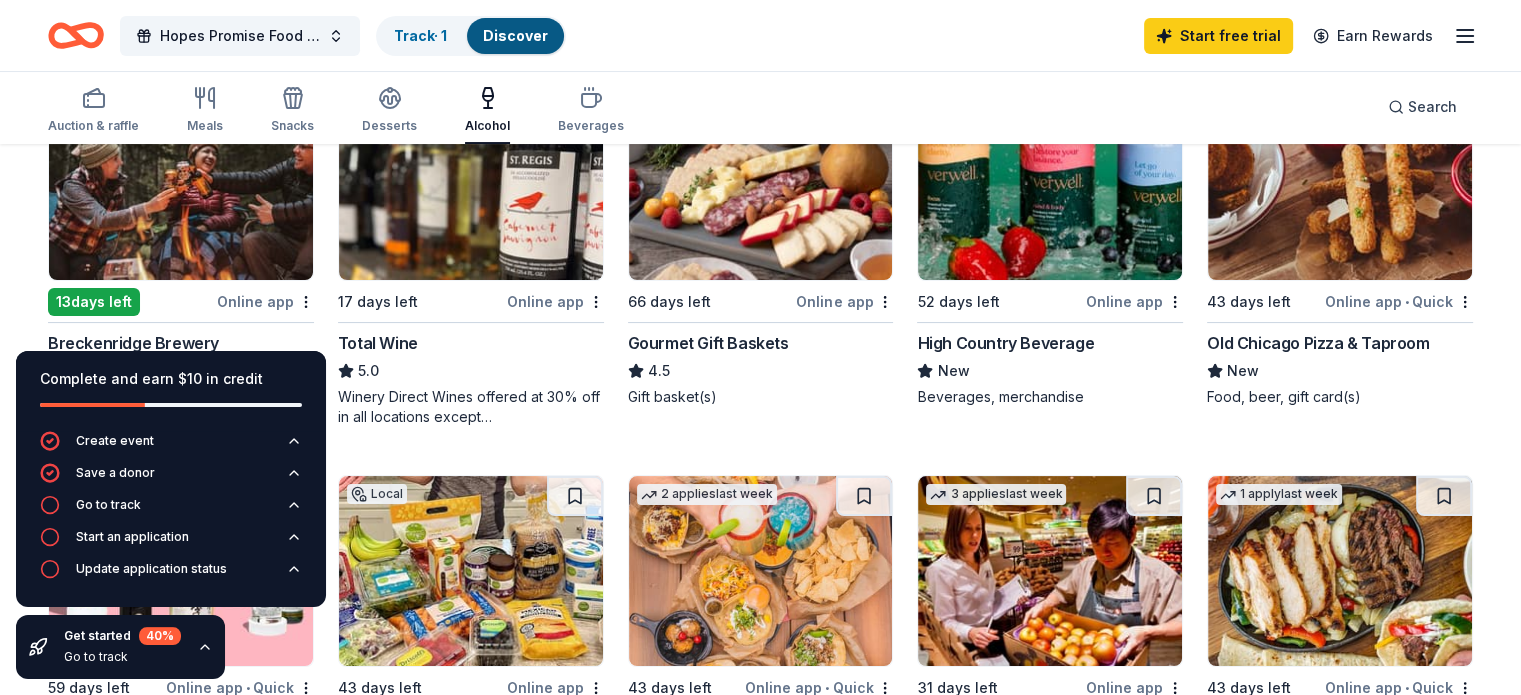 scroll, scrollTop: 300, scrollLeft: 0, axis: vertical 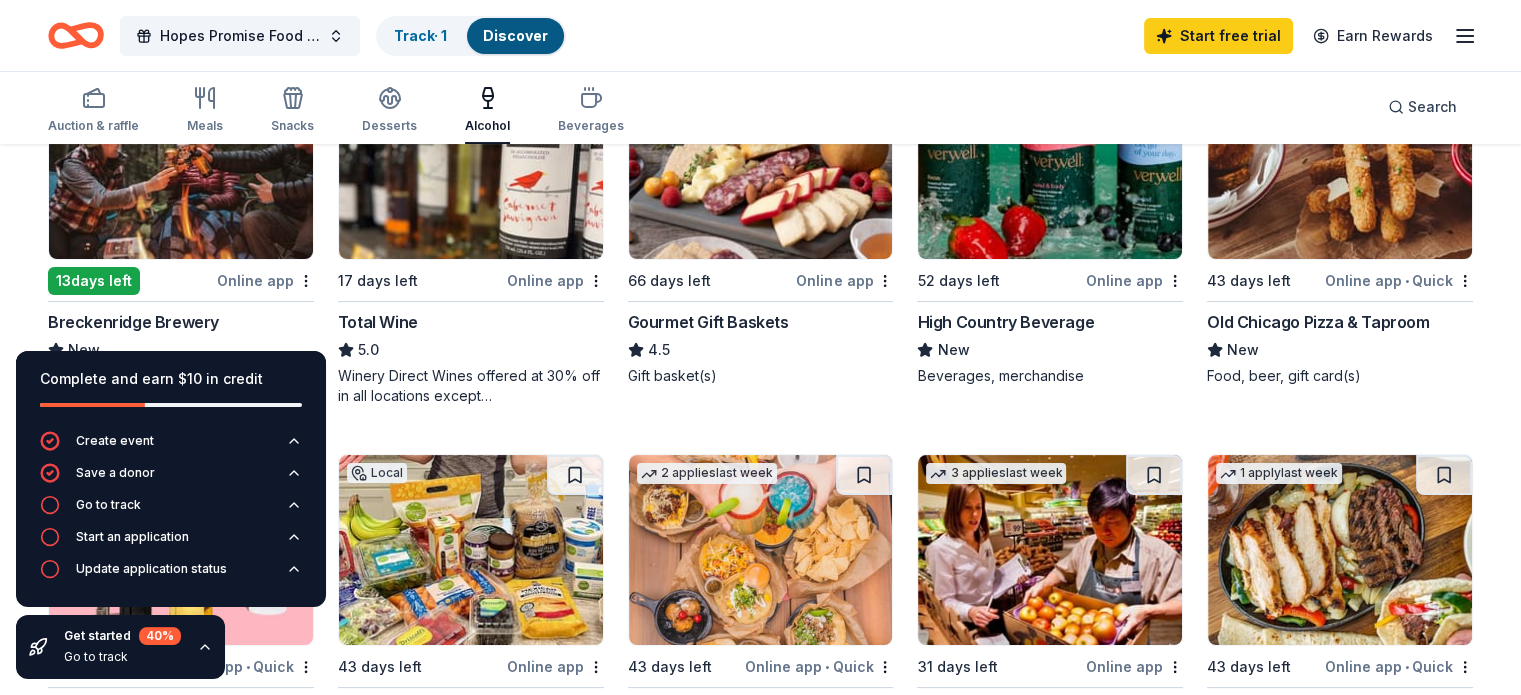 click on "Online app" at bounding box center (555, 280) 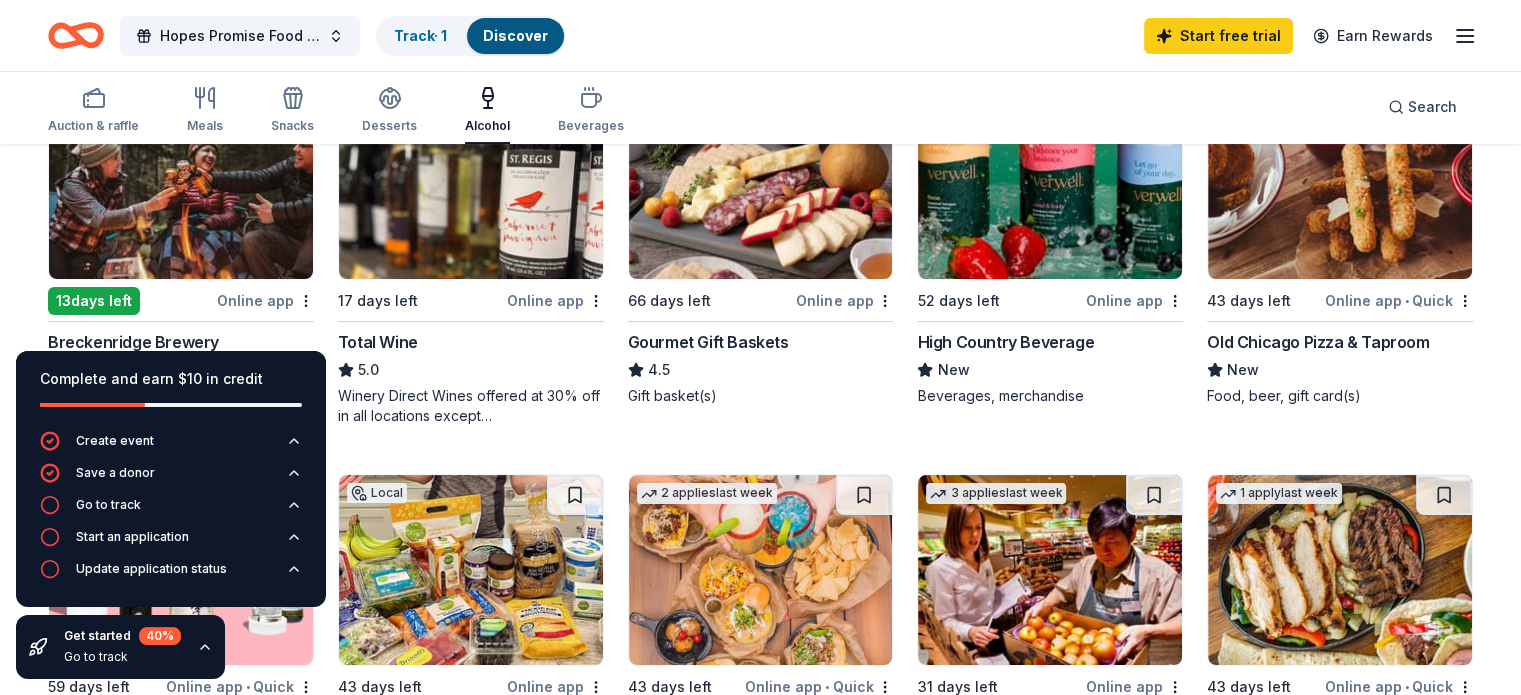 scroll, scrollTop: 300, scrollLeft: 0, axis: vertical 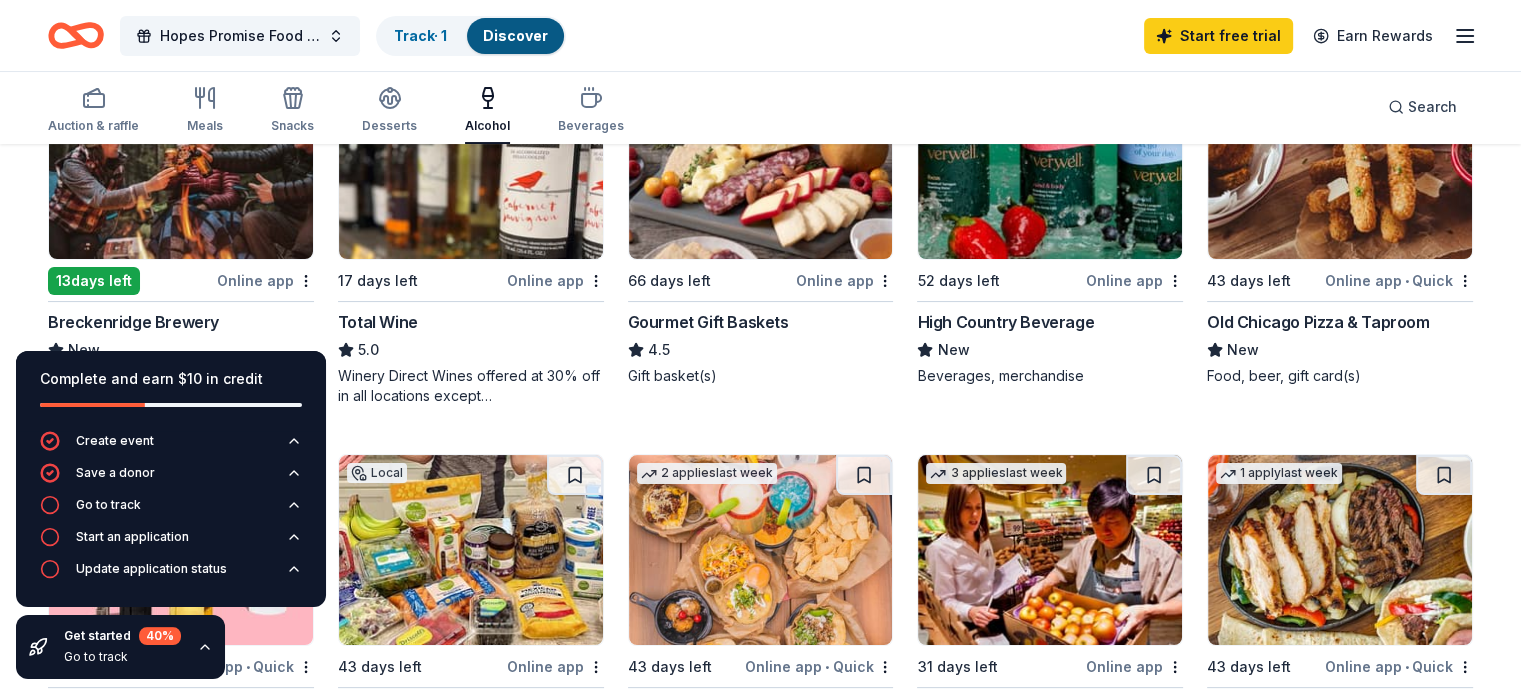 click on "Online app" at bounding box center [844, 280] 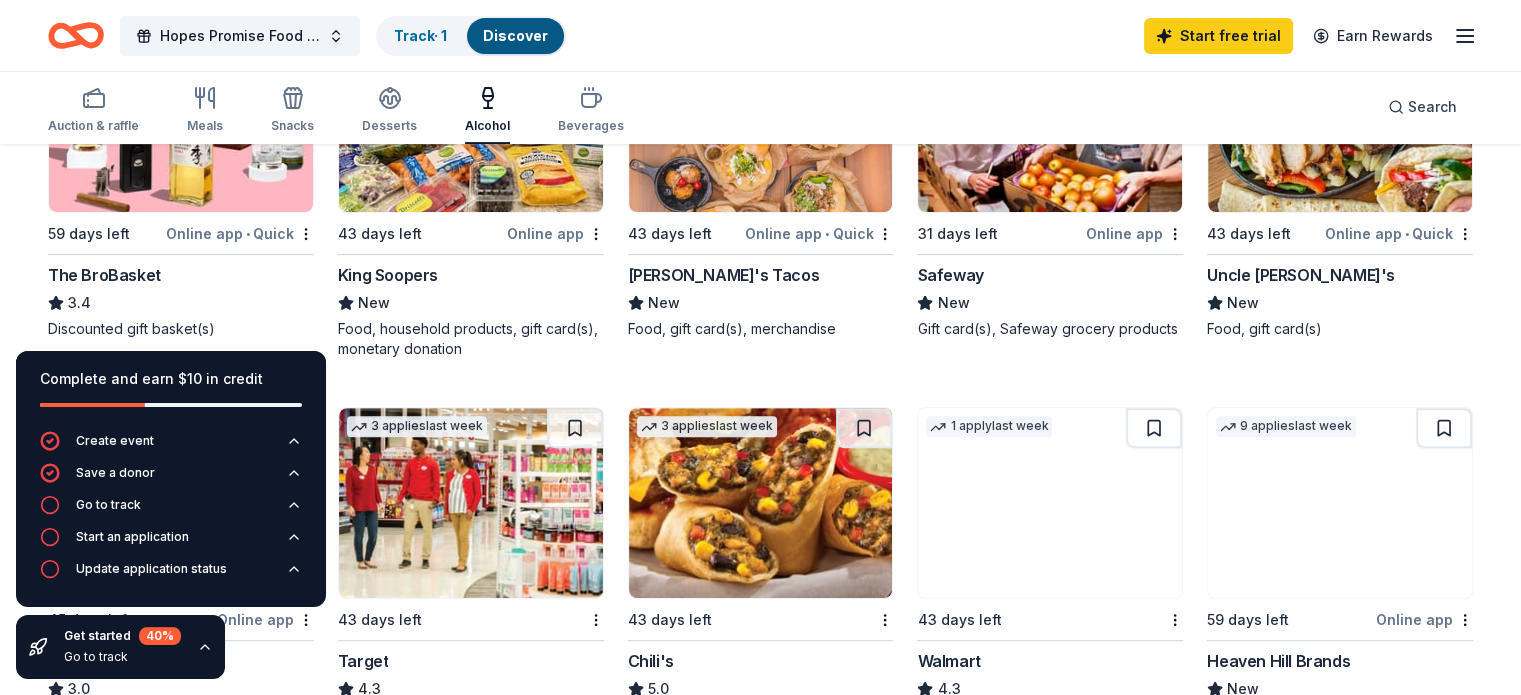 scroll, scrollTop: 700, scrollLeft: 0, axis: vertical 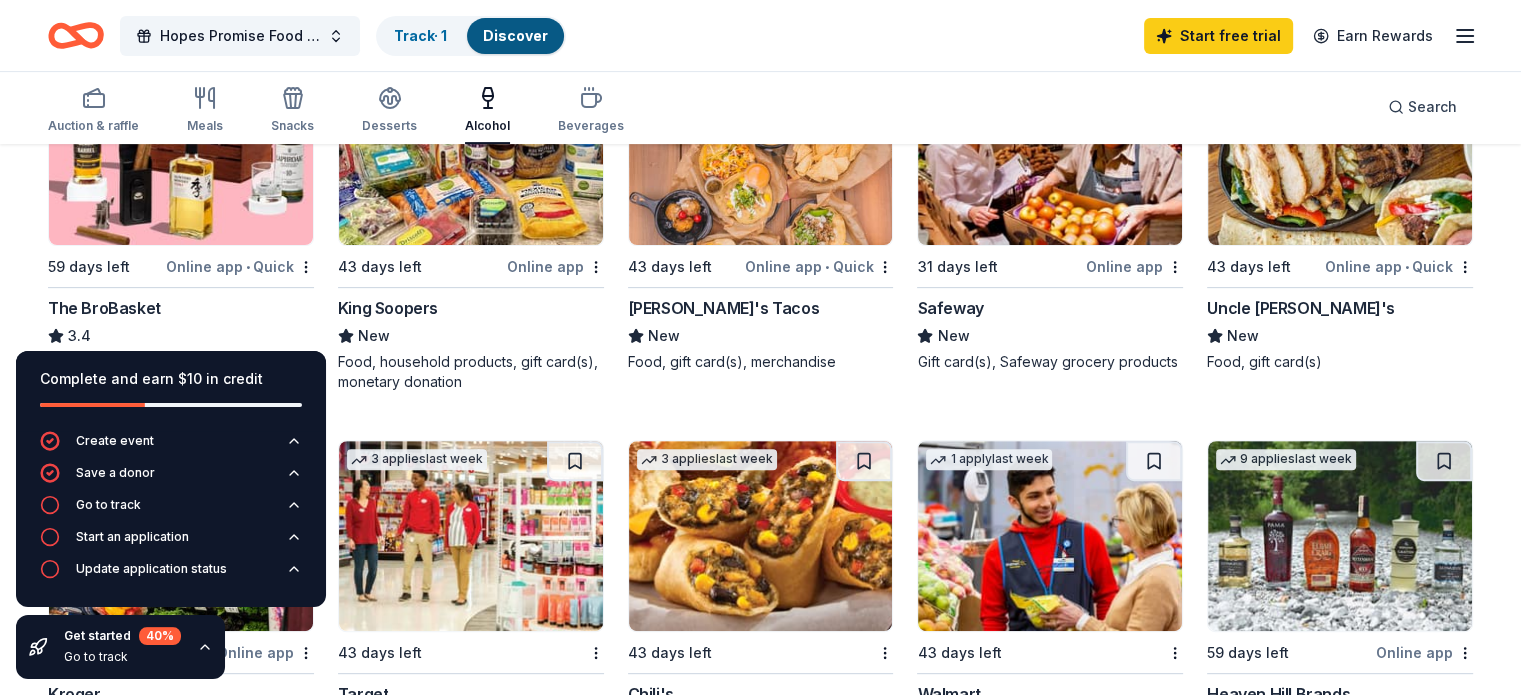 click at bounding box center [181, 150] 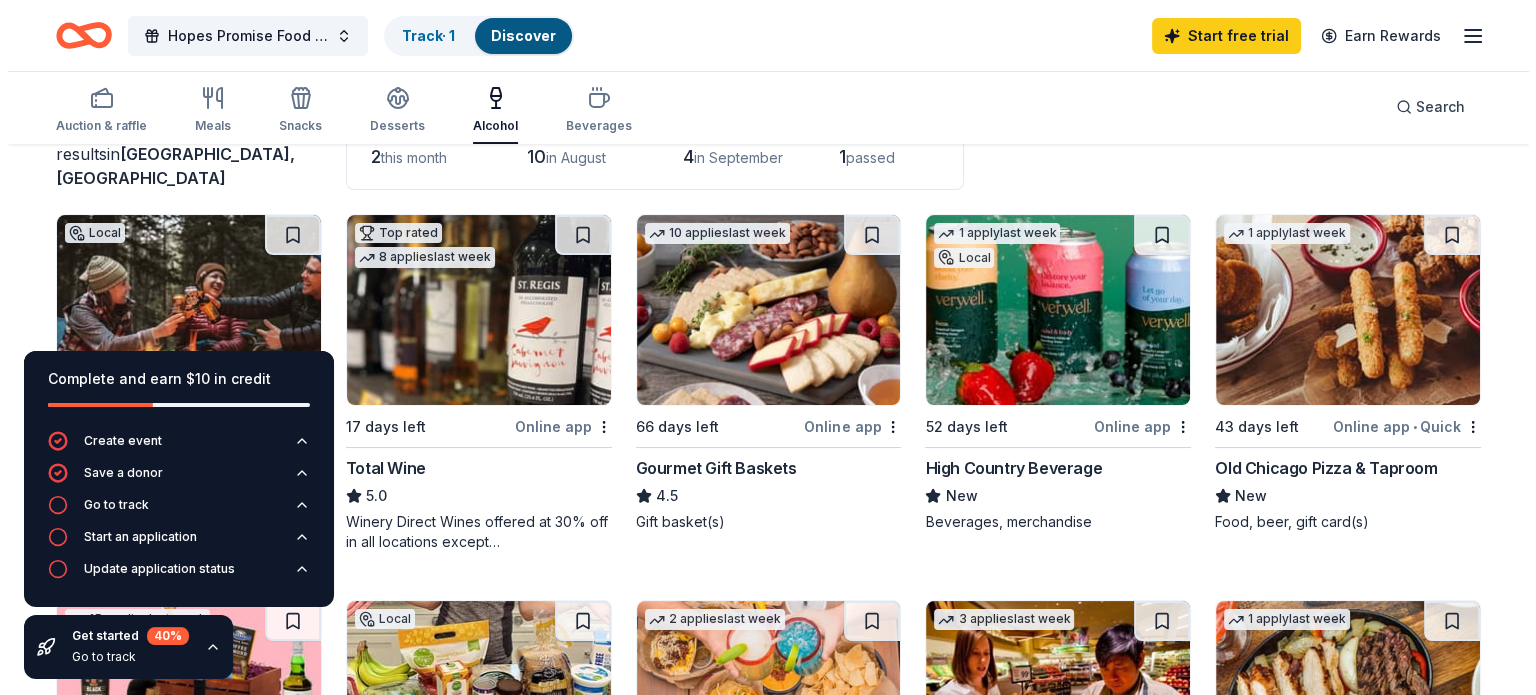 scroll, scrollTop: 0, scrollLeft: 0, axis: both 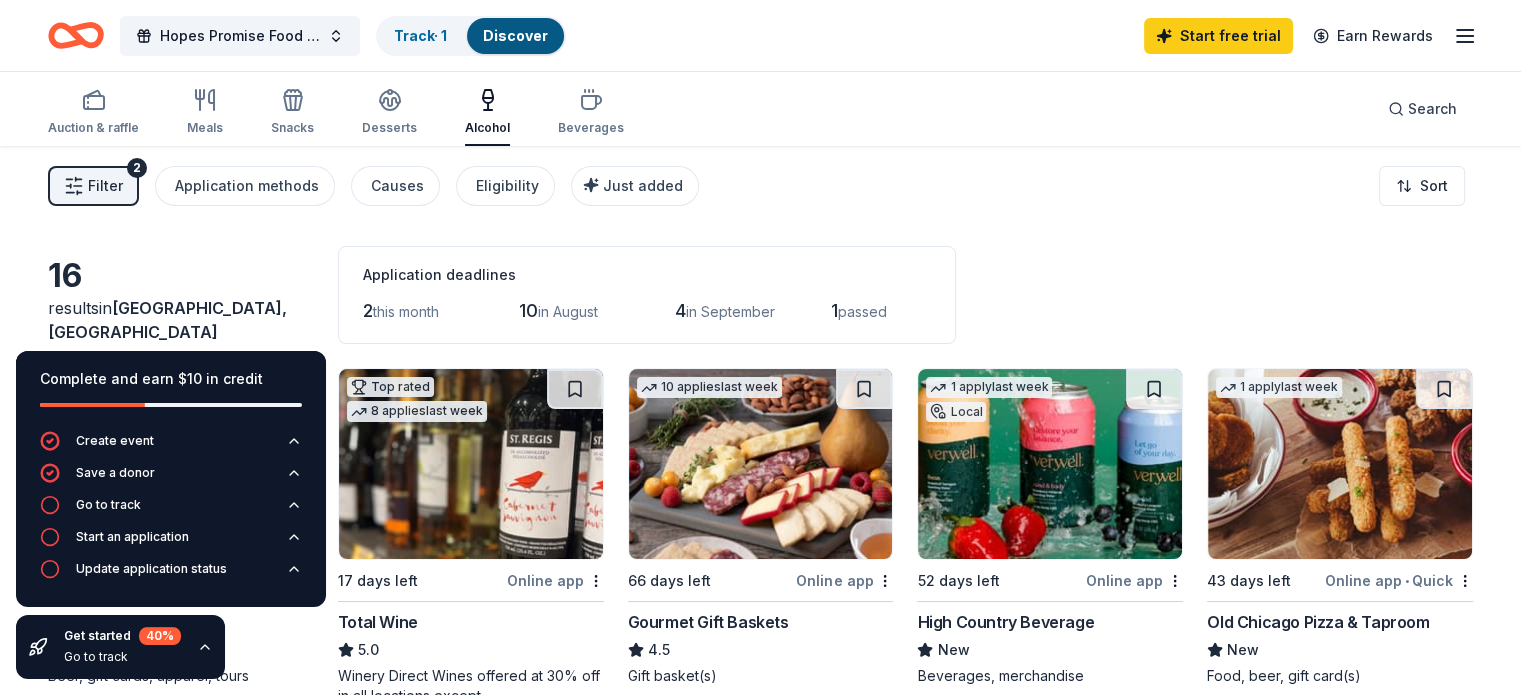 click 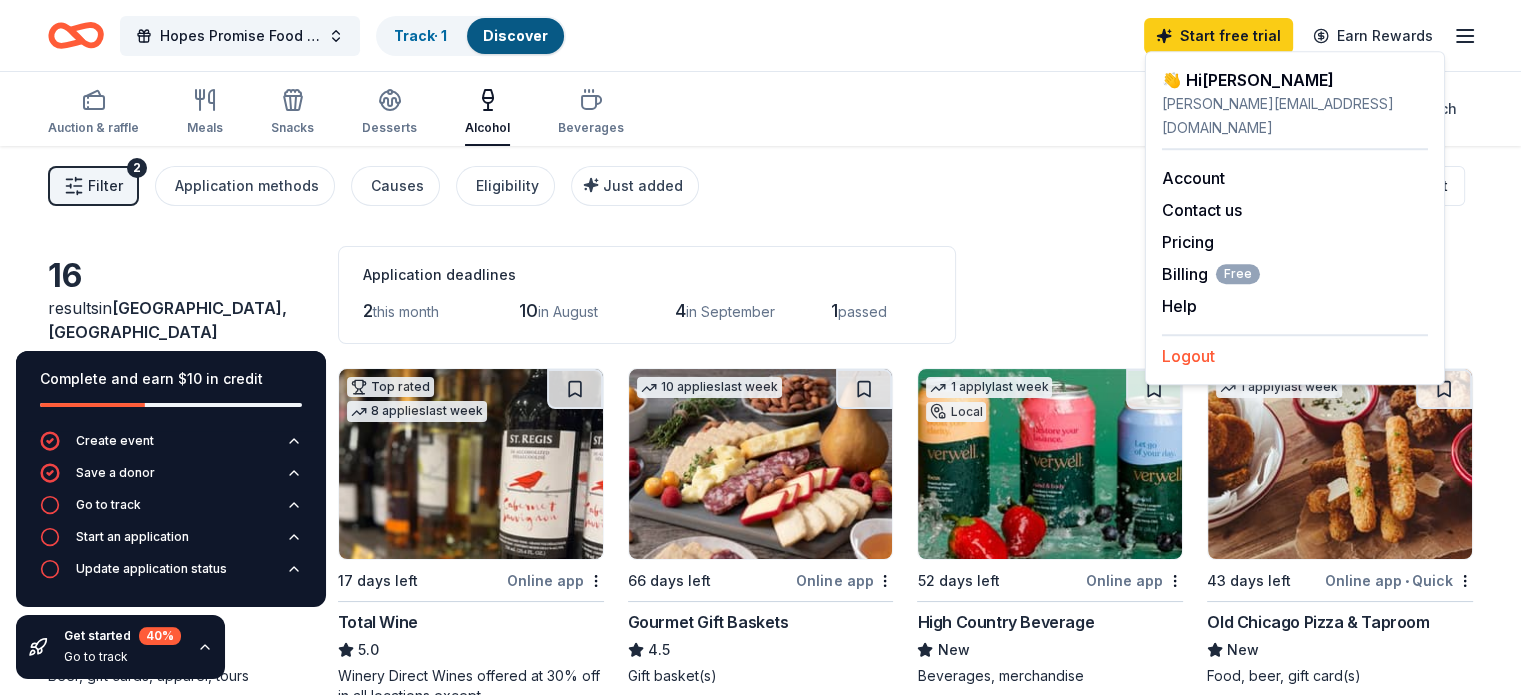 click on "Logout" at bounding box center (1188, 356) 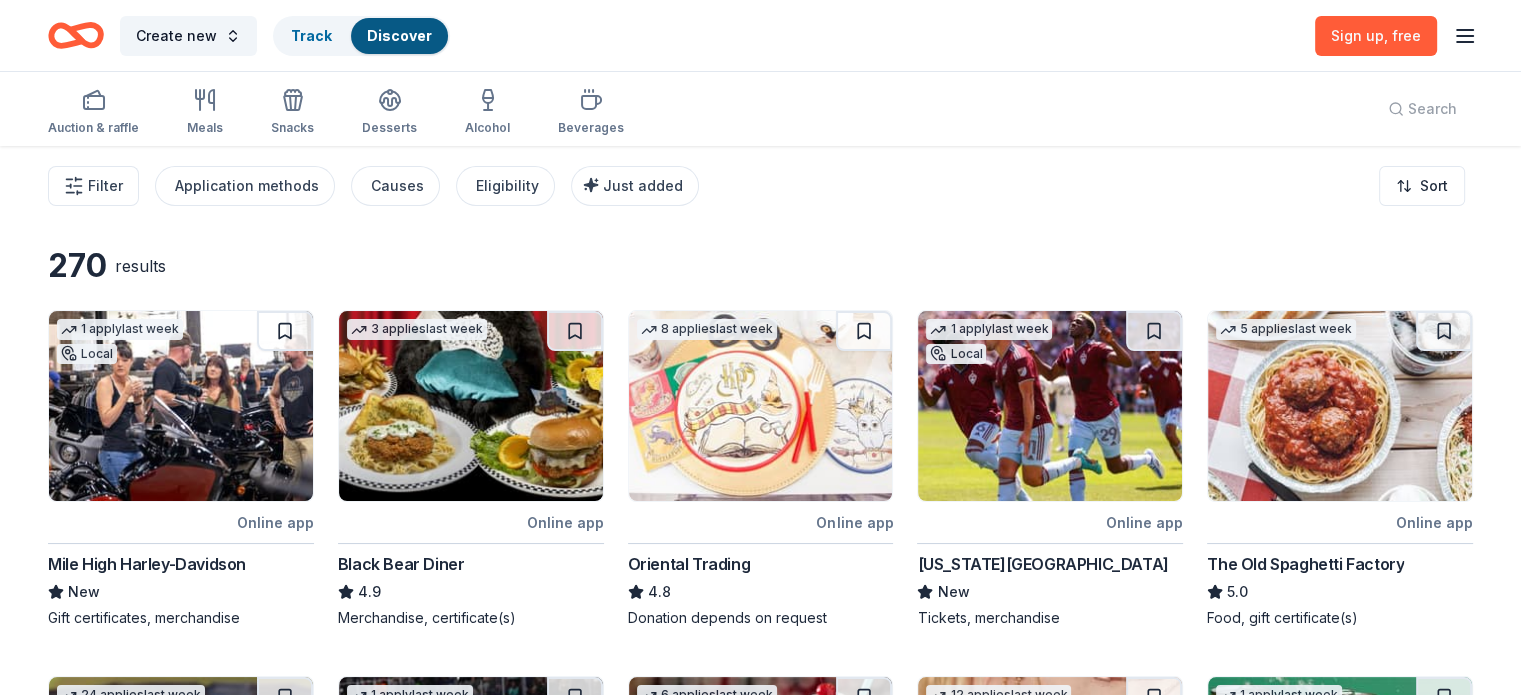 click 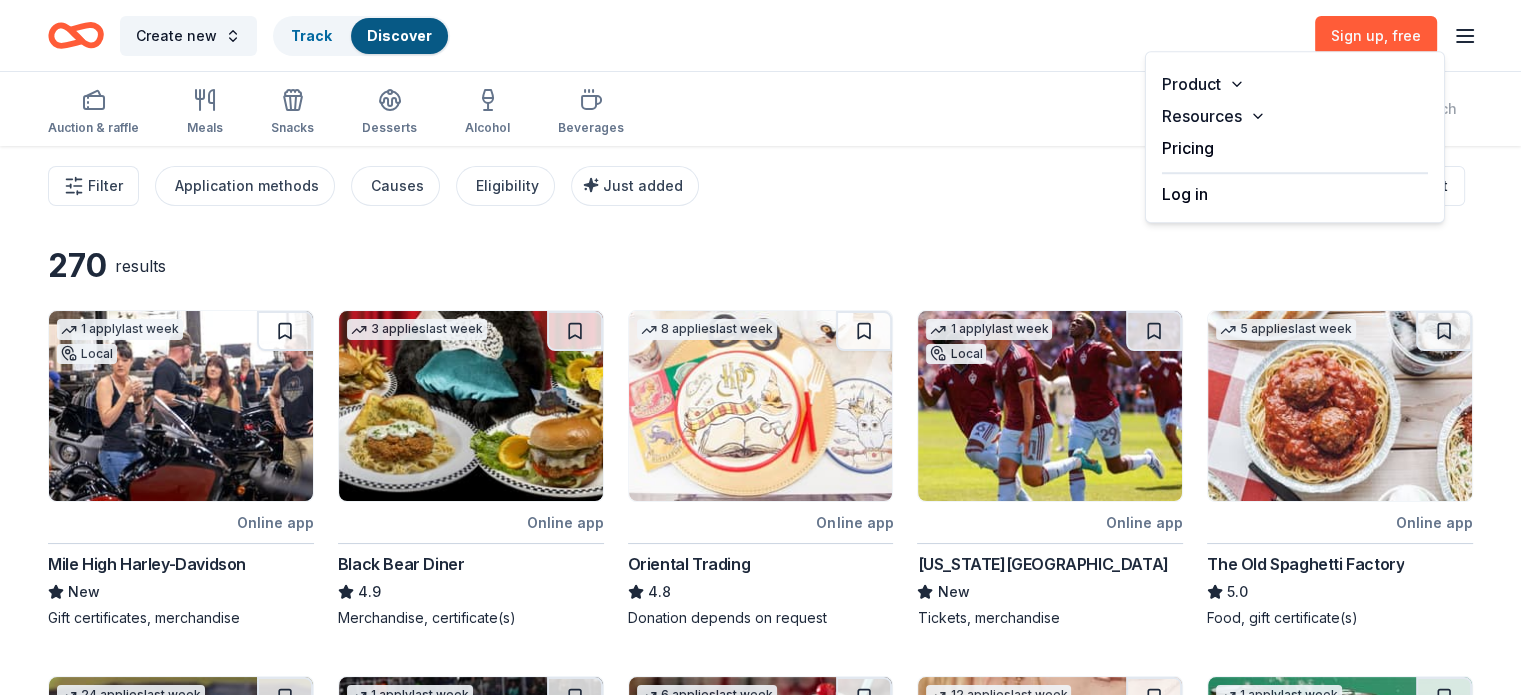 click on "Log in" at bounding box center (1295, 189) 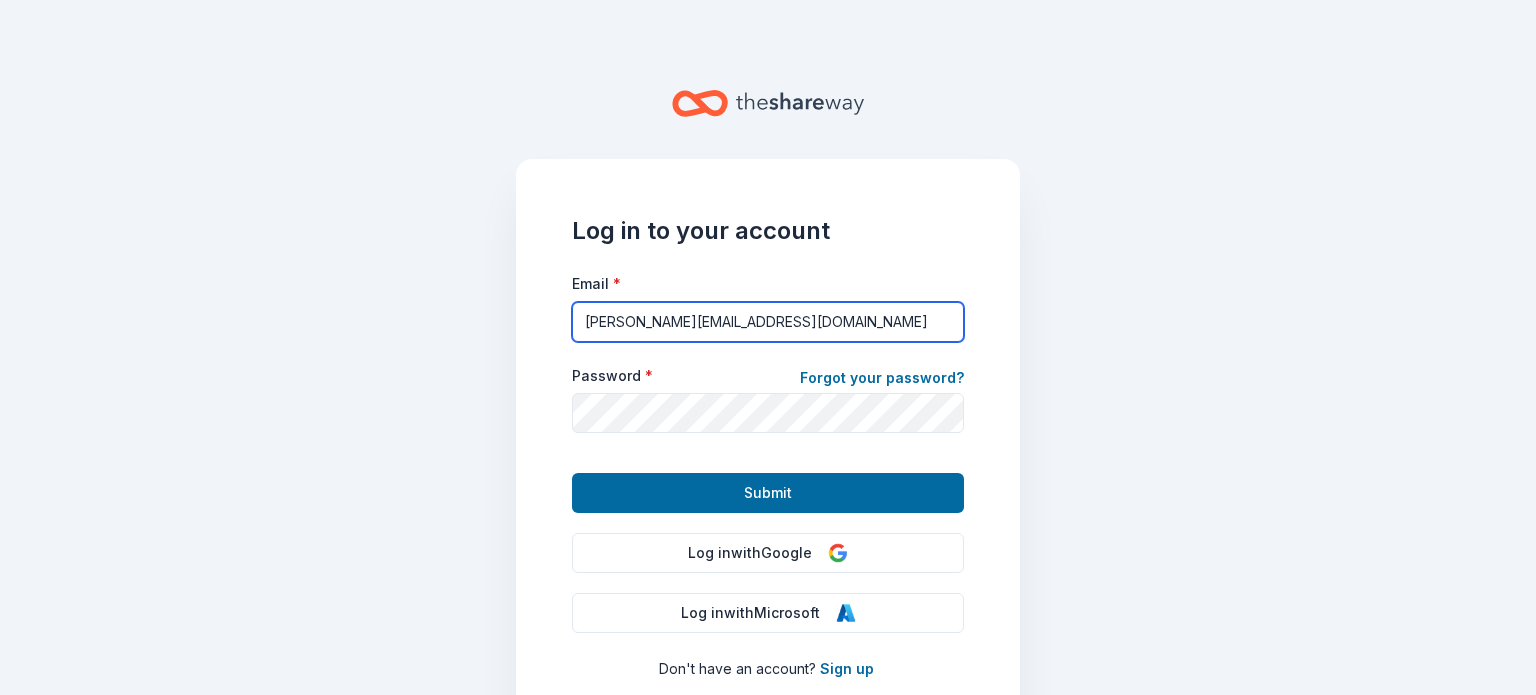 drag, startPoint x: 766, startPoint y: 328, endPoint x: 344, endPoint y: 294, distance: 423.36746 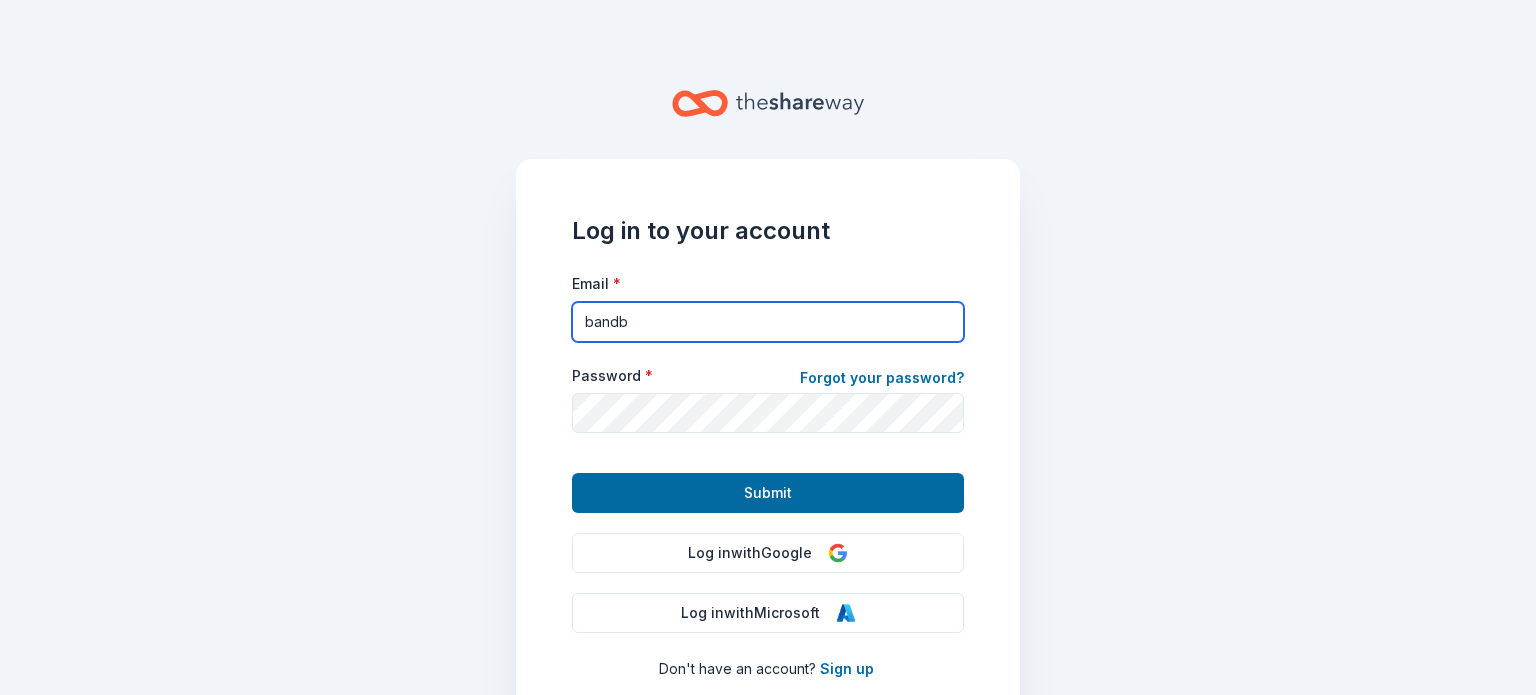type on "bandbwoods90@gmail.com" 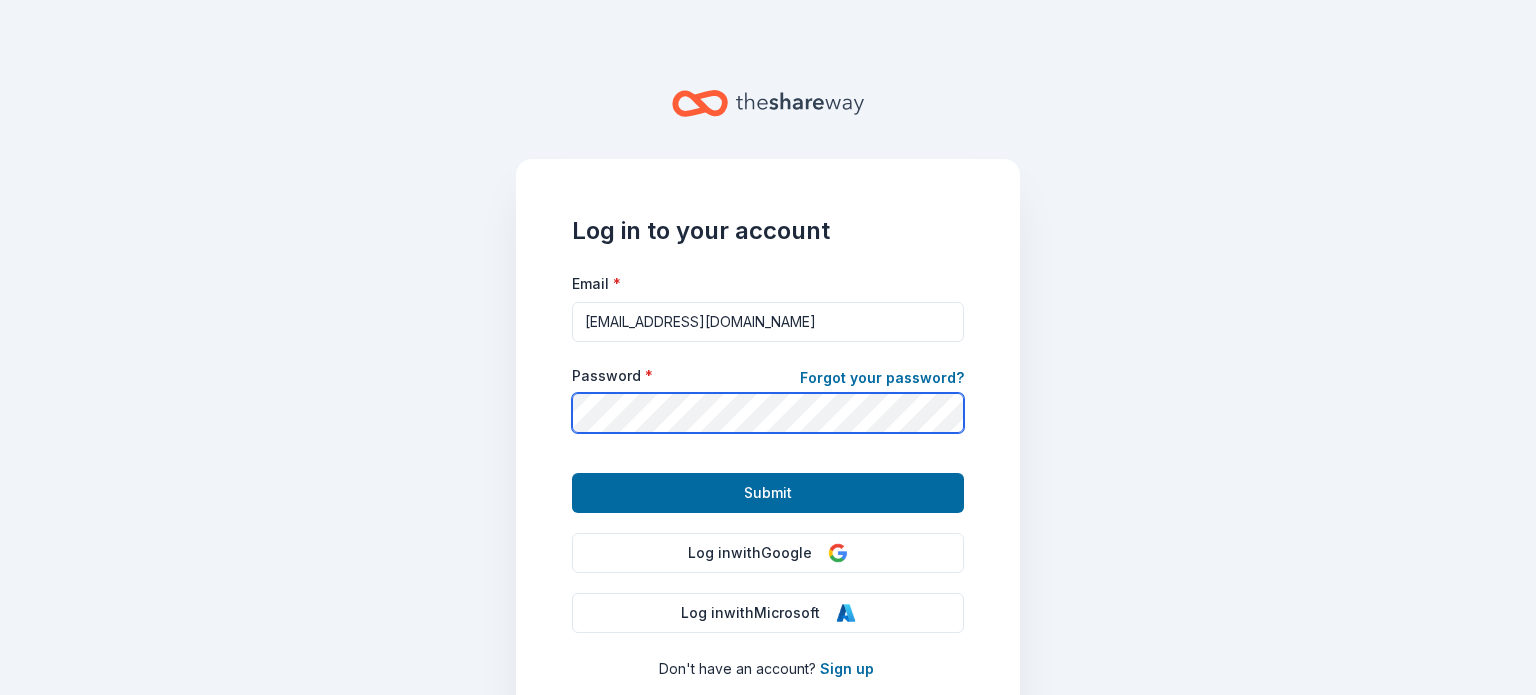 click on "Log in to your account Email * bandbwoods90@gmail.com Password * Forgot your password? Submit Log in  with  Google Log in  with  Microsoft Don ' t have an account? Sign up © TheShareWay  ·  Contact  ·  Privacy & terms" at bounding box center [768, 347] 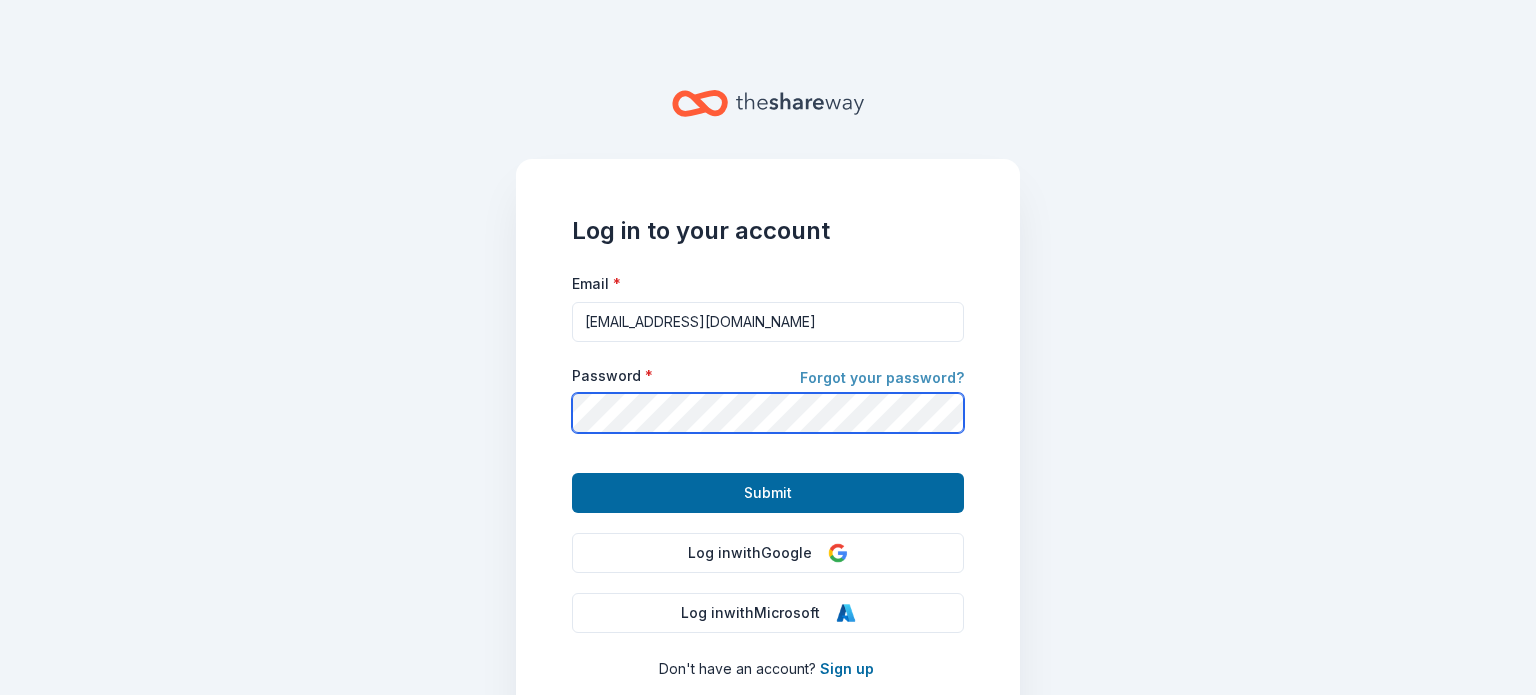 click on "Submit" at bounding box center (768, 493) 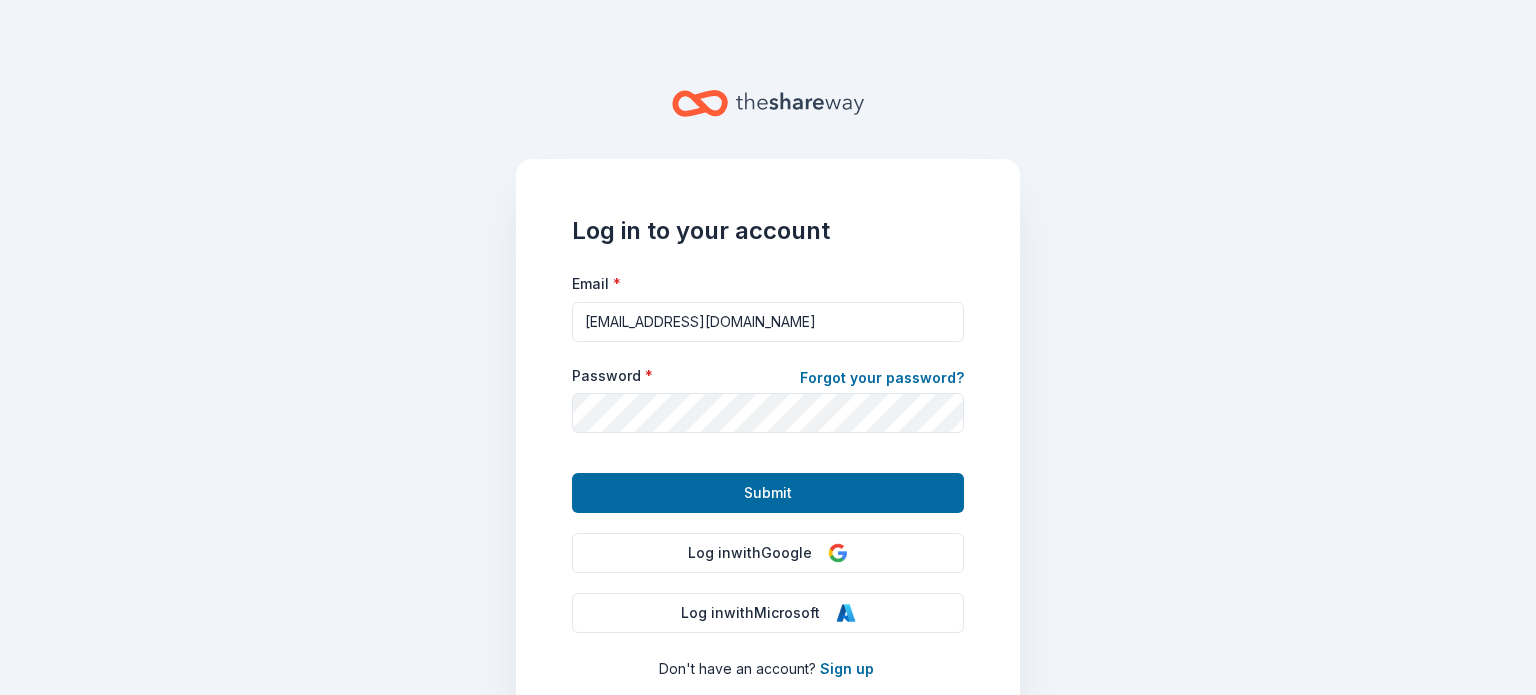 click on "Submit" at bounding box center [768, 493] 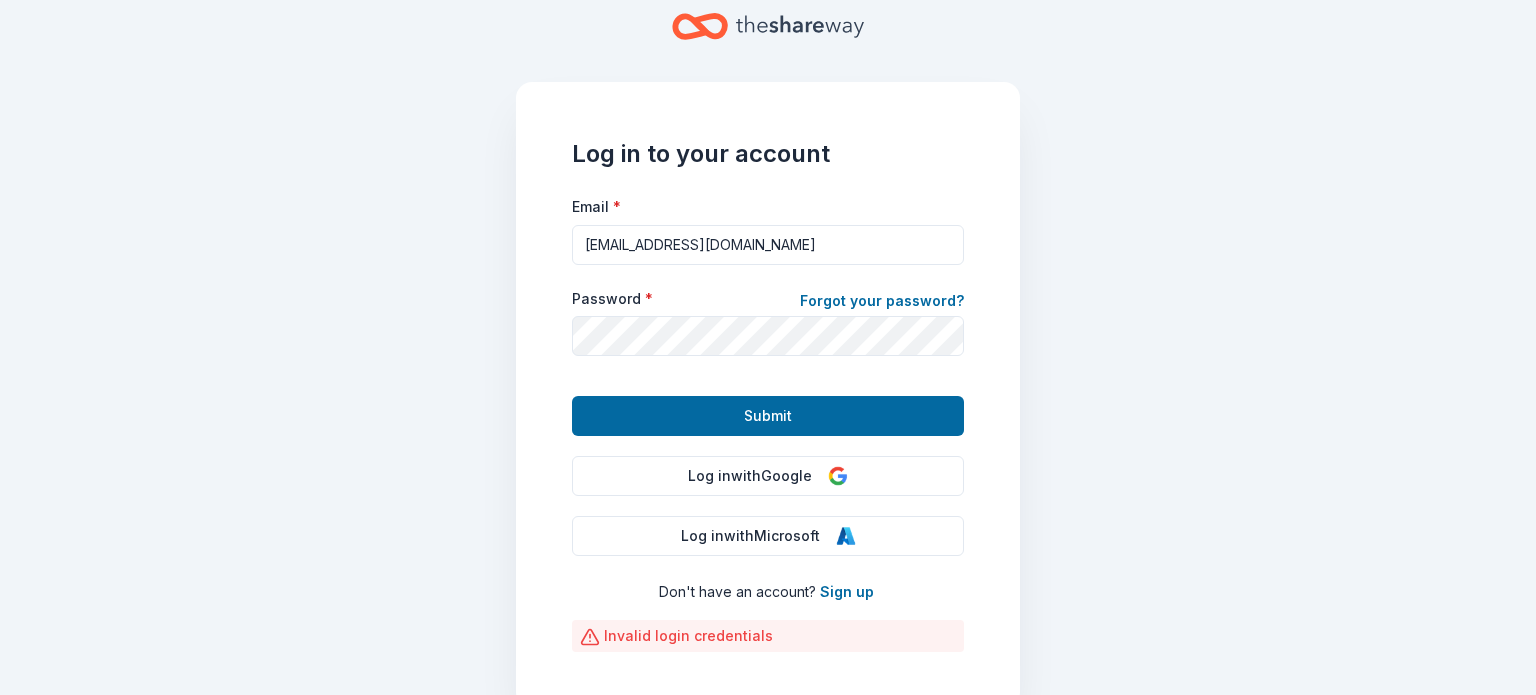 scroll, scrollTop: 162, scrollLeft: 0, axis: vertical 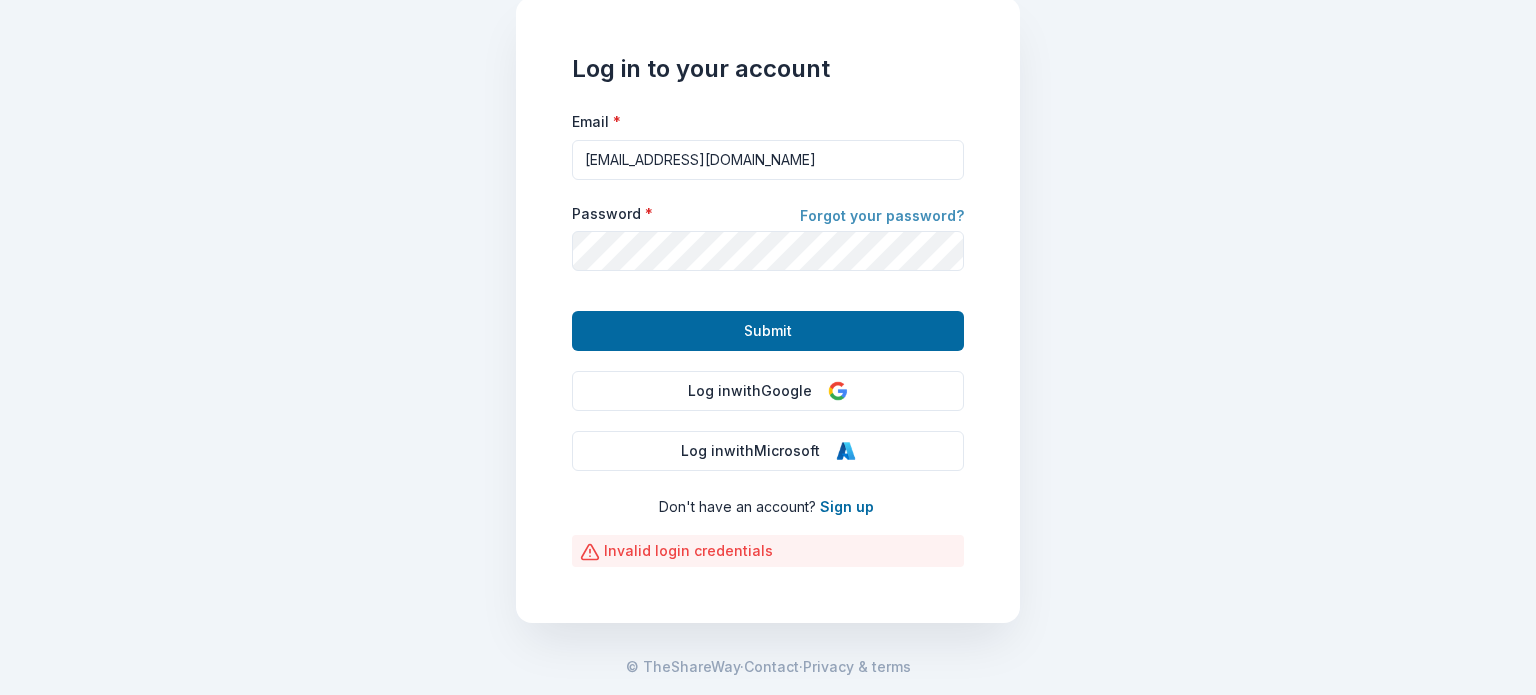 click on "Forgot your password?" at bounding box center (882, 218) 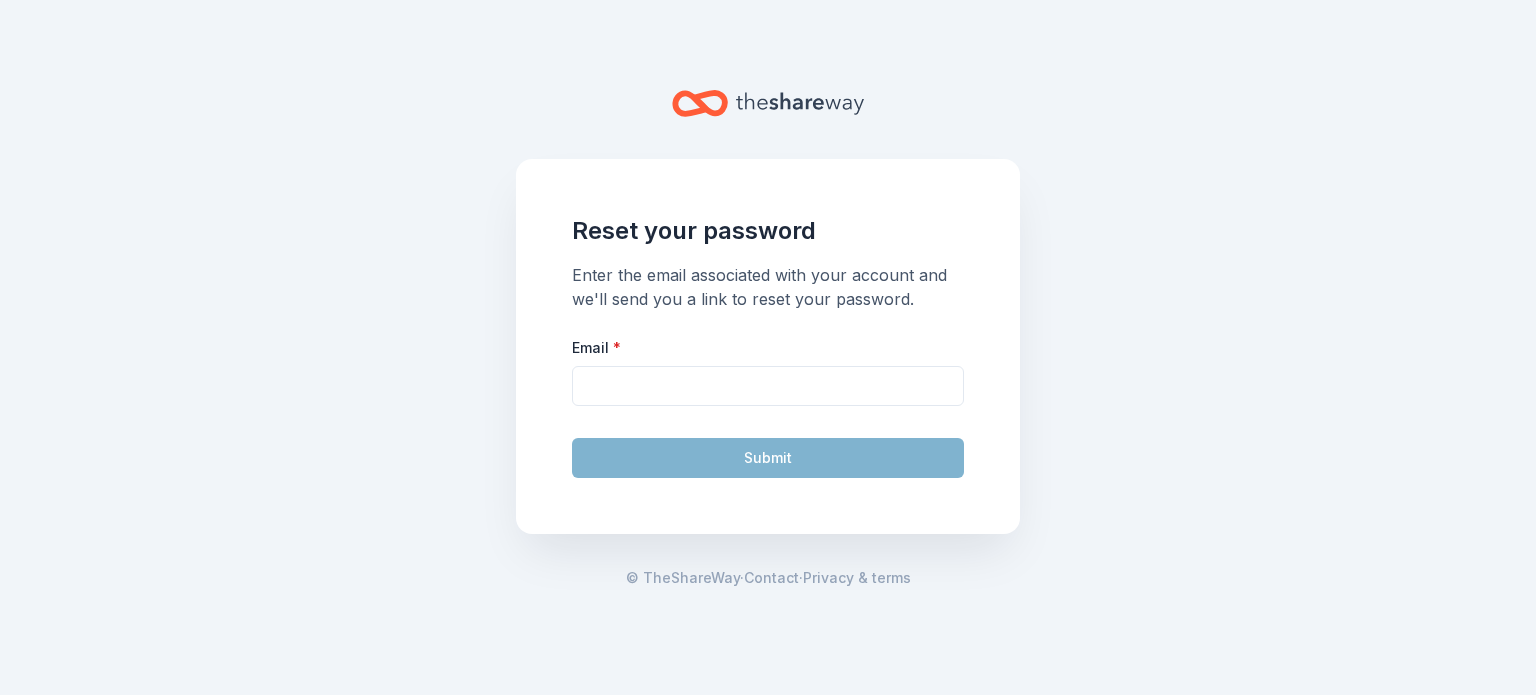 click on "Email * Submit" at bounding box center (768, 406) 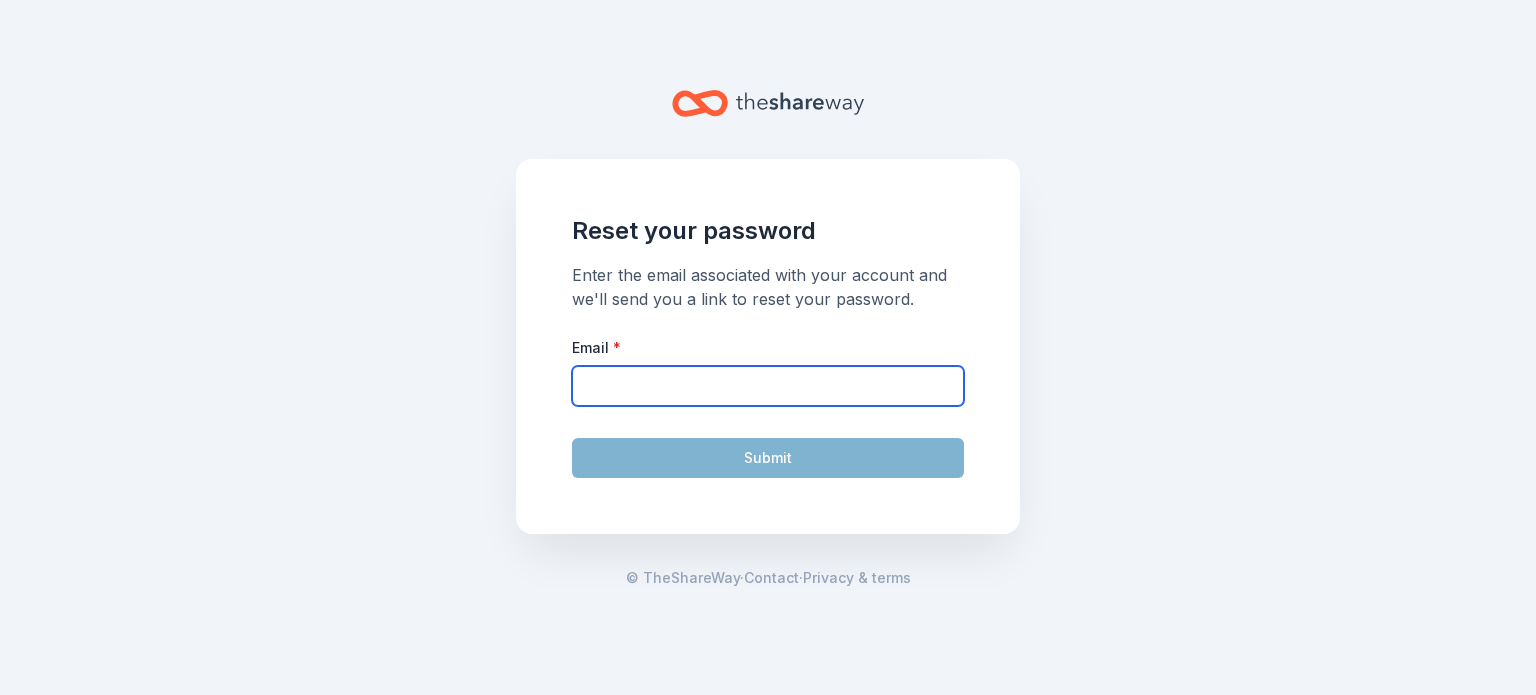 click on "Email *" at bounding box center (768, 386) 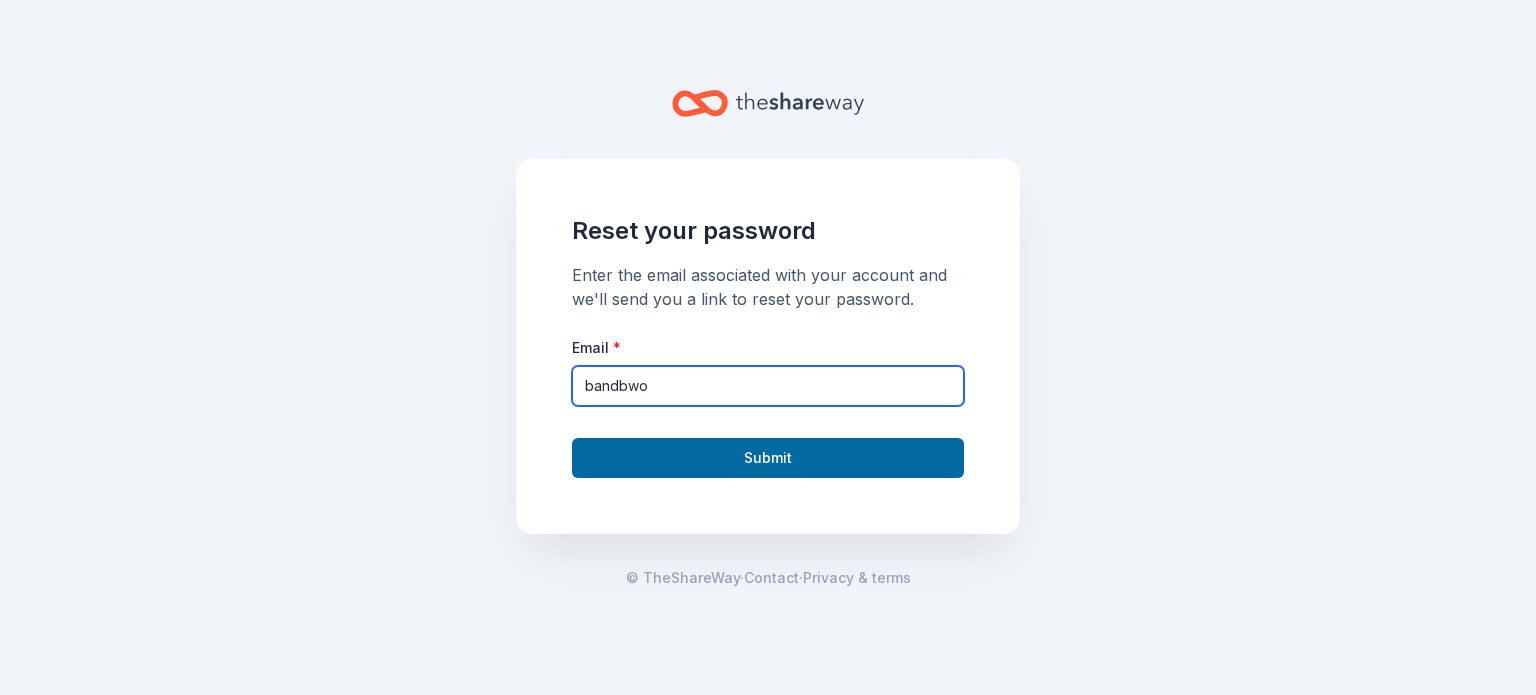 type on "bandbwoods90@gmail.com" 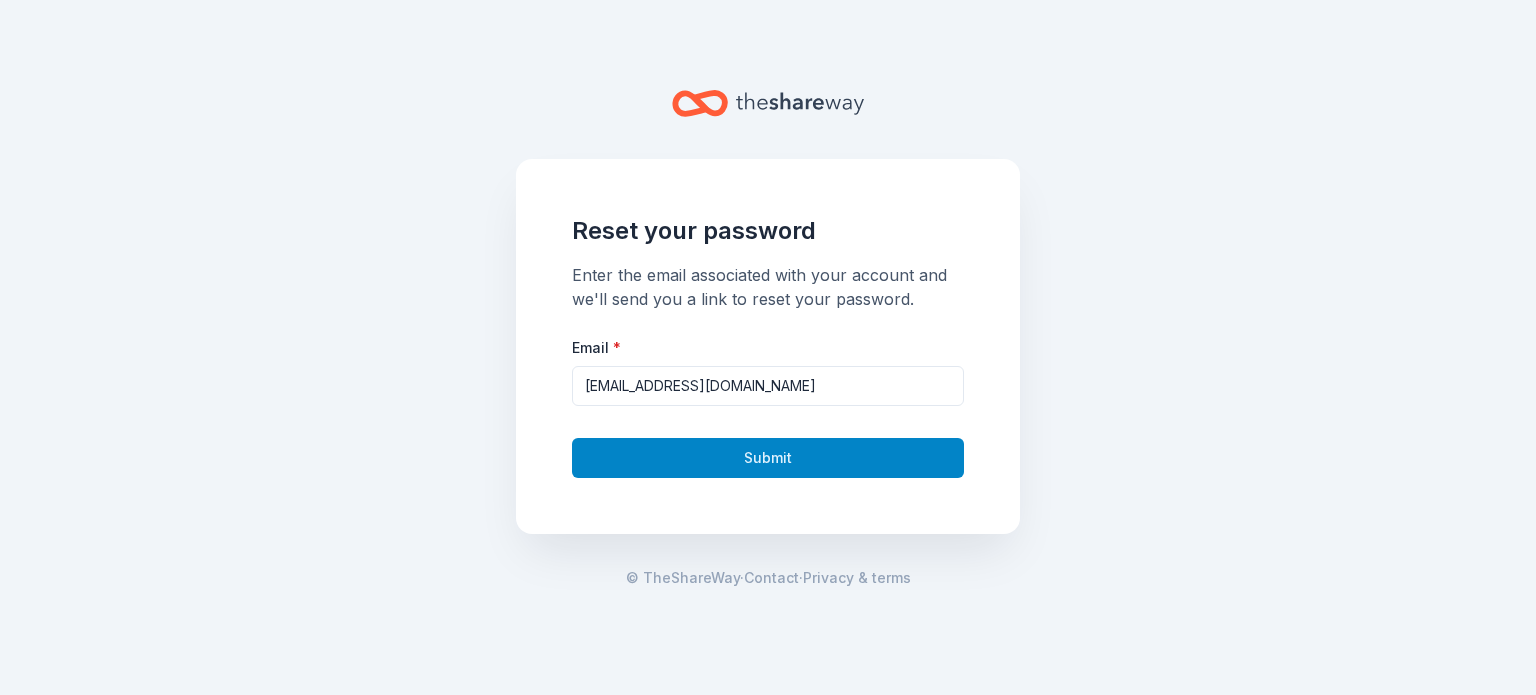 click on "Submit" at bounding box center (768, 458) 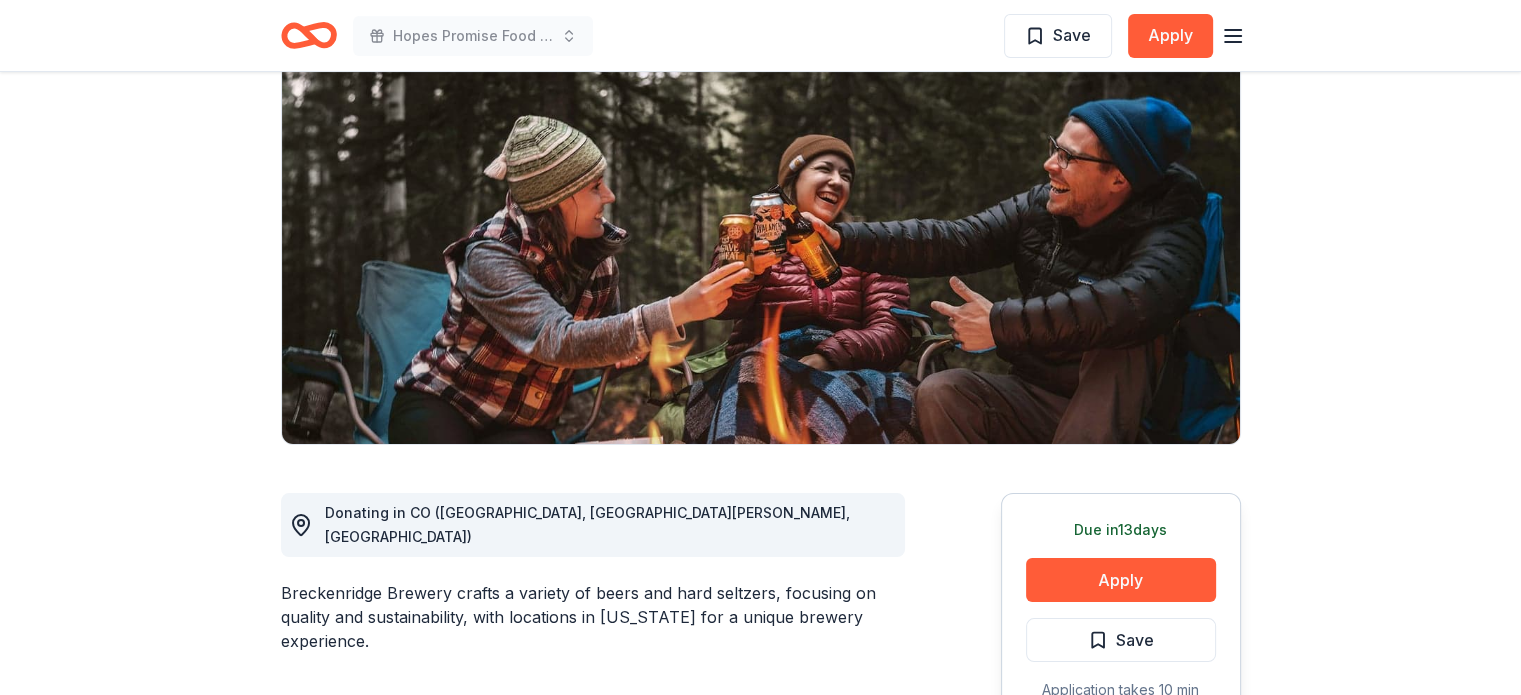 scroll, scrollTop: 0, scrollLeft: 0, axis: both 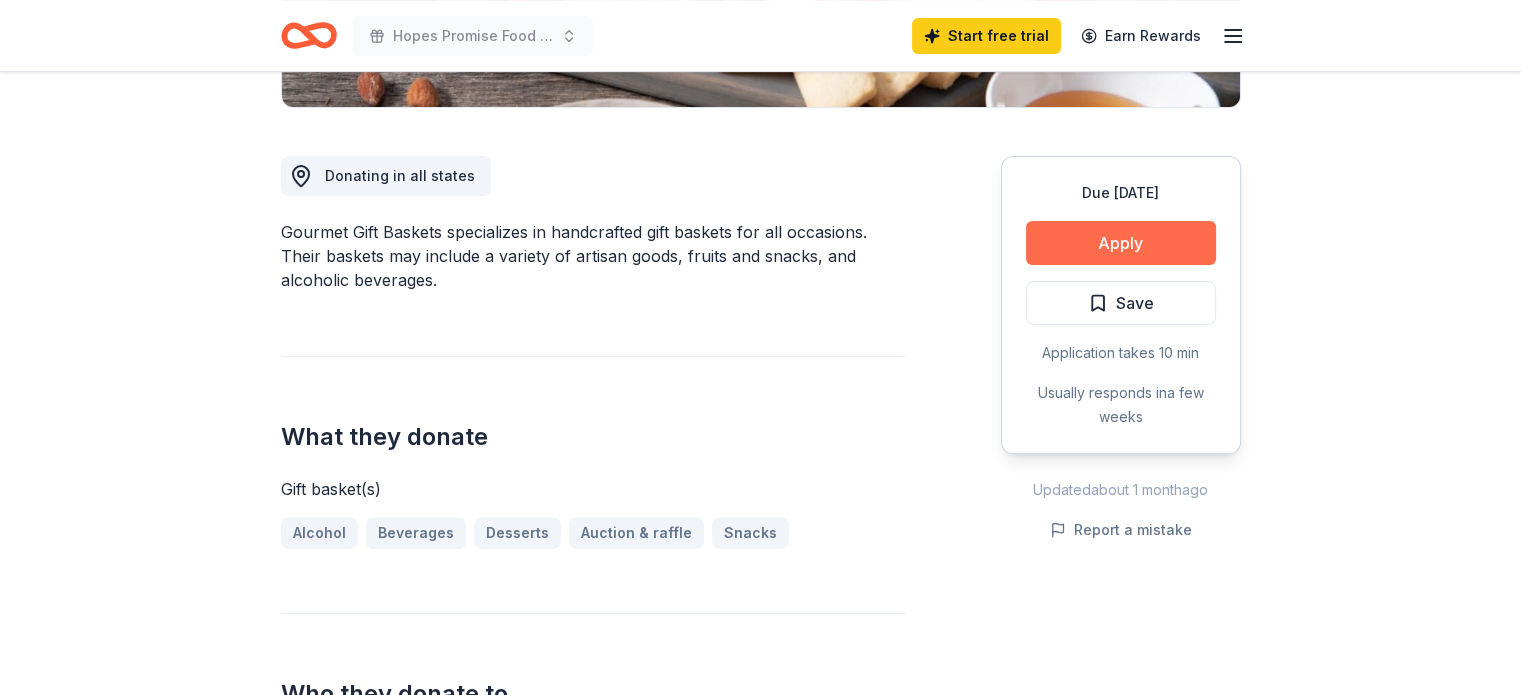 click on "Apply" at bounding box center (1121, 243) 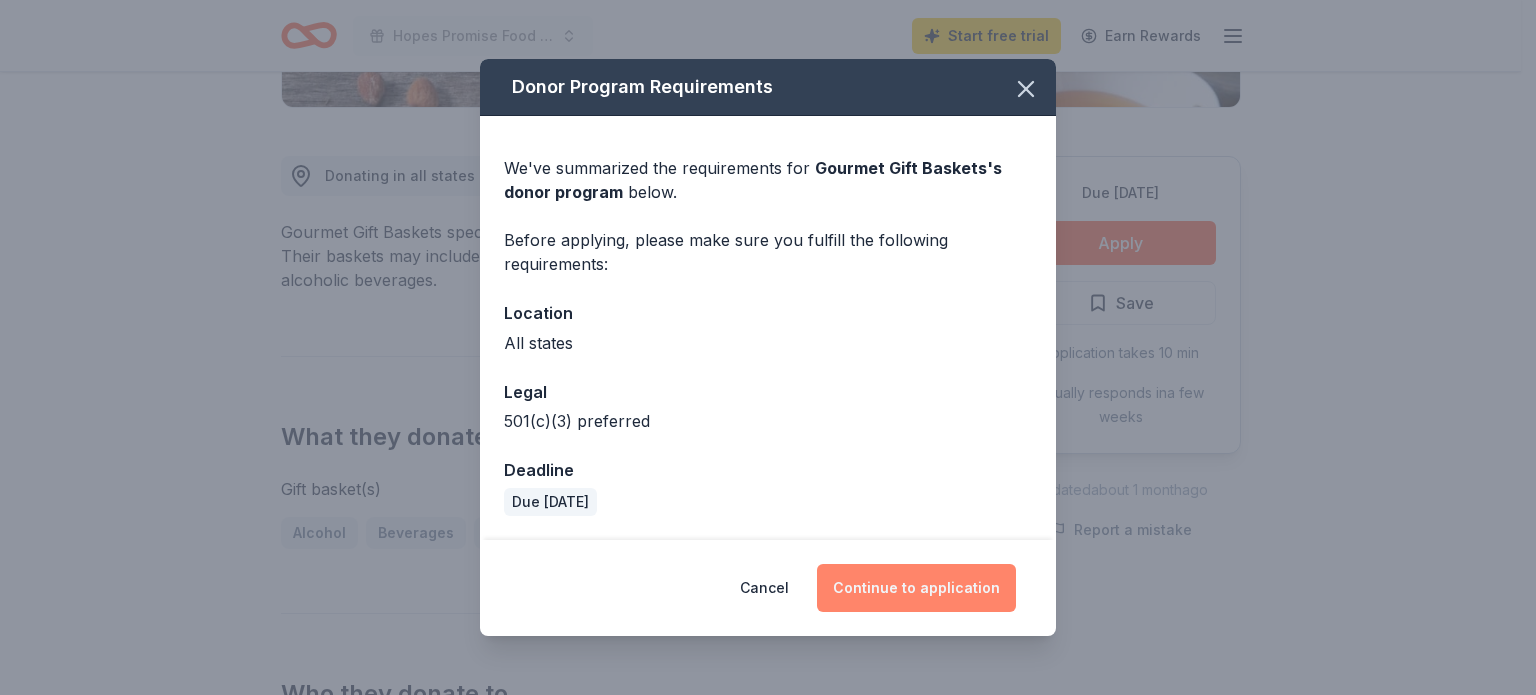 click on "Continue to application" at bounding box center [916, 588] 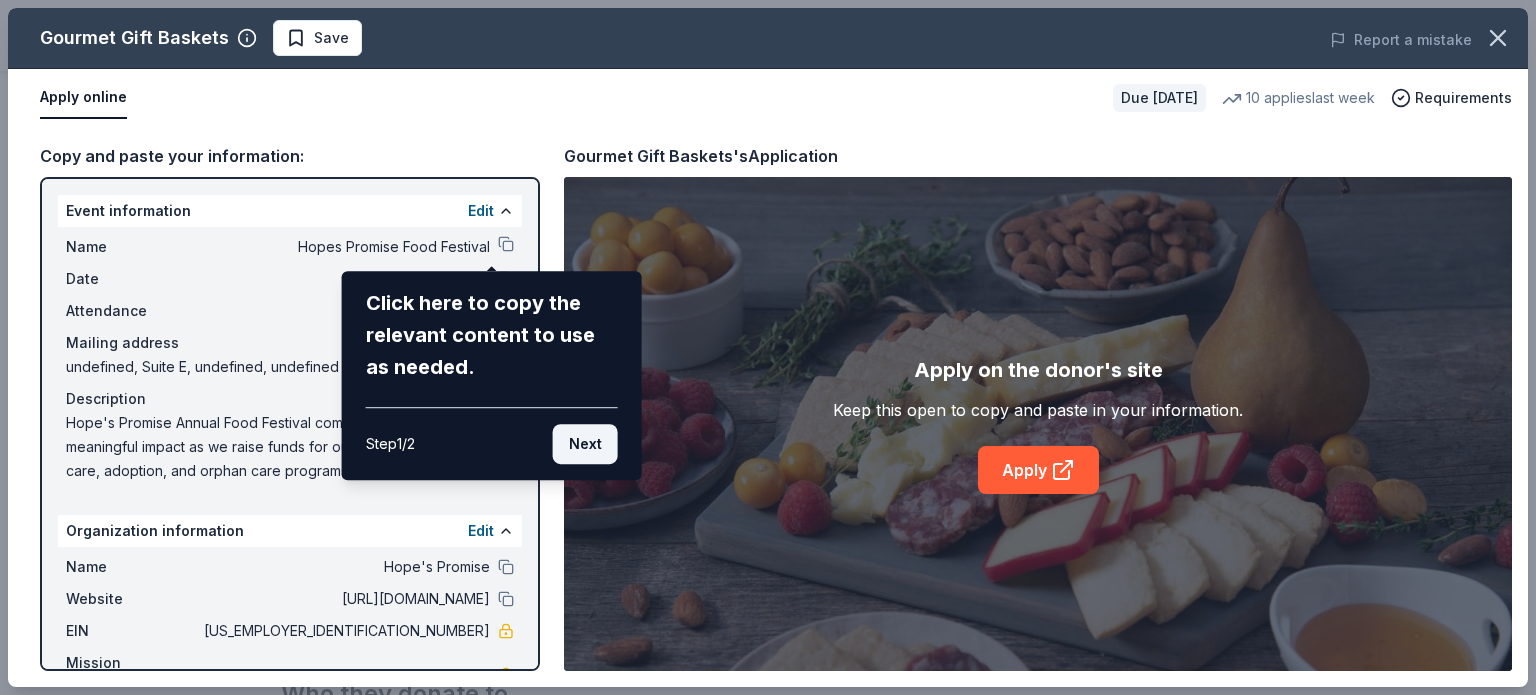 click on "Next" at bounding box center [585, 444] 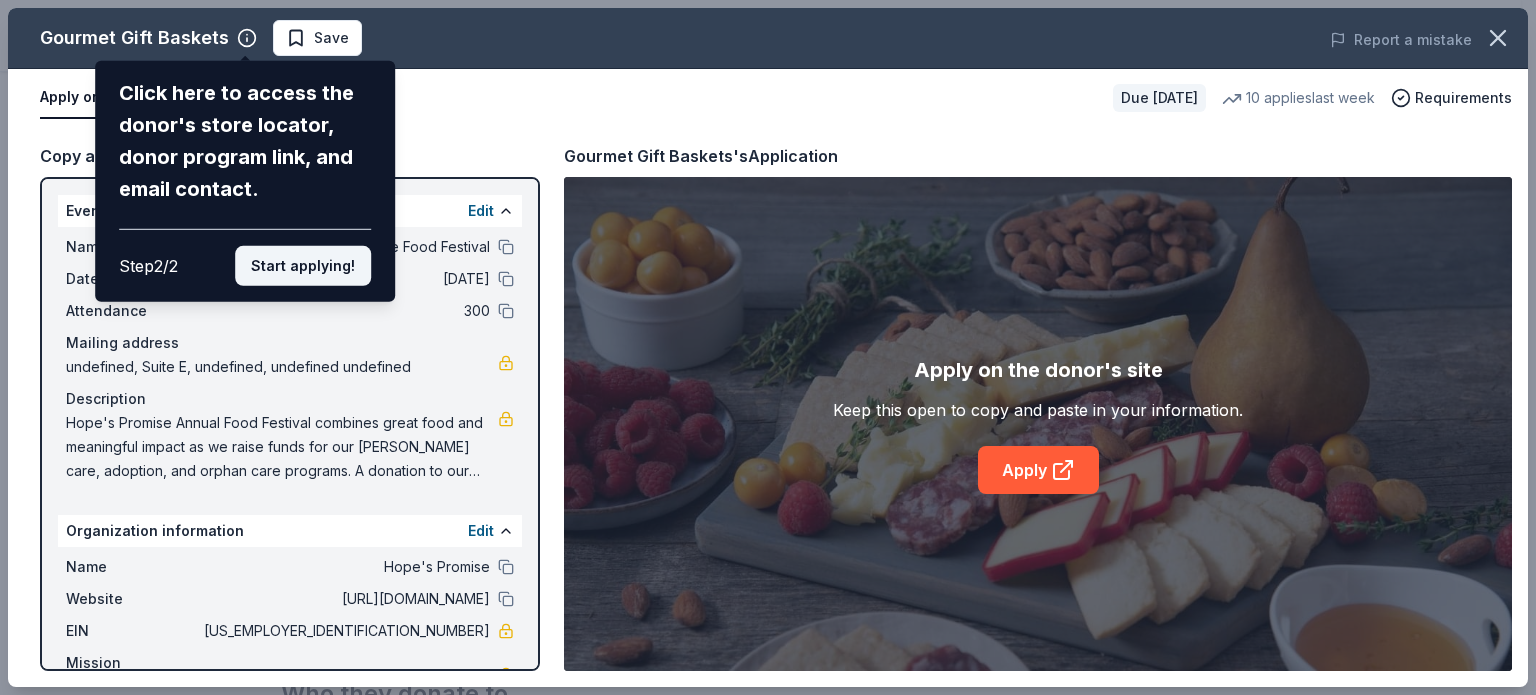 click on "Start applying!" at bounding box center (303, 266) 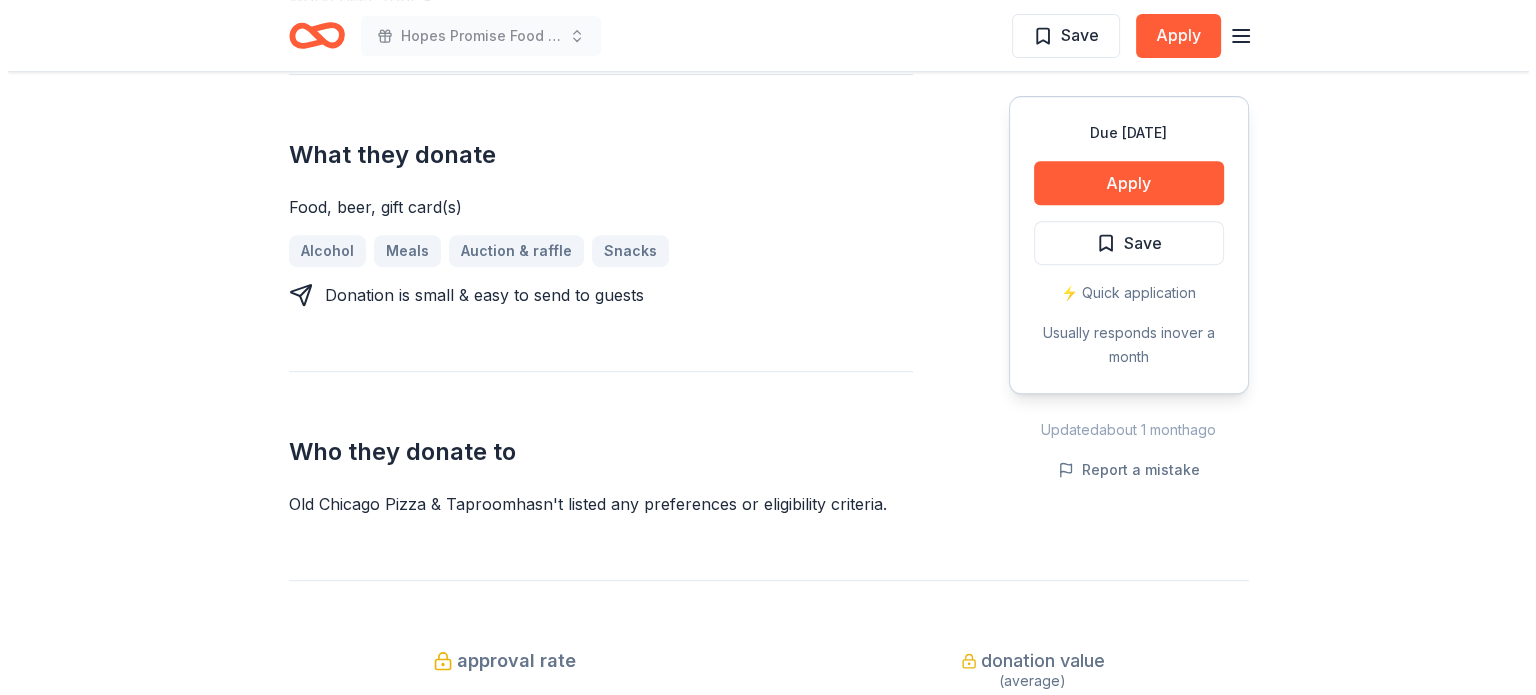 scroll, scrollTop: 800, scrollLeft: 0, axis: vertical 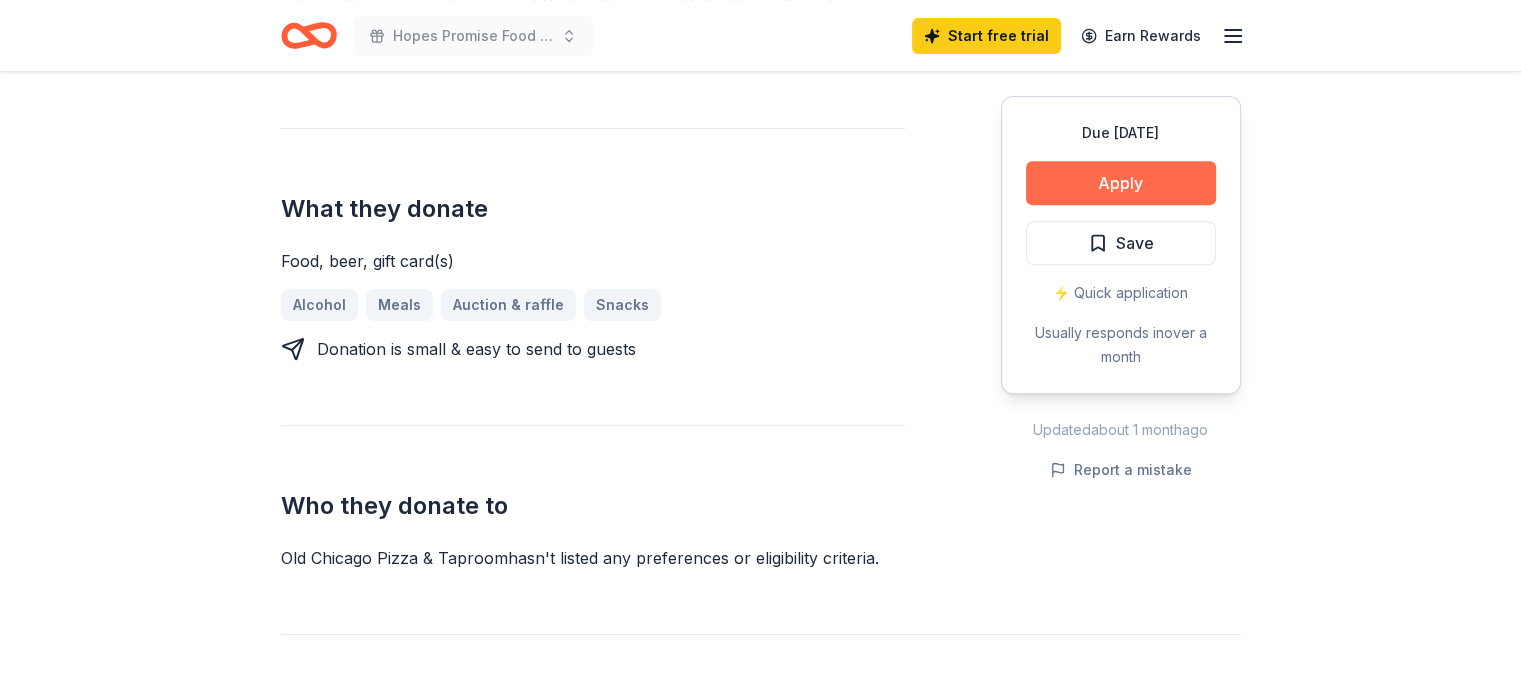 click on "Apply" at bounding box center [1121, 183] 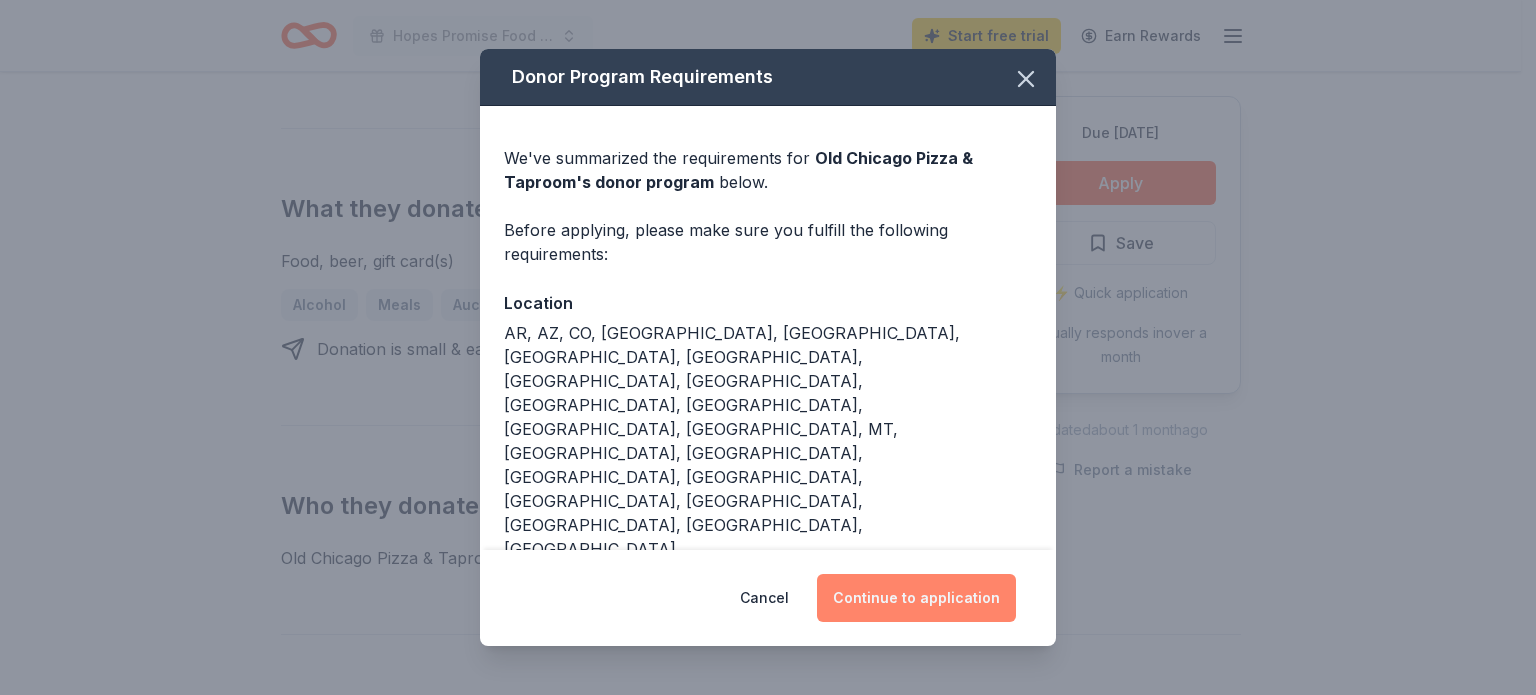 click on "Continue to application" at bounding box center [916, 598] 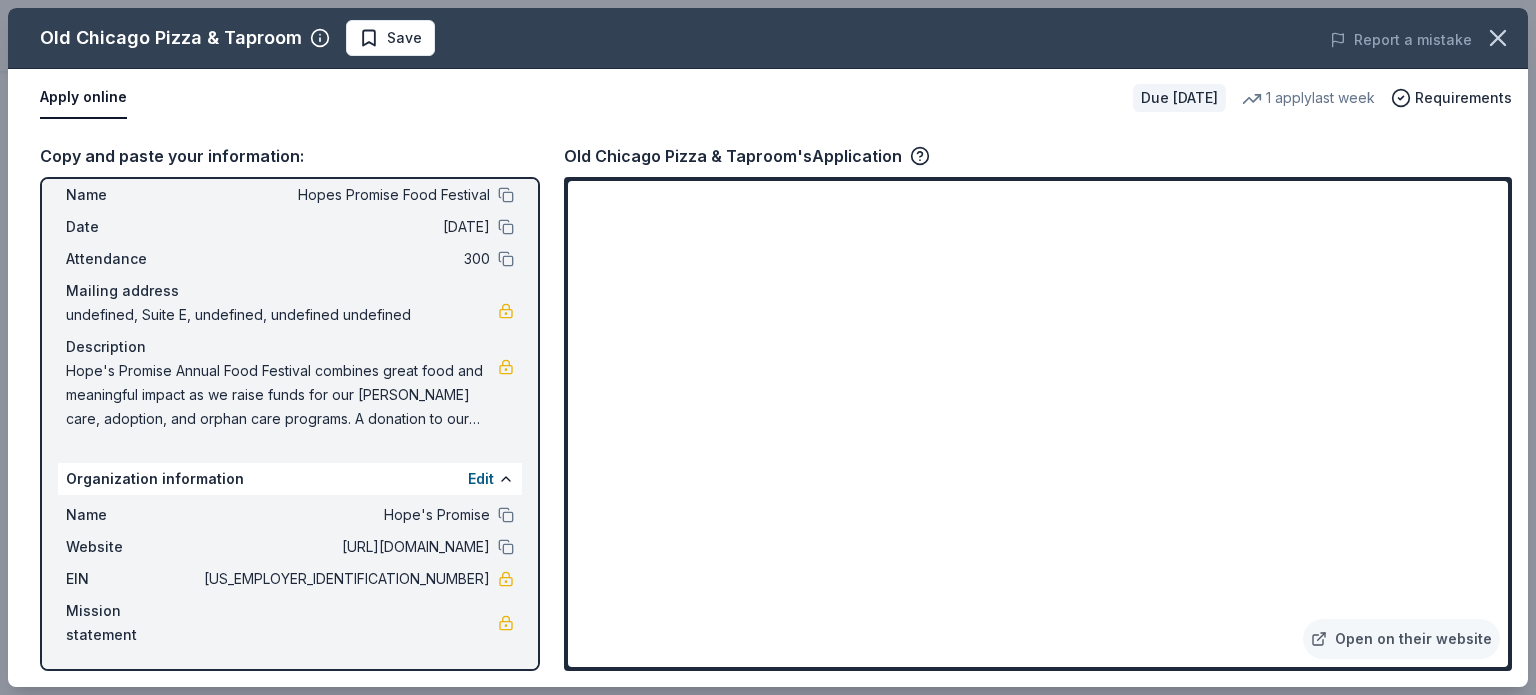 scroll, scrollTop: 0, scrollLeft: 0, axis: both 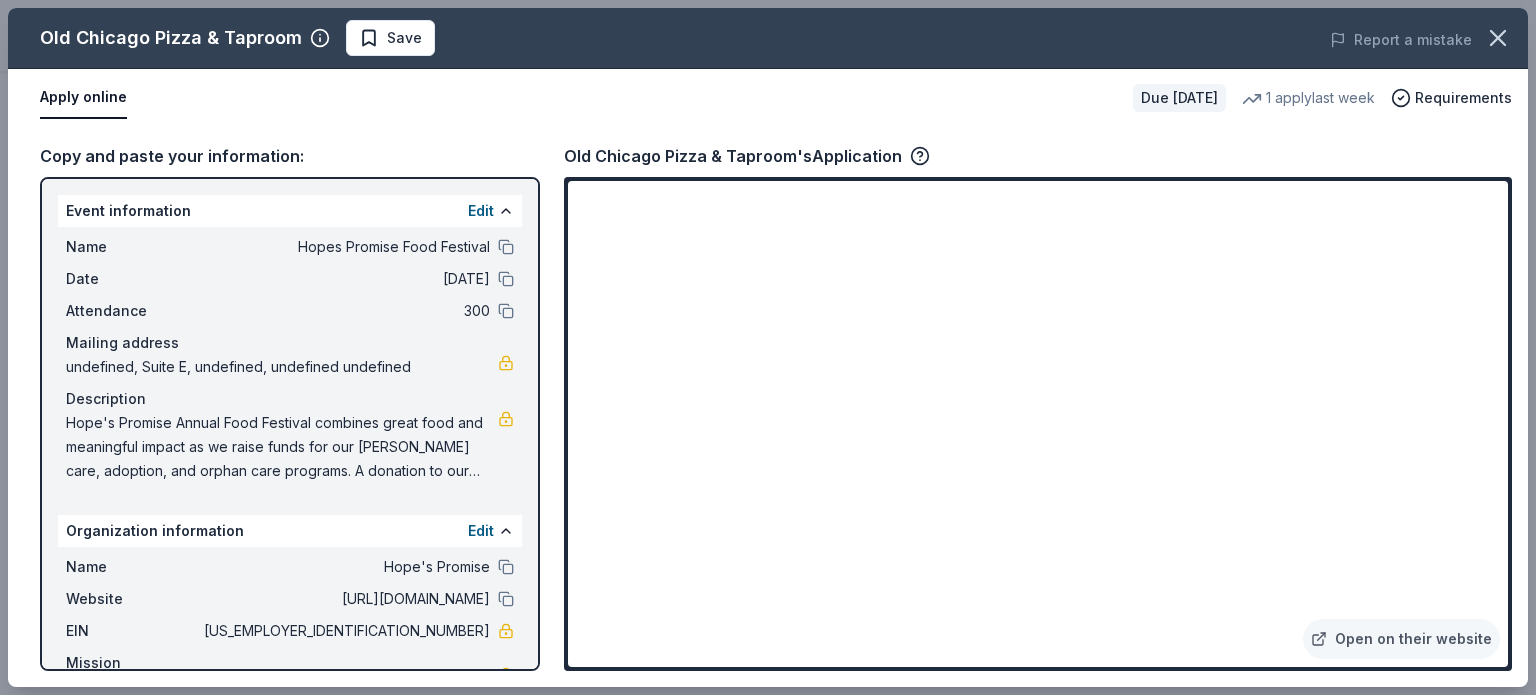 click on "Apply online" at bounding box center (83, 98) 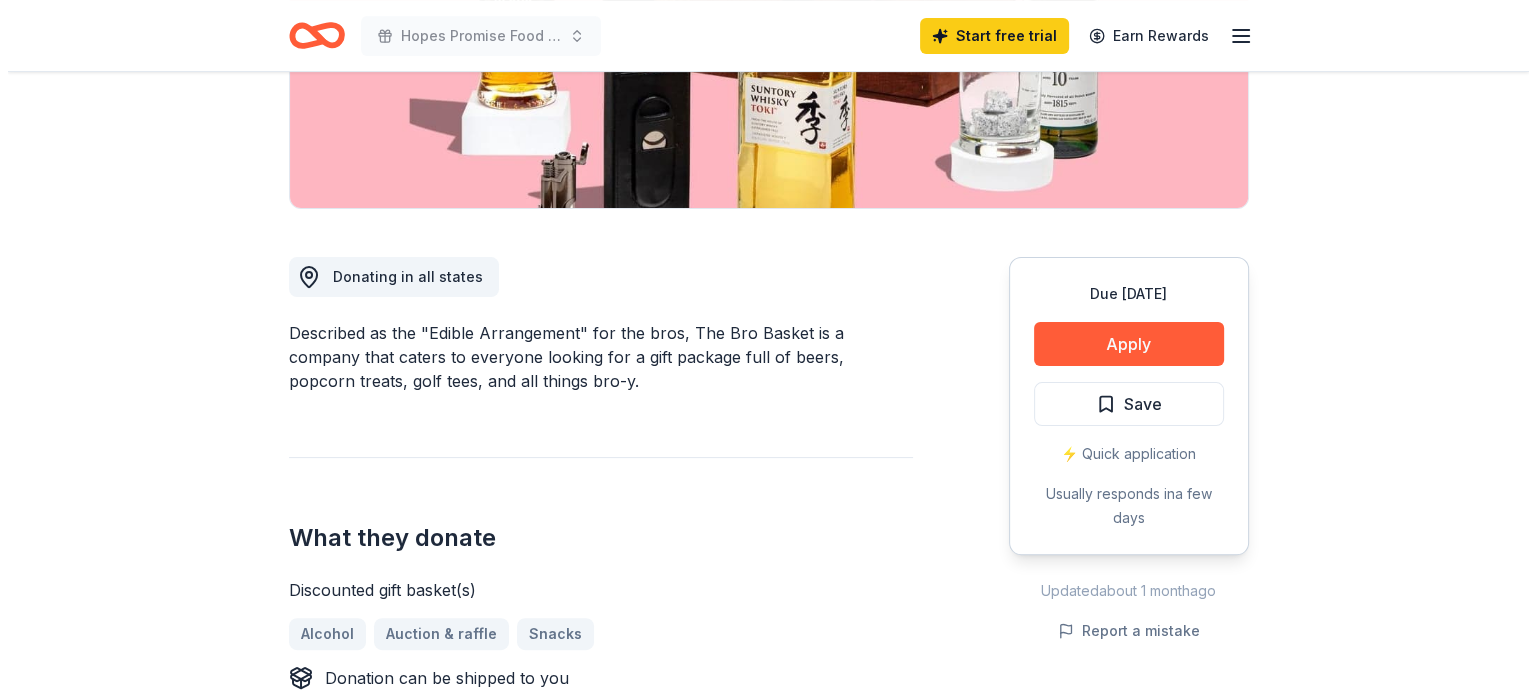 scroll, scrollTop: 400, scrollLeft: 0, axis: vertical 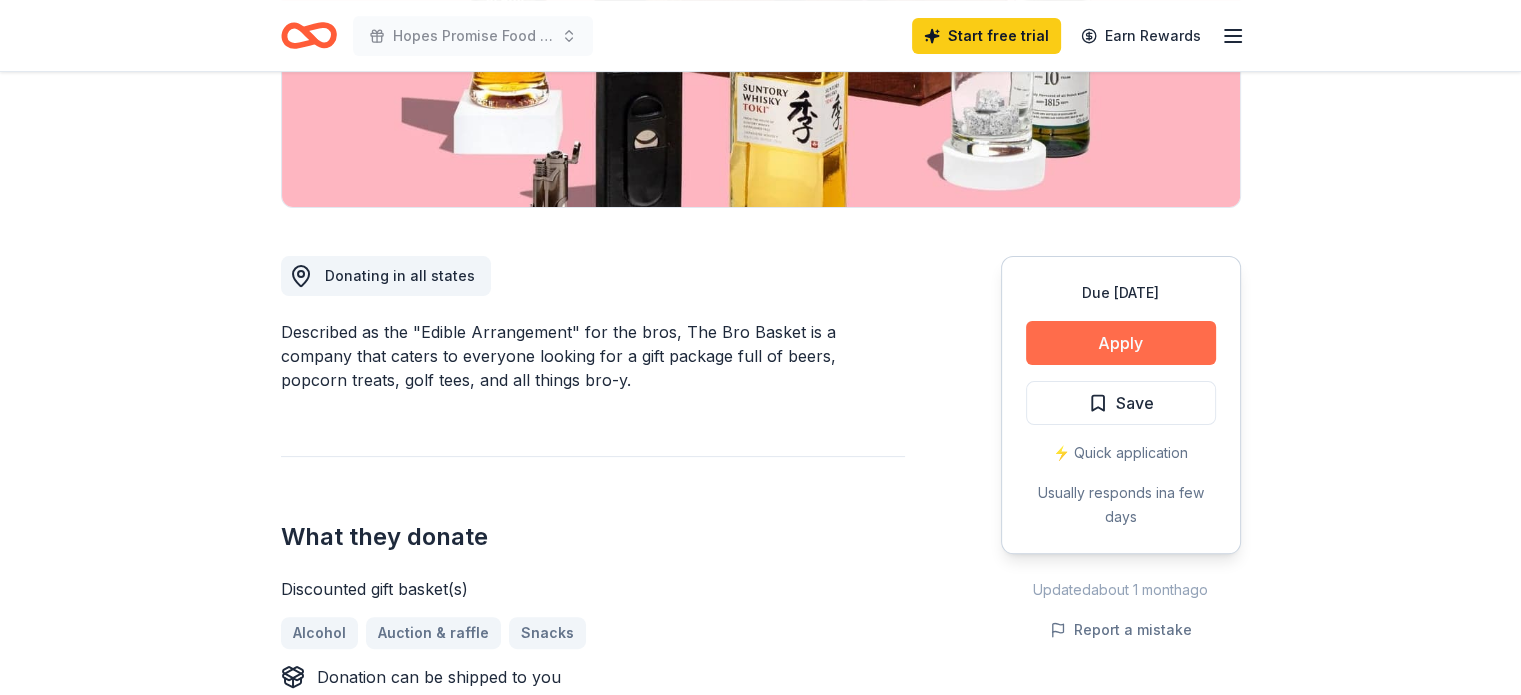 click on "Apply" at bounding box center (1121, 343) 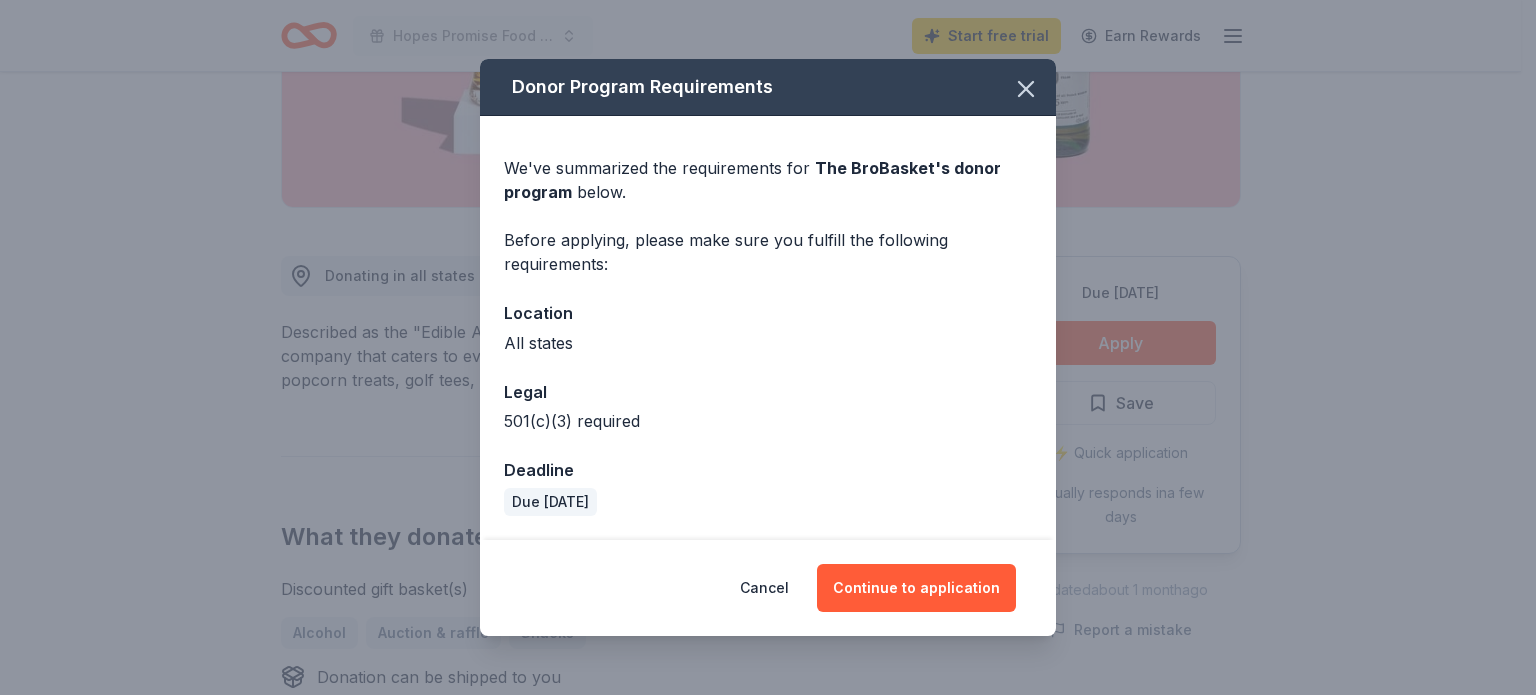 click on "Cancel Continue to application" at bounding box center [768, 588] 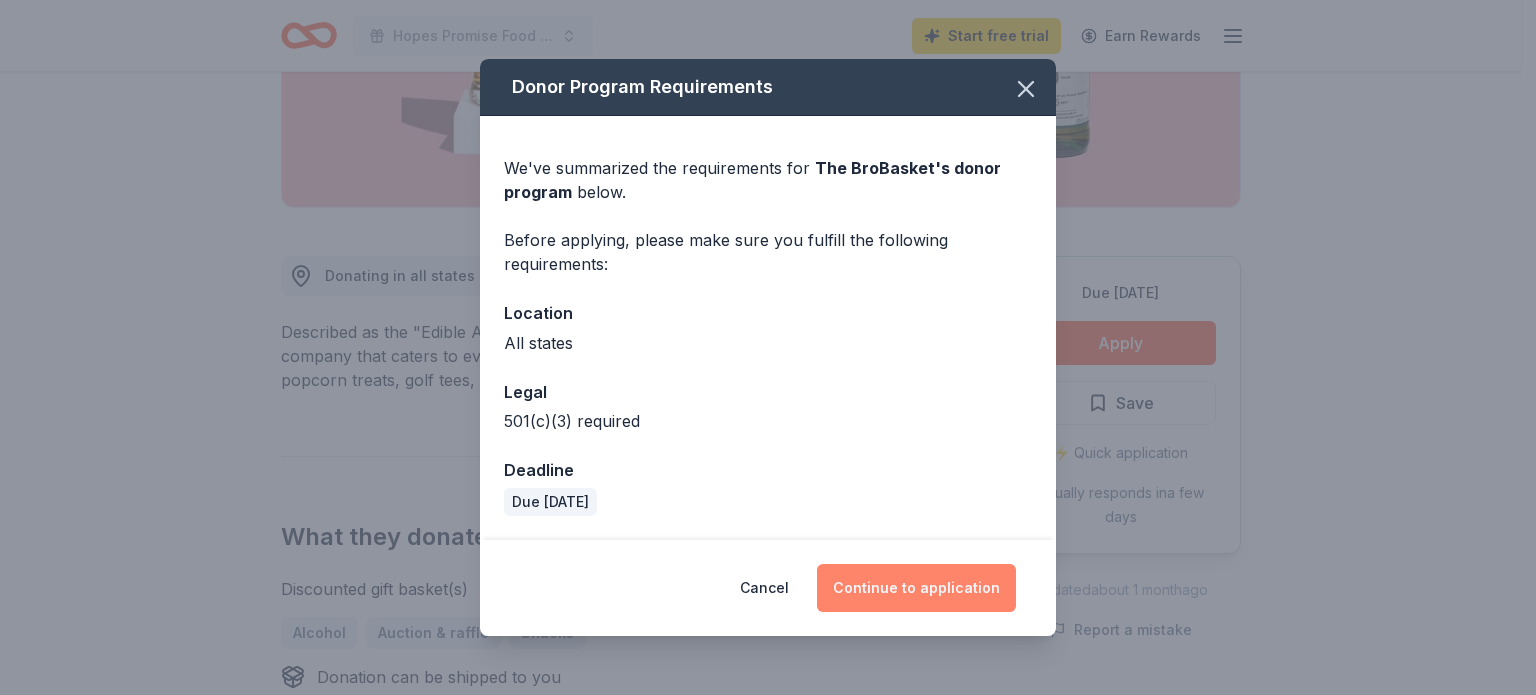 click on "Continue to application" at bounding box center (916, 588) 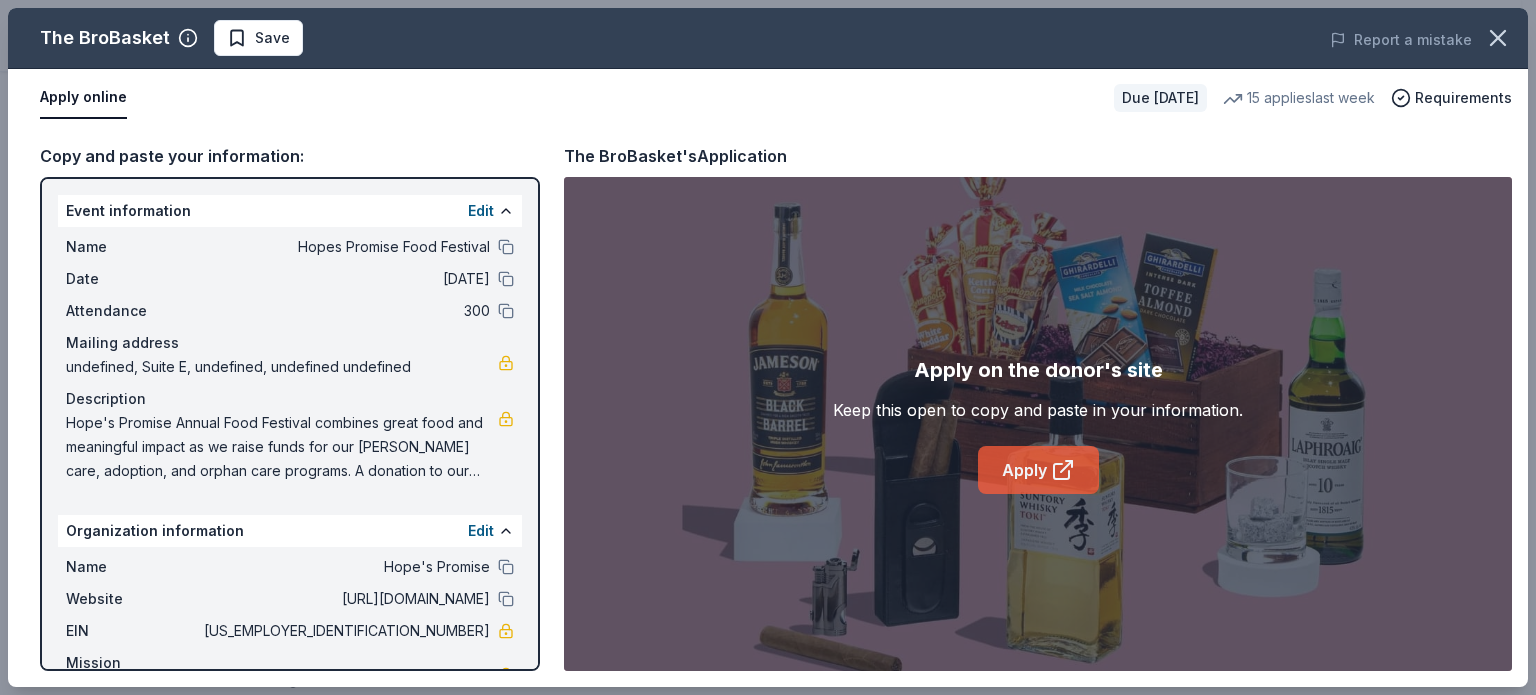 click on "Apply" at bounding box center (1038, 470) 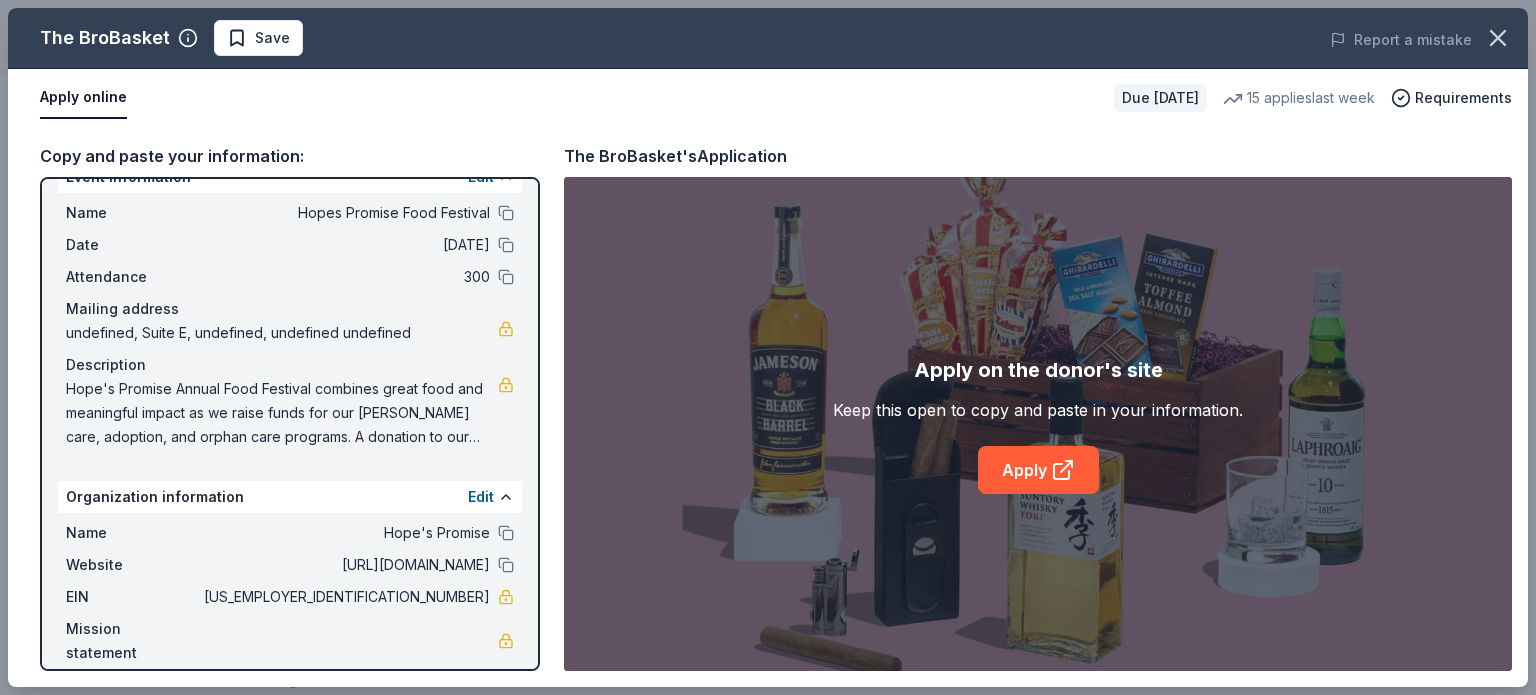 scroll, scrollTop: 52, scrollLeft: 0, axis: vertical 